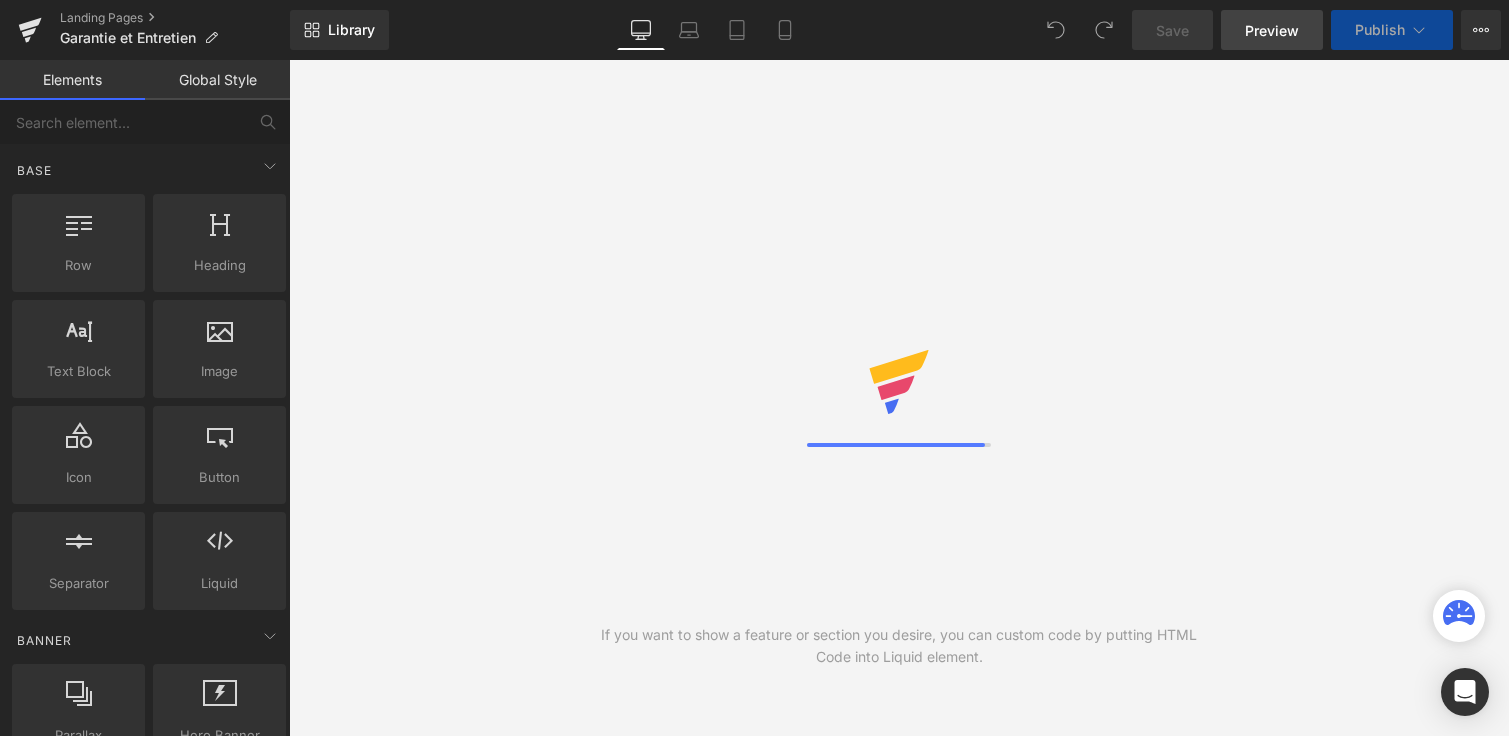 scroll, scrollTop: 0, scrollLeft: 0, axis: both 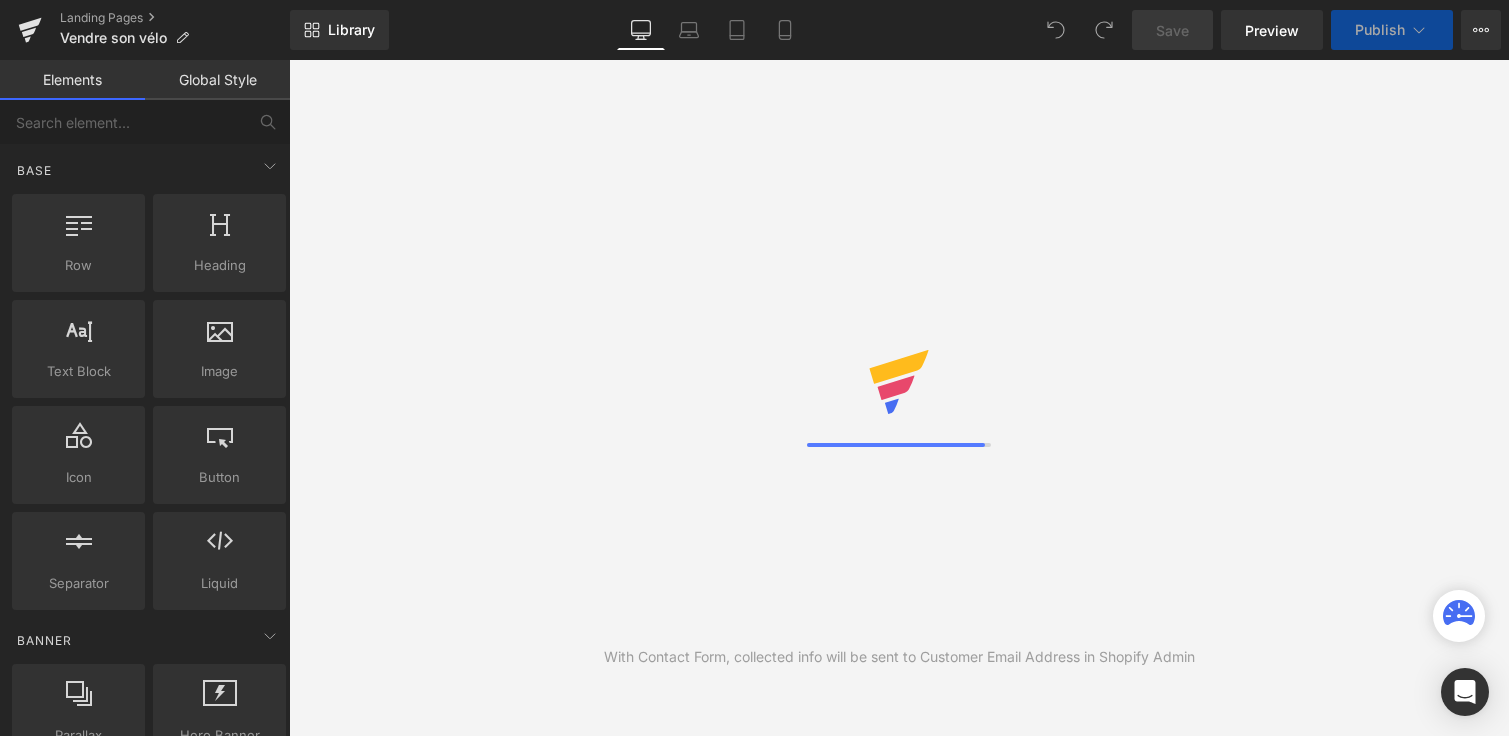 click on "Preview" at bounding box center [1272, 30] 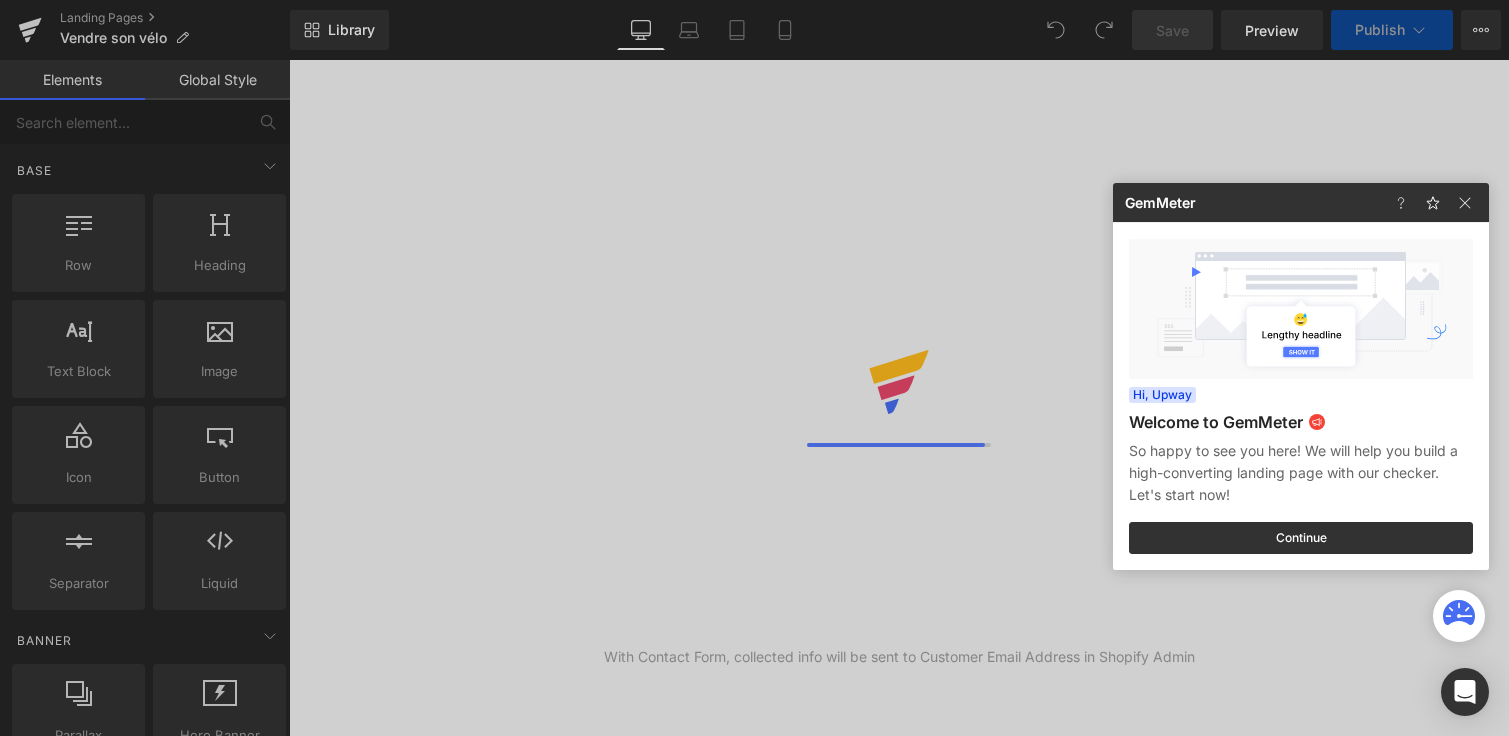 scroll, scrollTop: 0, scrollLeft: 0, axis: both 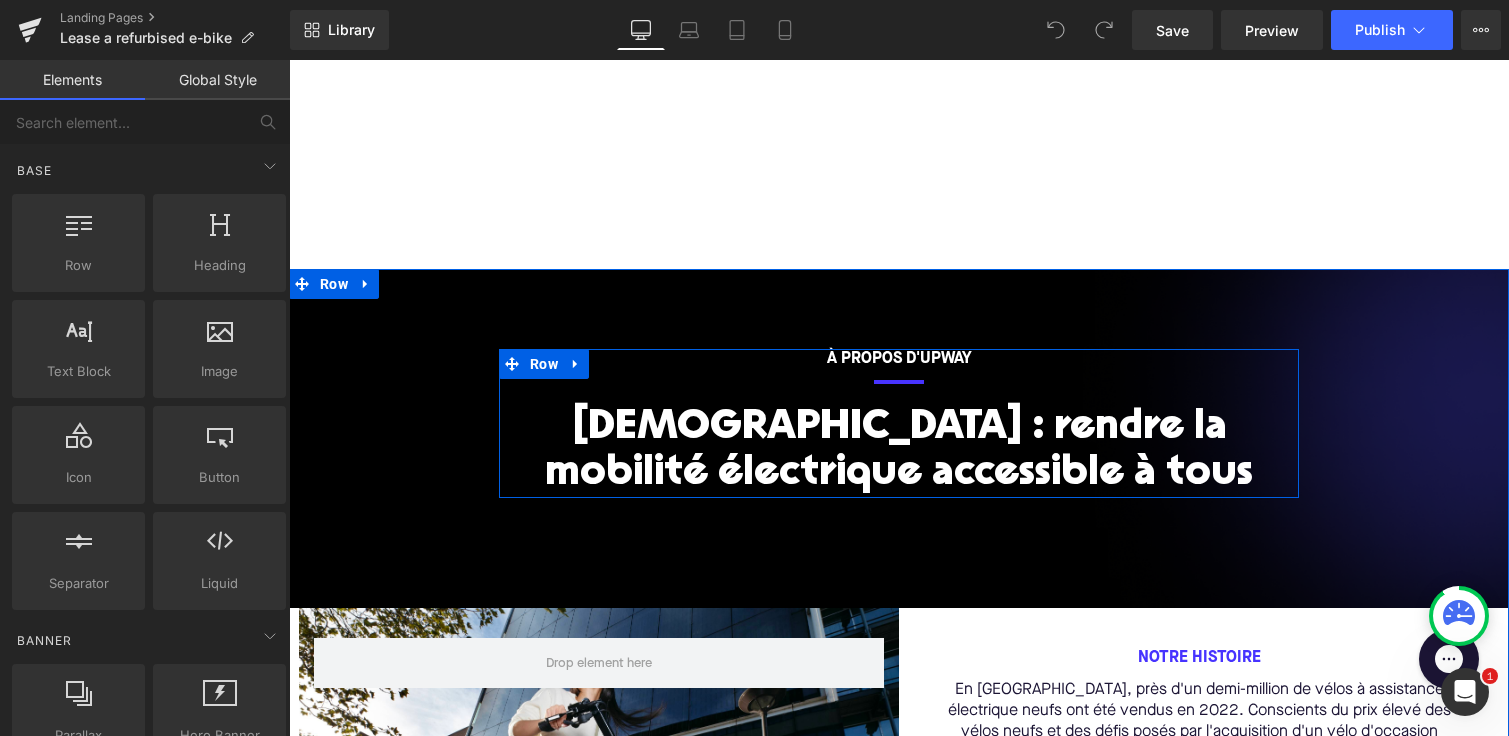 click at bounding box center [846, 359] 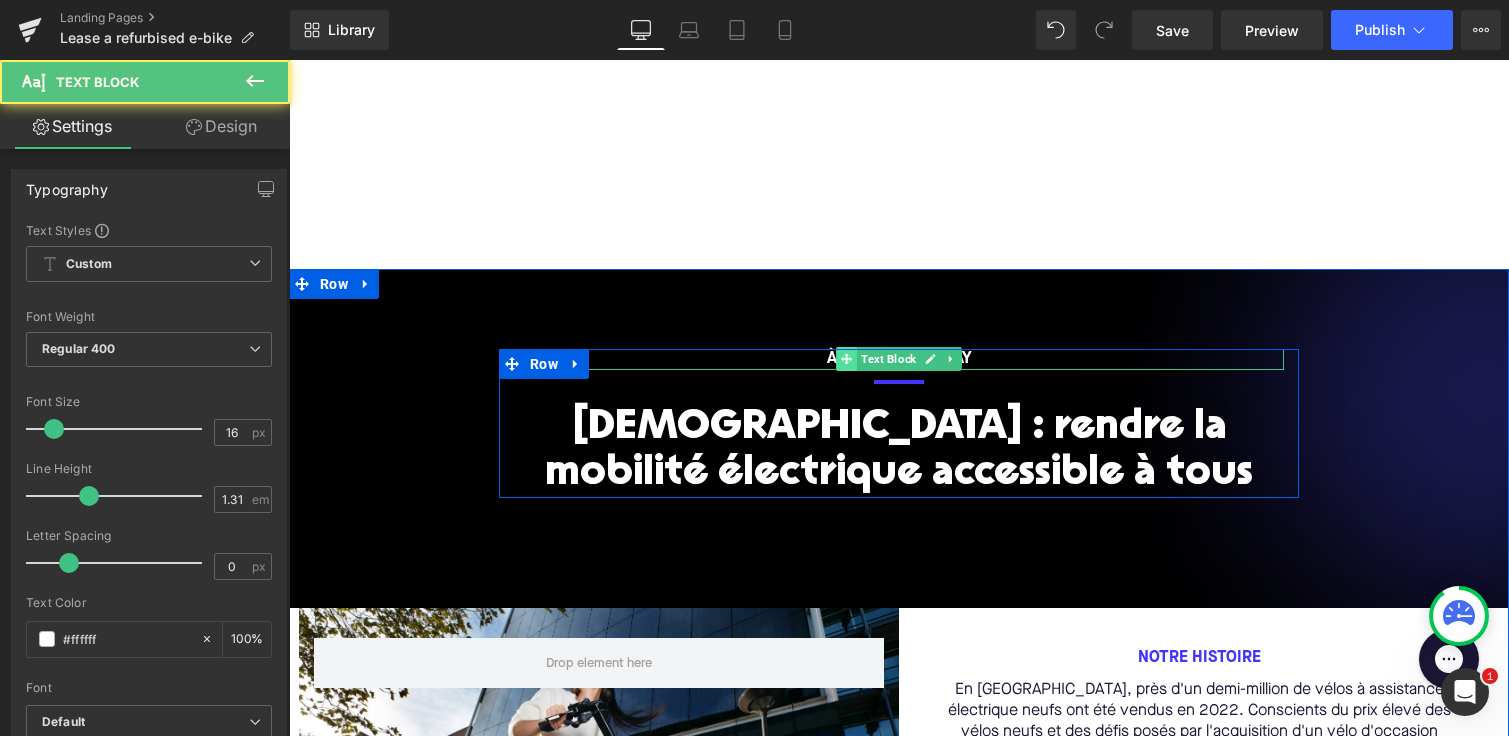 click at bounding box center [846, 359] 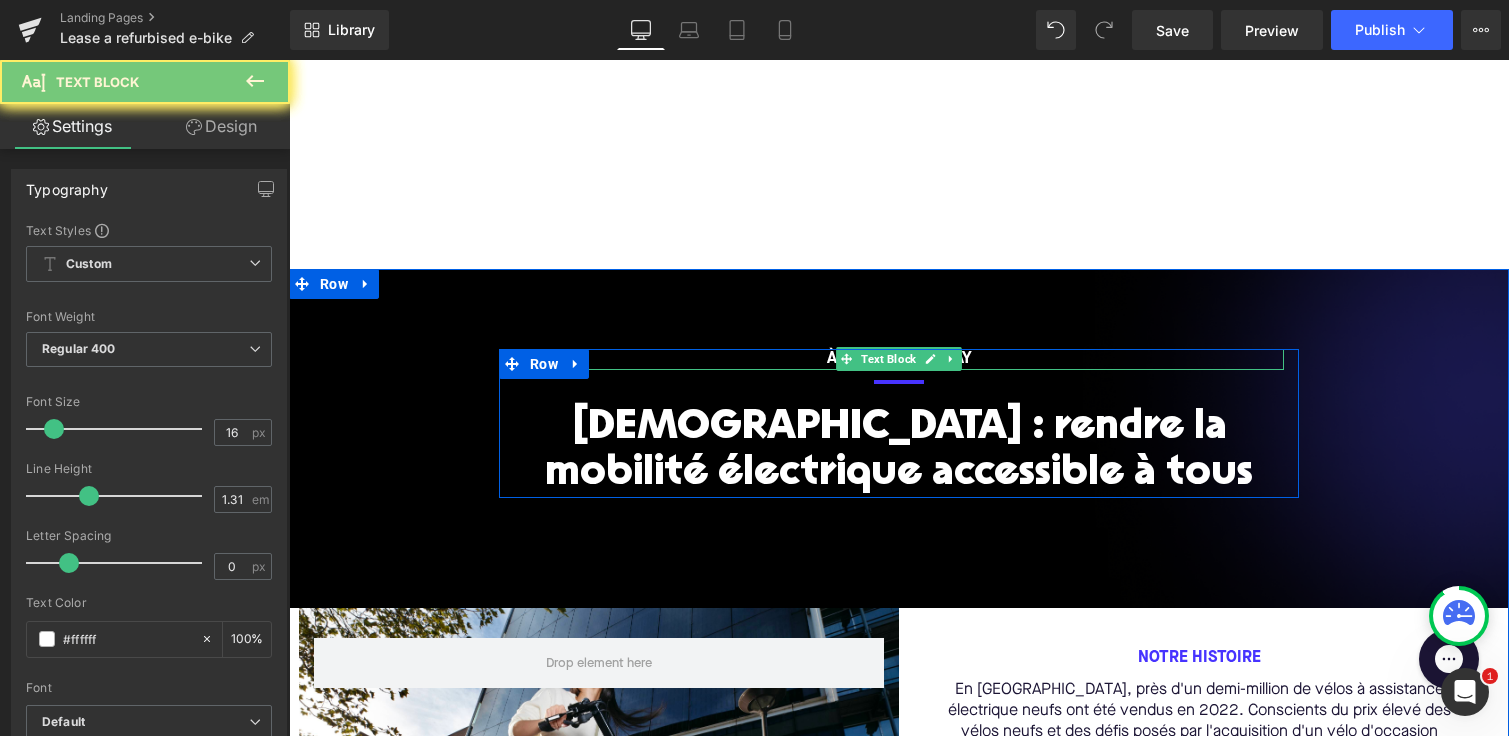 click on "À PROPOS D'UPWAY" at bounding box center [899, 359] 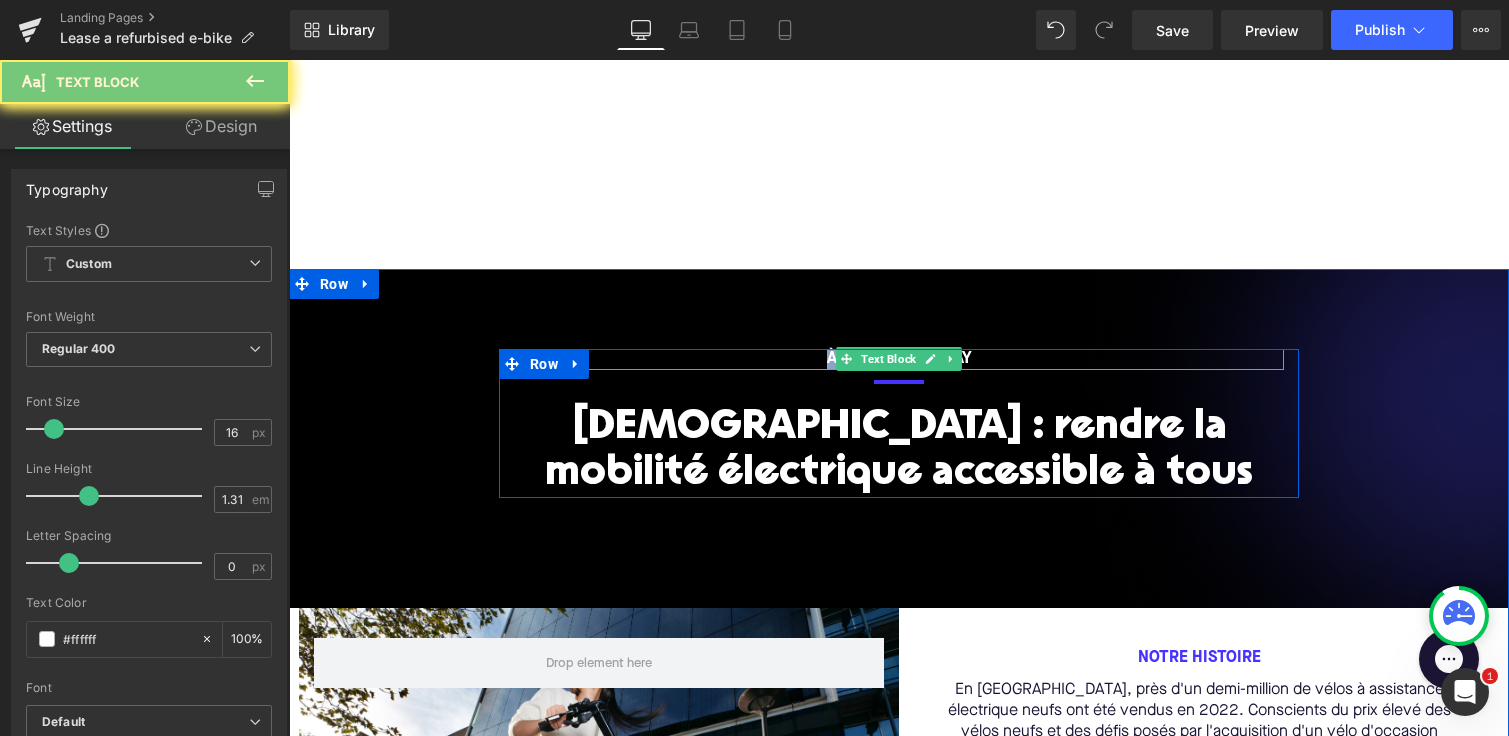 click on "À PROPOS D'UPWAY" at bounding box center (899, 359) 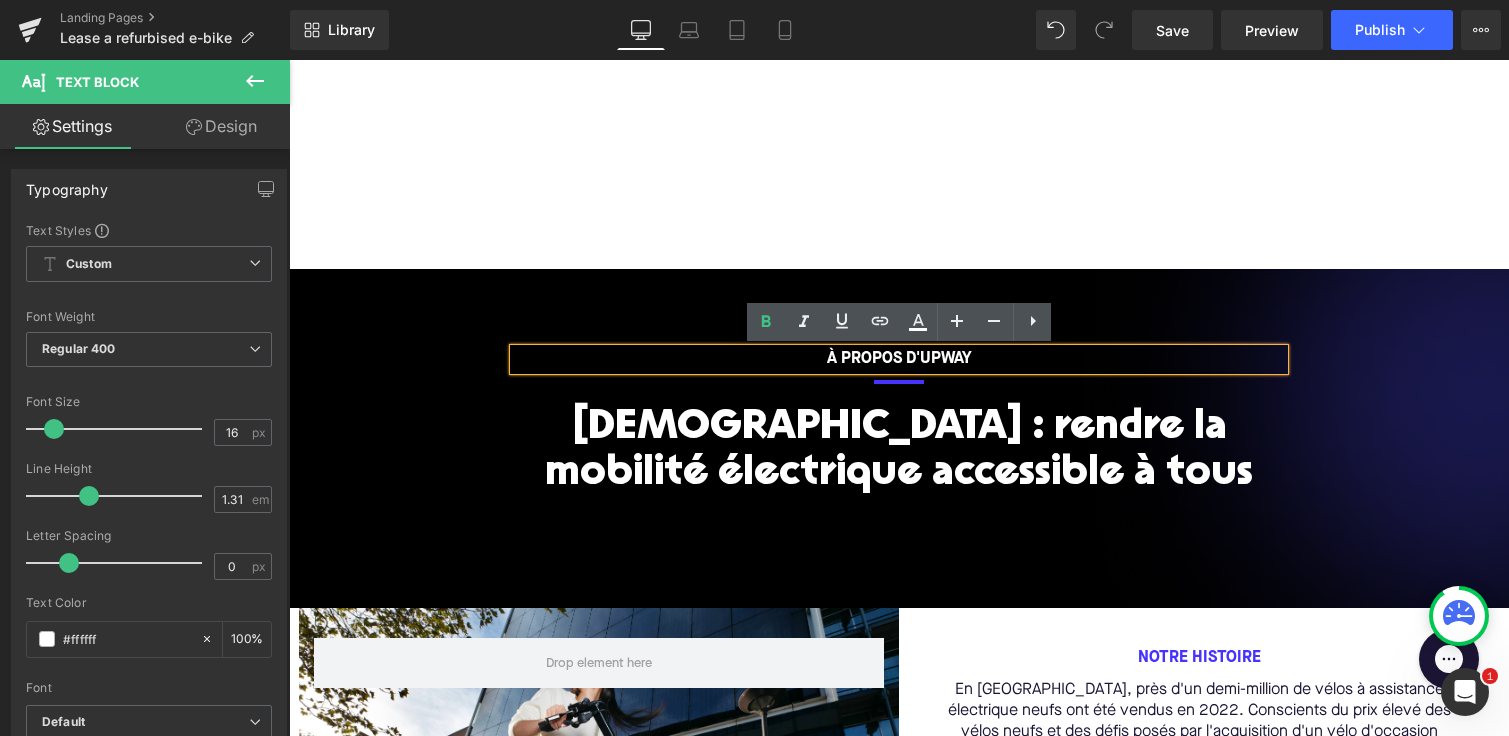 click on "À PROPOS D'UPWAY" at bounding box center [899, 359] 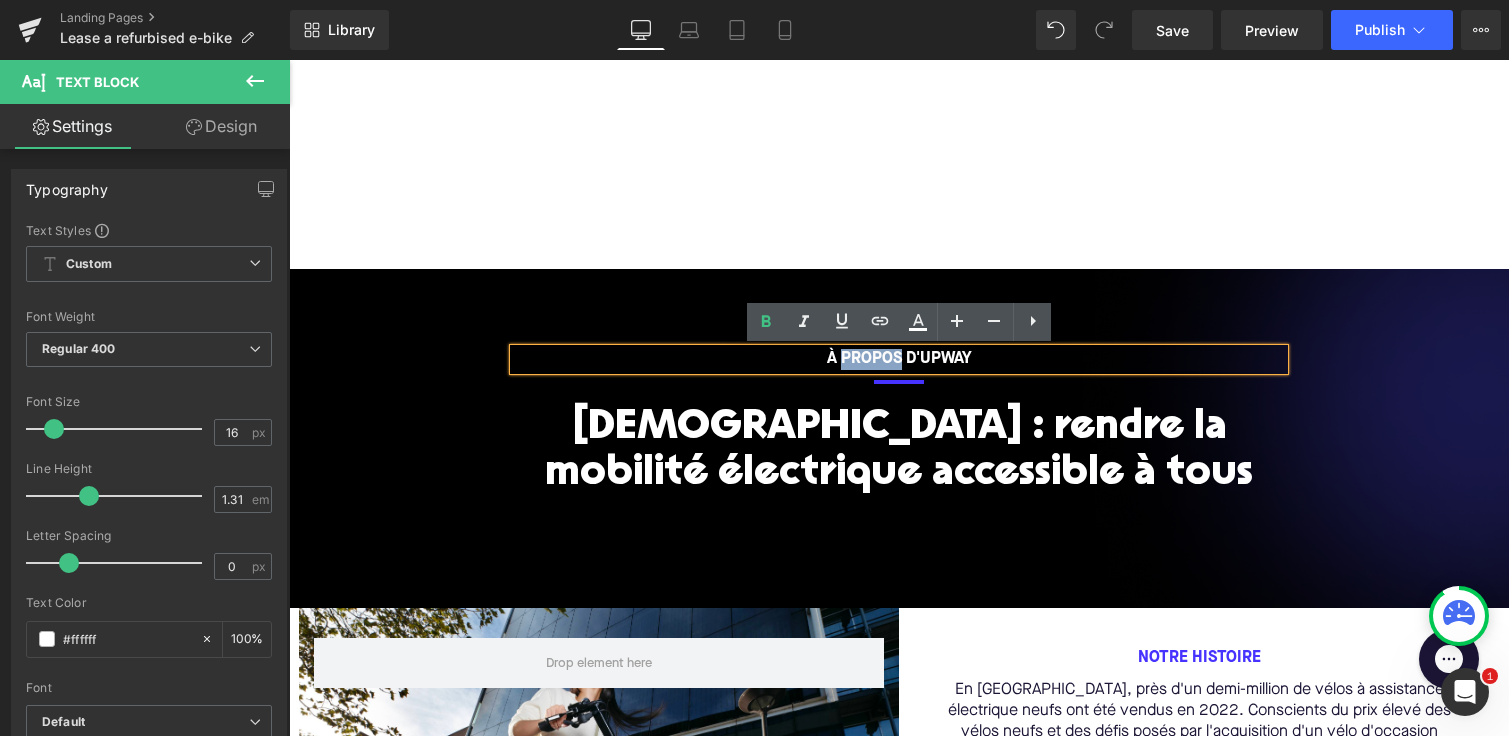 click on "À PROPOS D'UPWAY" at bounding box center [899, 359] 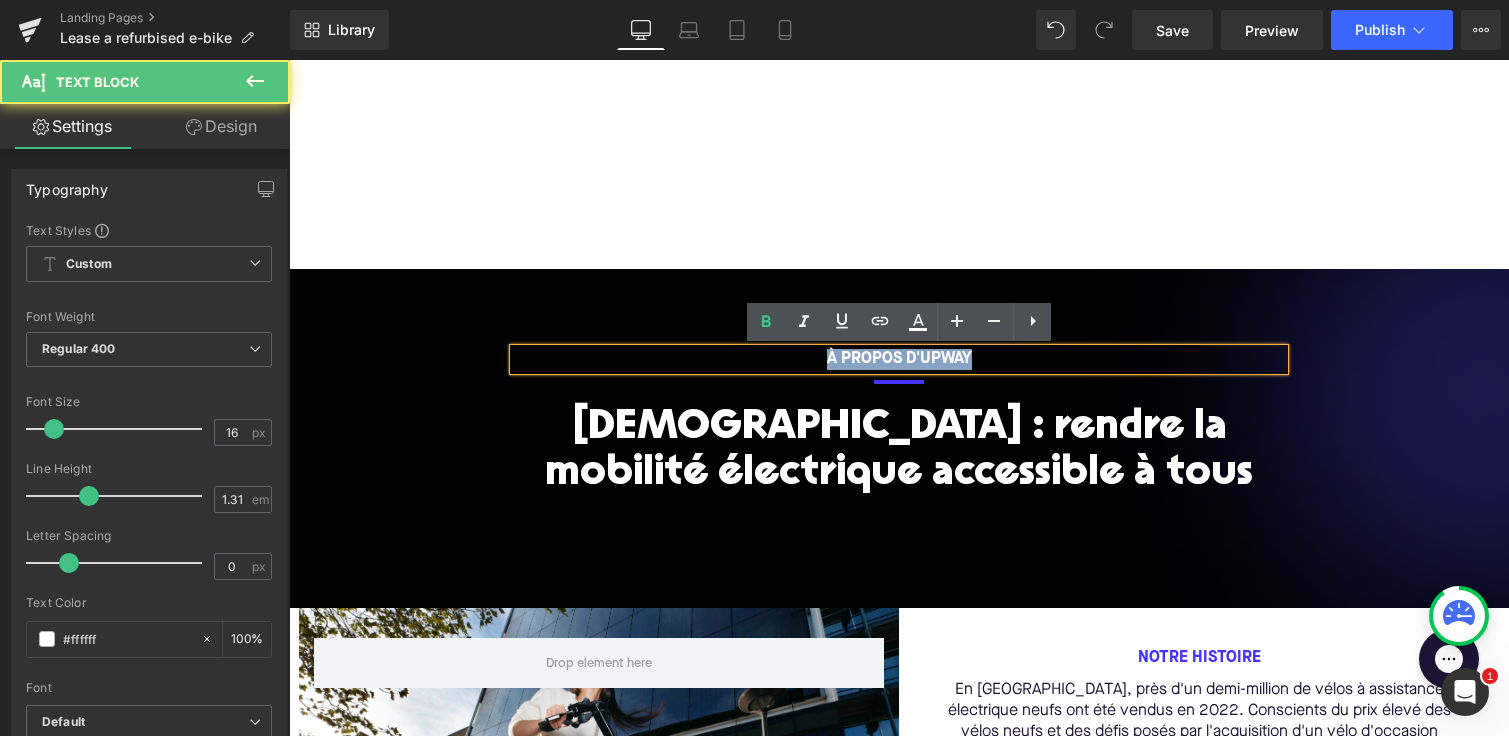 click on "À PROPOS D'UPWAY" at bounding box center (899, 359) 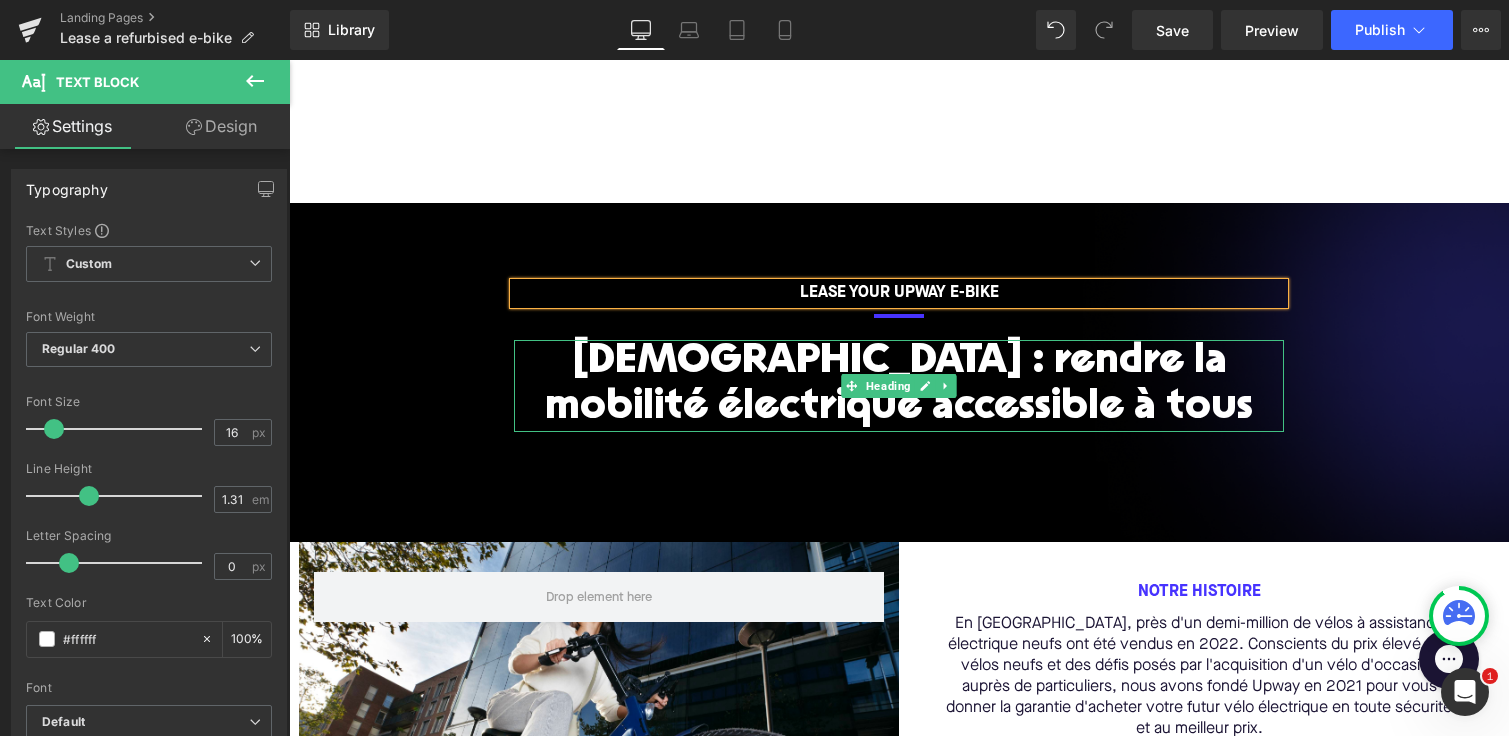 scroll, scrollTop: 69, scrollLeft: 0, axis: vertical 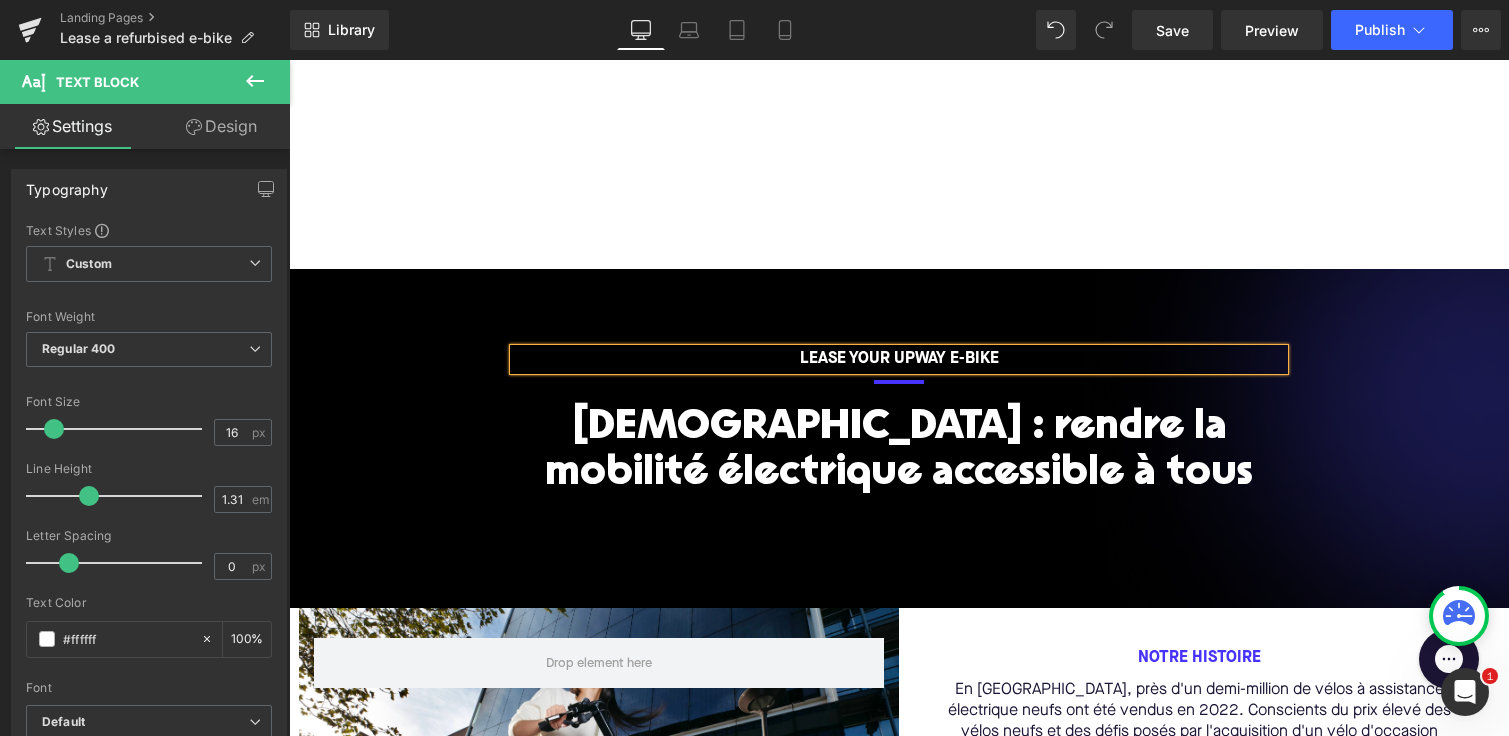 click on "Lease your upway e-bike Text Block         Separator         Notre mission : rendre la mobilité électrique accessible à tous Heading         [GEOGRAPHIC_DATA]" at bounding box center [899, 438] 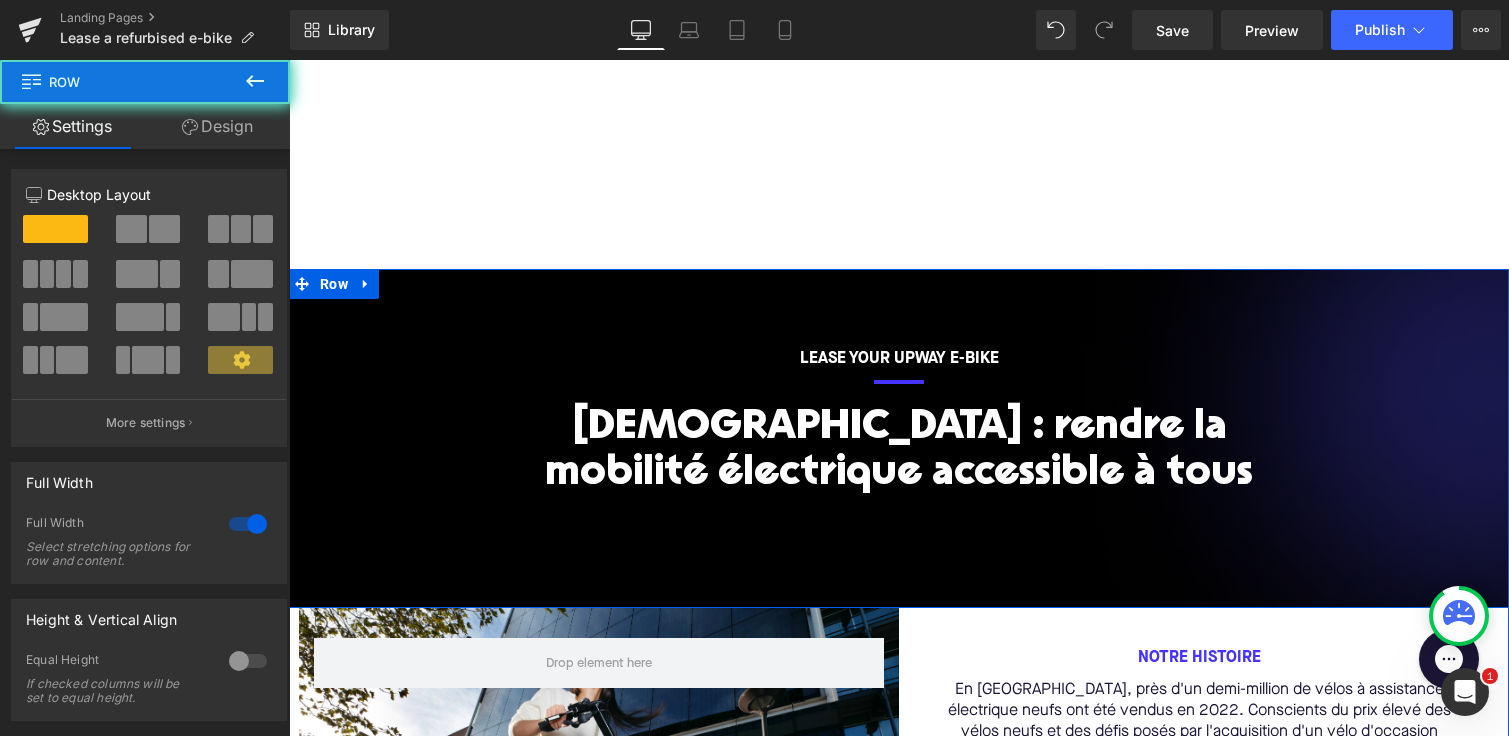 click on "Lease your upway e-bike Text Block         Separator         Notre mission : rendre la mobilité électrique accessible à tous Heading         [GEOGRAPHIC_DATA]" at bounding box center [899, 438] 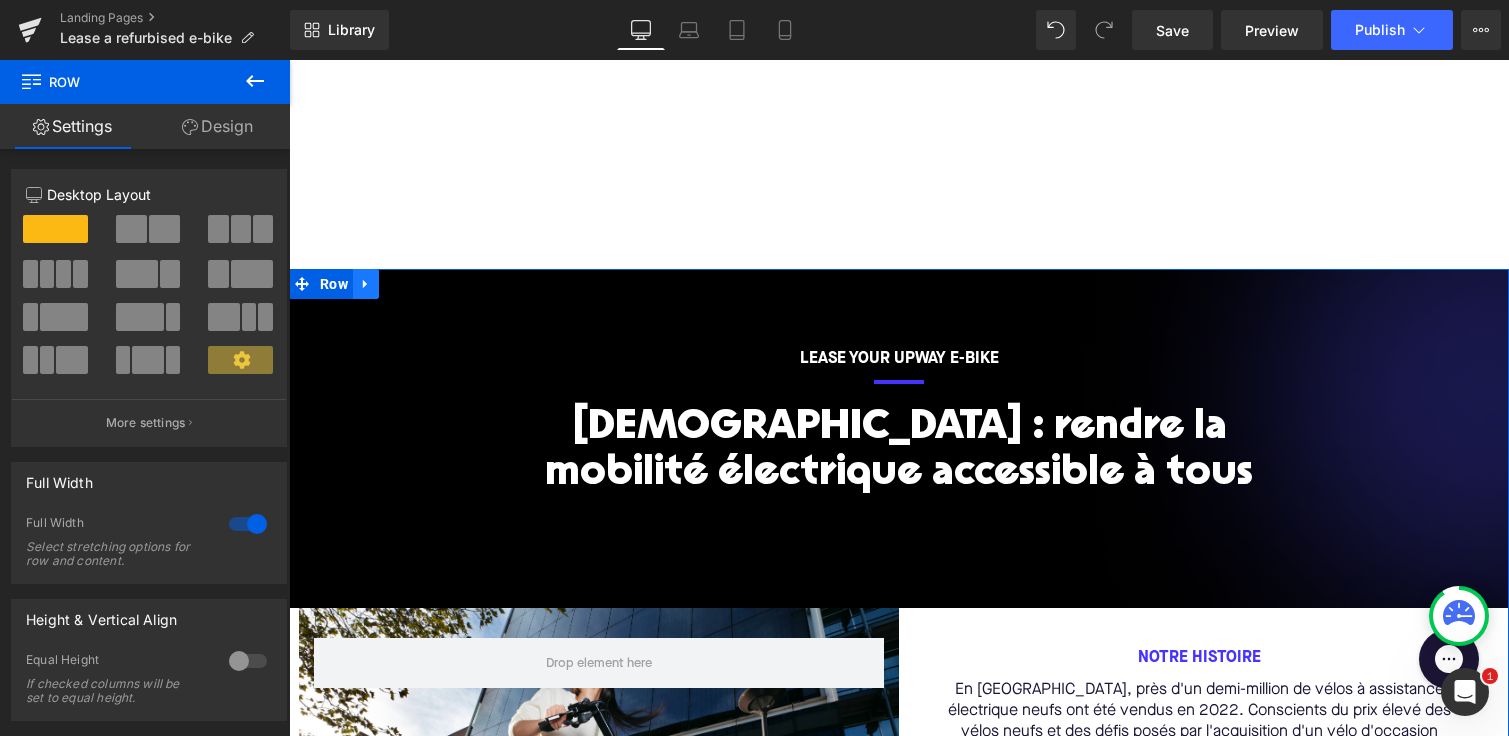 click at bounding box center [366, 284] 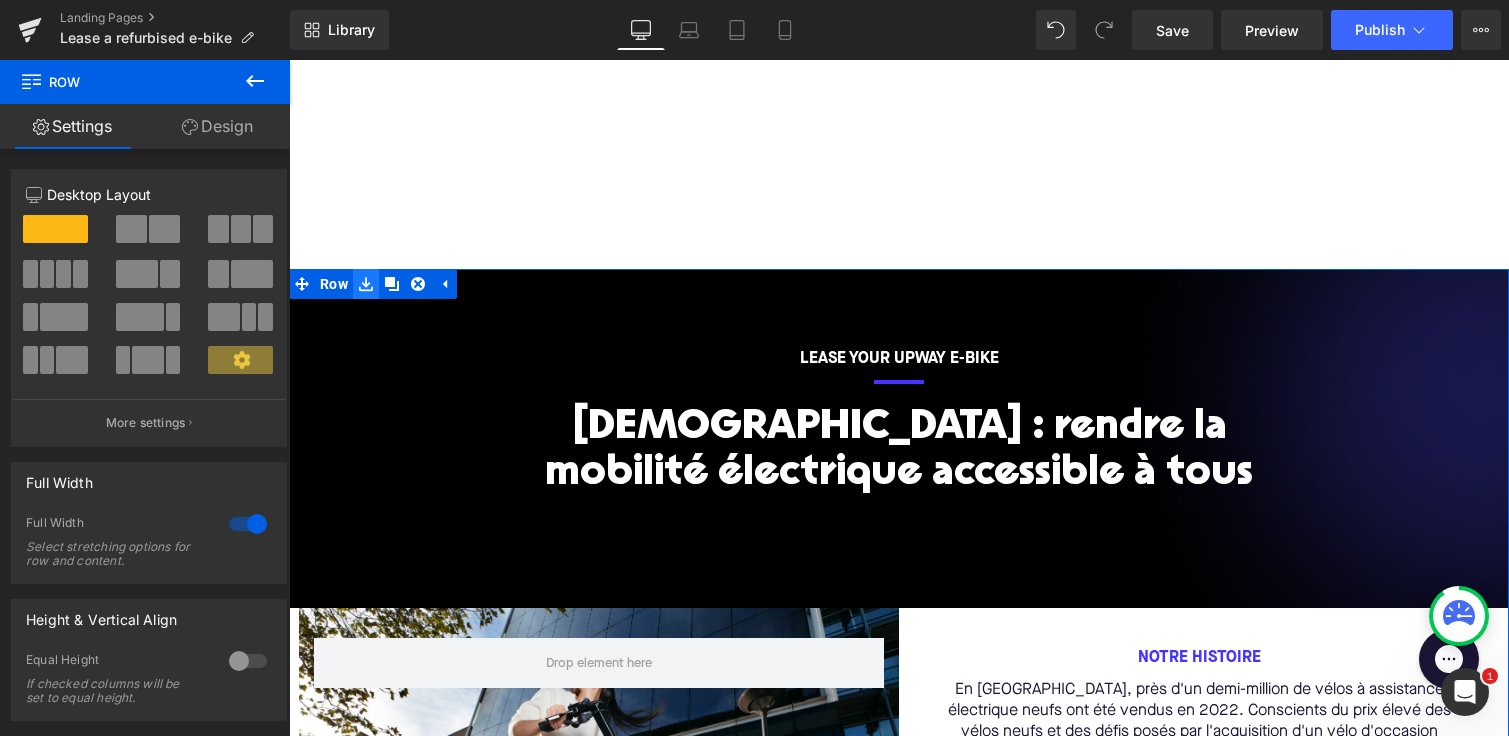 click 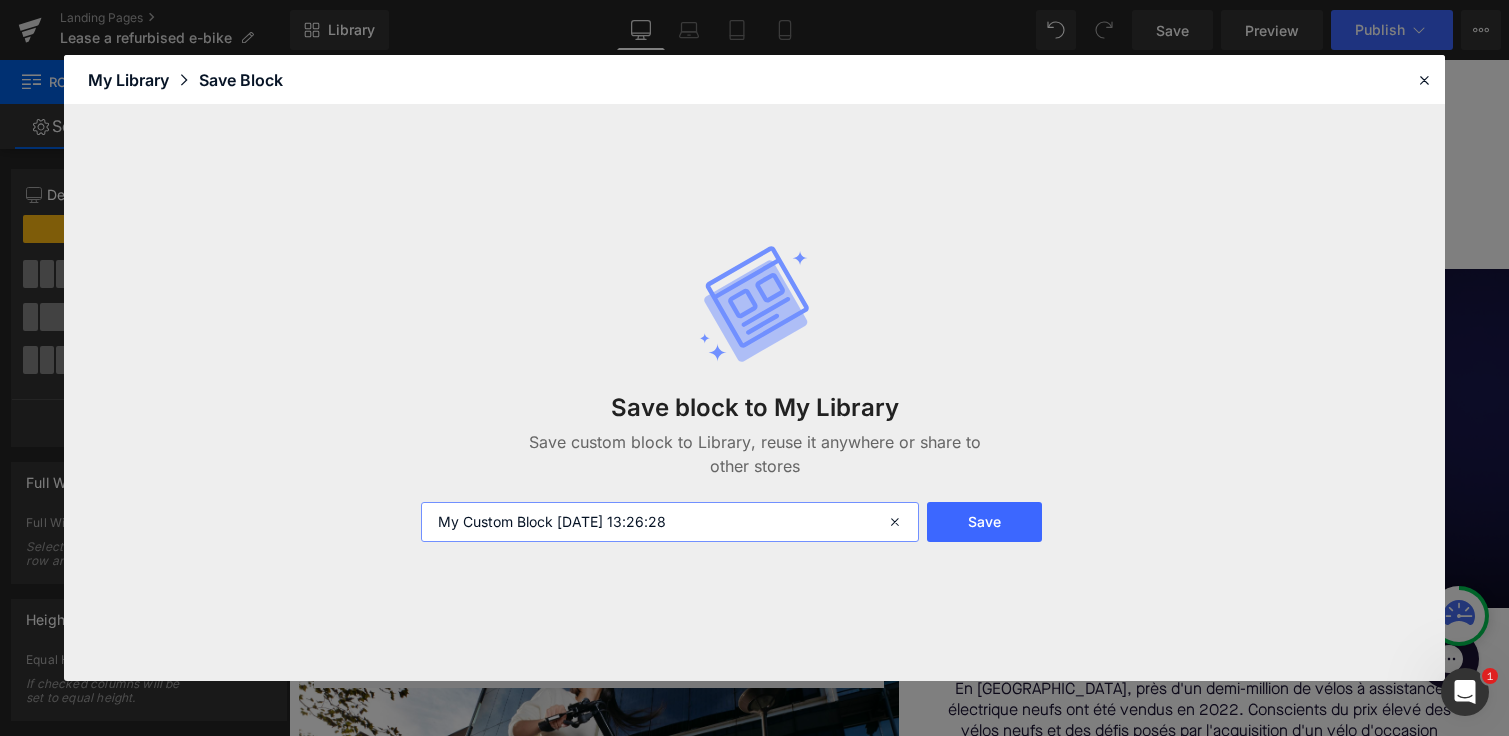 click on "My Custom Block 2025-07-16 13:26:28" at bounding box center (670, 522) 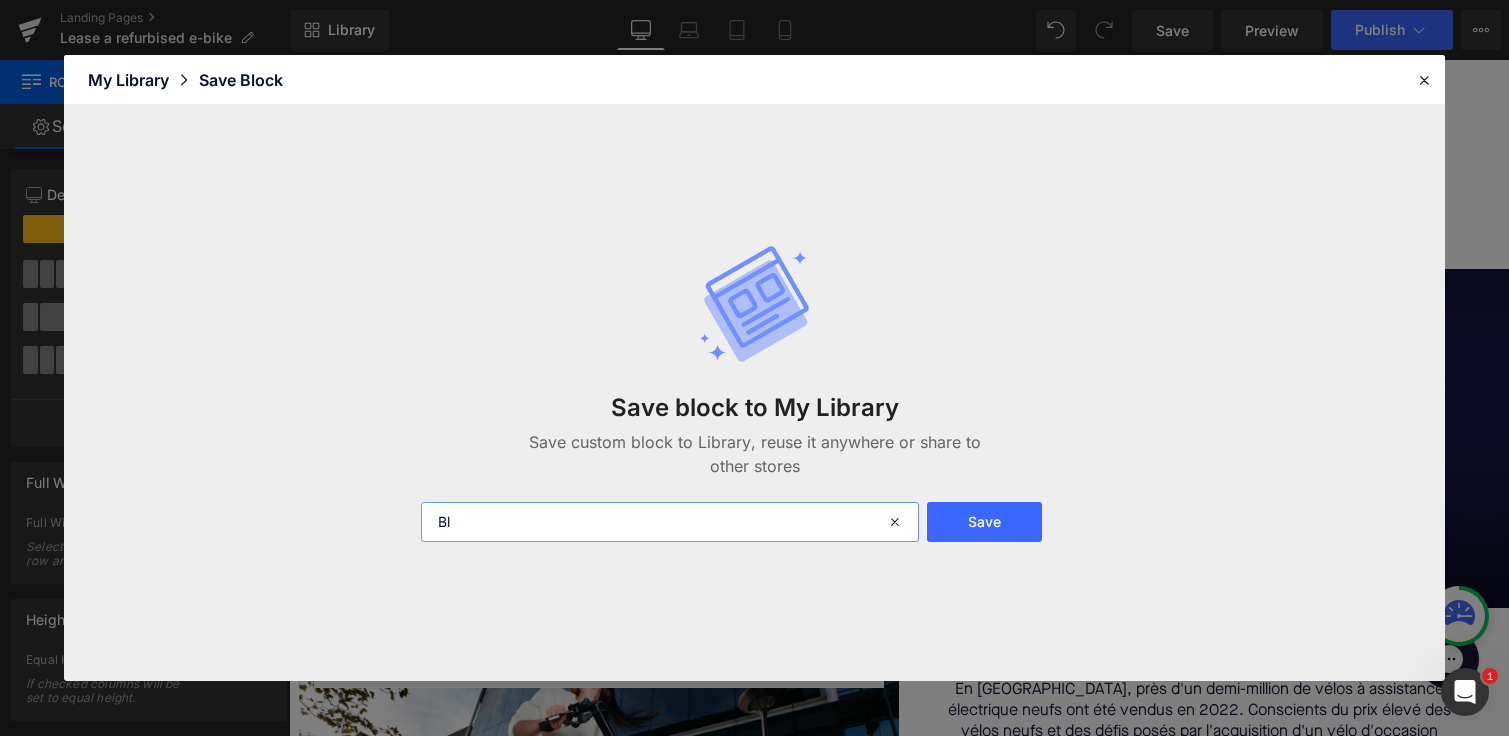 type on "B" 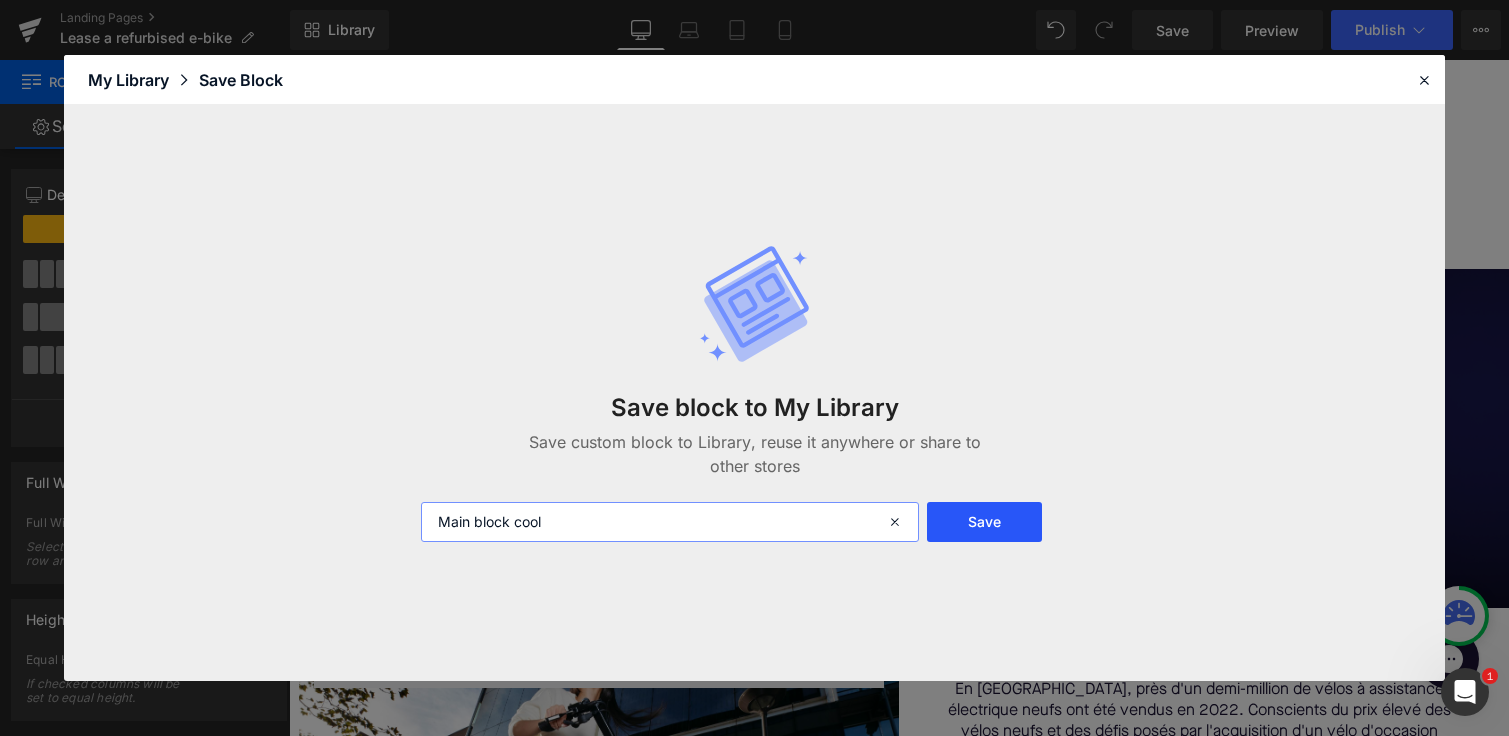 type on "Main block cool" 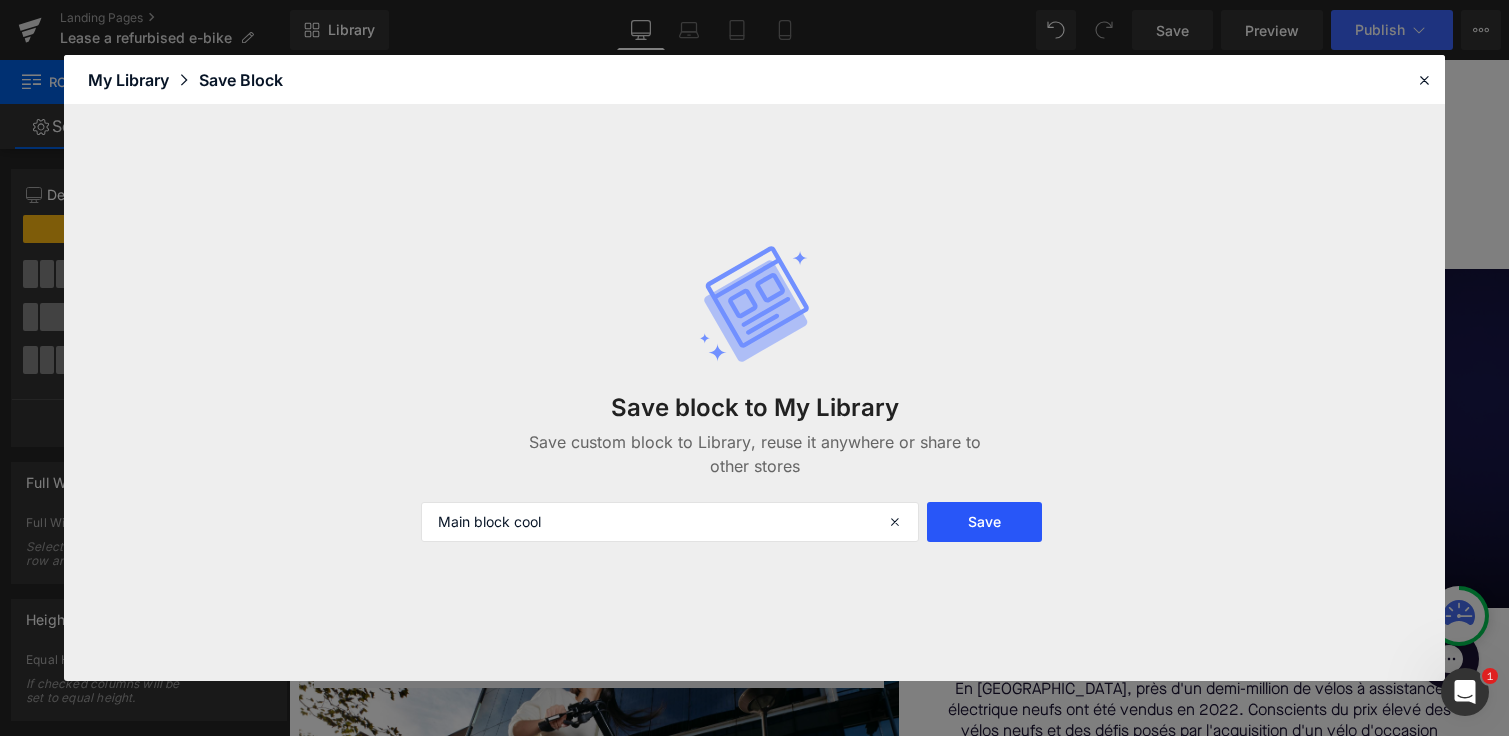 click on "Save" at bounding box center (984, 522) 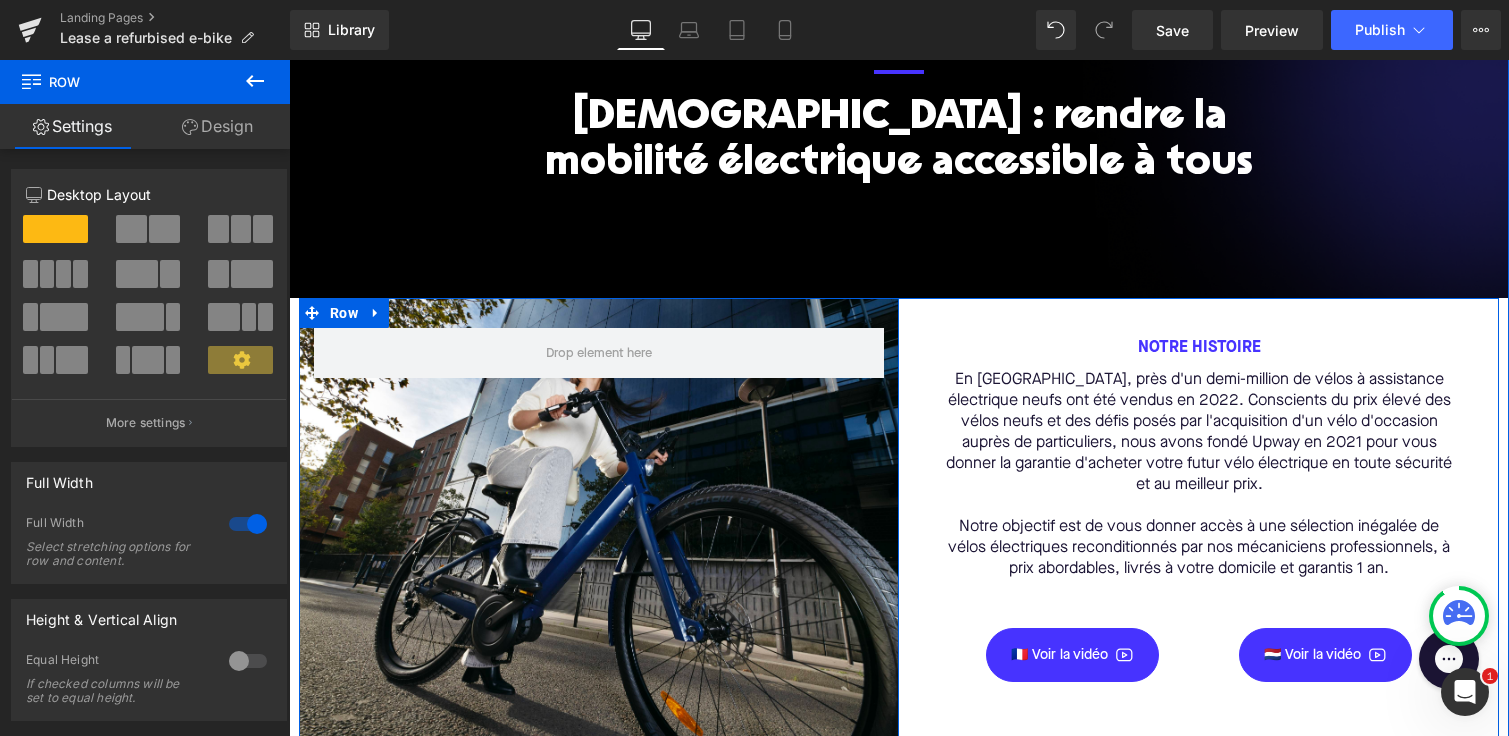 scroll, scrollTop: 381, scrollLeft: 0, axis: vertical 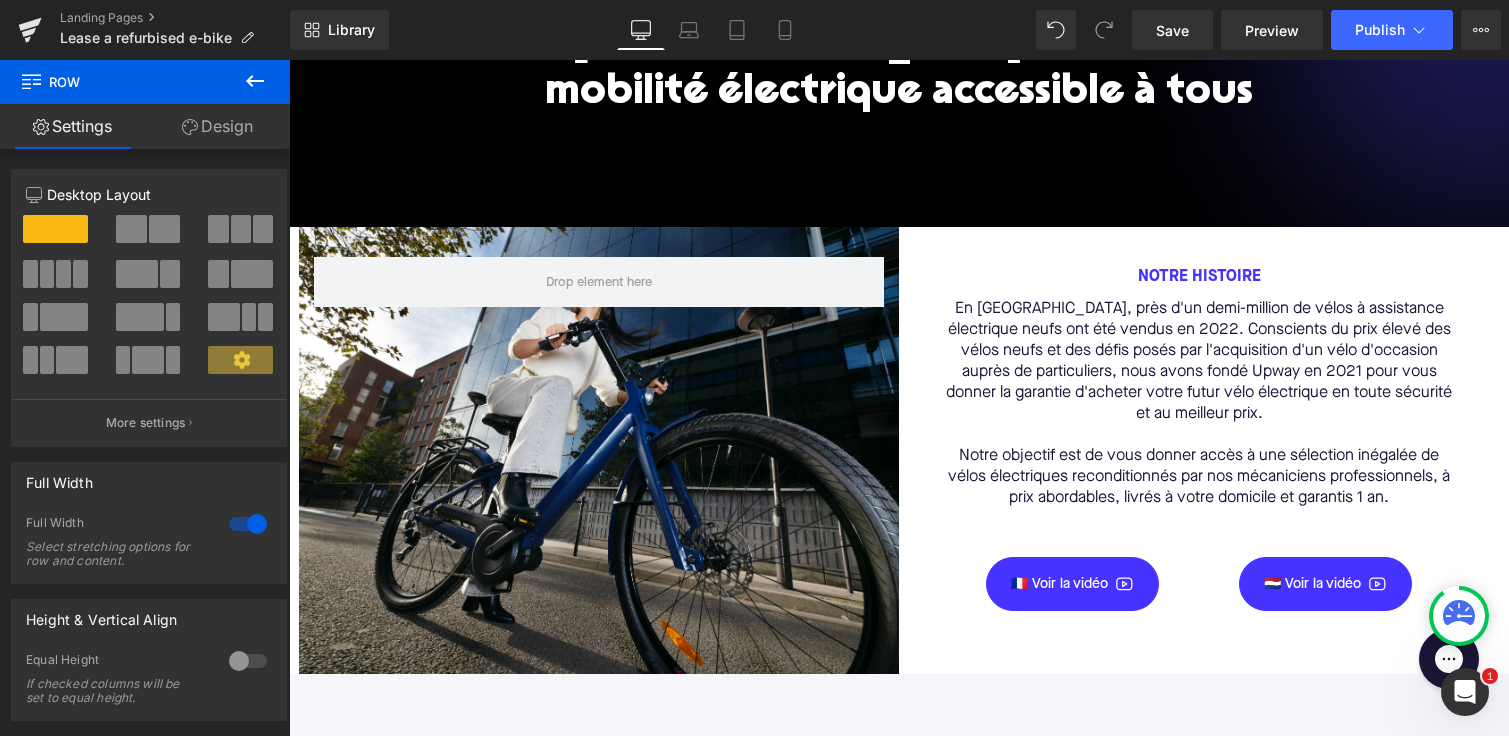 click on "Lease your upway e-bike Text Block         Separator         Notre mission : rendre la mobilité électrique accessible à tous Heading         Row         Row     110px     Row         NOTRE HISTOIRE Text Block         En France, près d'un demi-million de vélos à assistance électrique neufs ont été vendus en 2022. Conscients du prix élevé des vélos neufs et des défis posés par l'acquisition d'un vélo d'occasion auprès de particuliers, nous avons fondé Upway en 2021 pour vous donner la garantie d'acheter votre futur vélo électrique en toute sécurité et au meilleur prix. Notre objectif est de vous donner accès à une sélection inégalée de vélos électriques reconditionnés par nos mécaniciens professionnels, à prix abordables, livrés à votre domicile et garantis 1 an. Text Block          🇫🇷 Voir la vidéo Button         🇳🇱 Voir la vidéo Button         Row         Row       32px   Row         POURQUOI CHOISIR UPWAY ? Text Block         Image         Icon" at bounding box center [899, 1308] 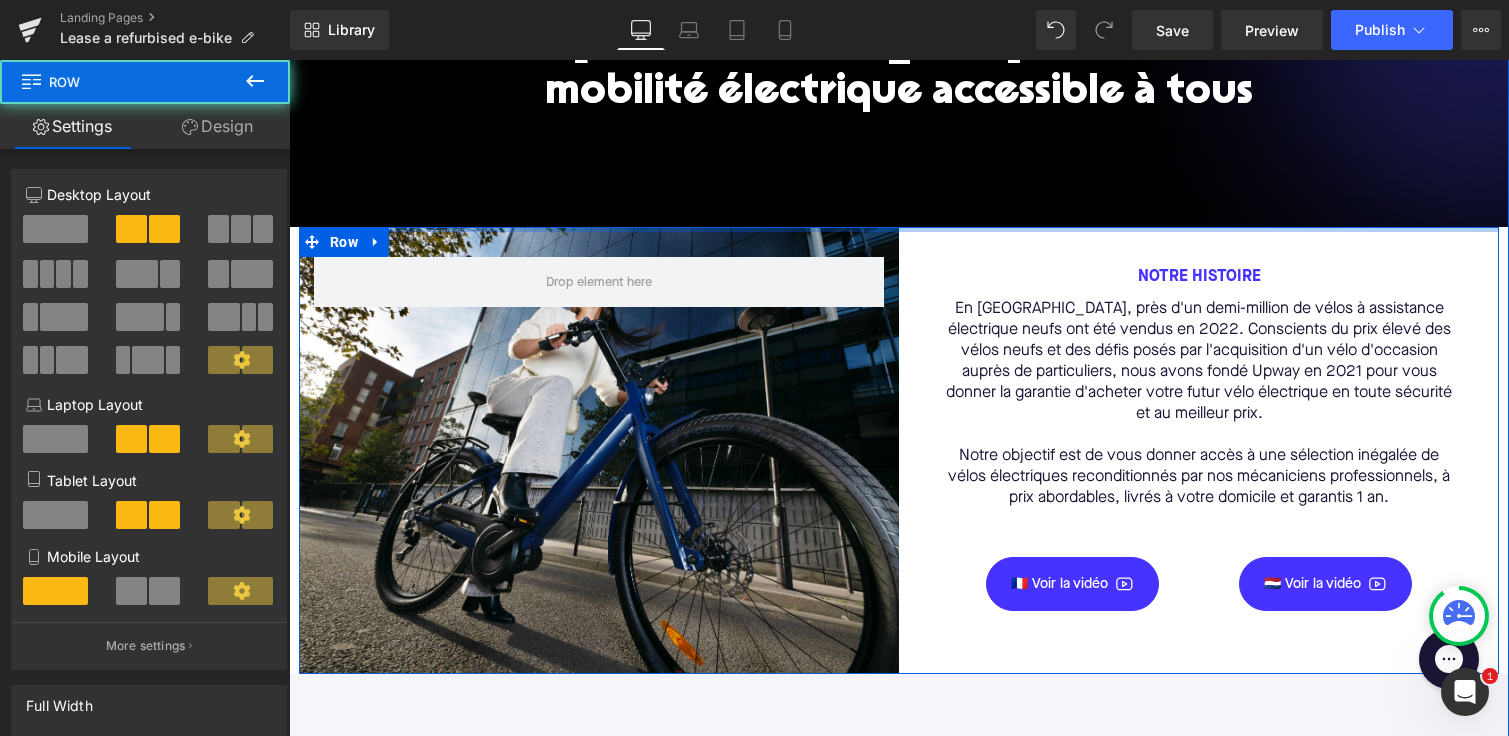 click at bounding box center (899, 229) 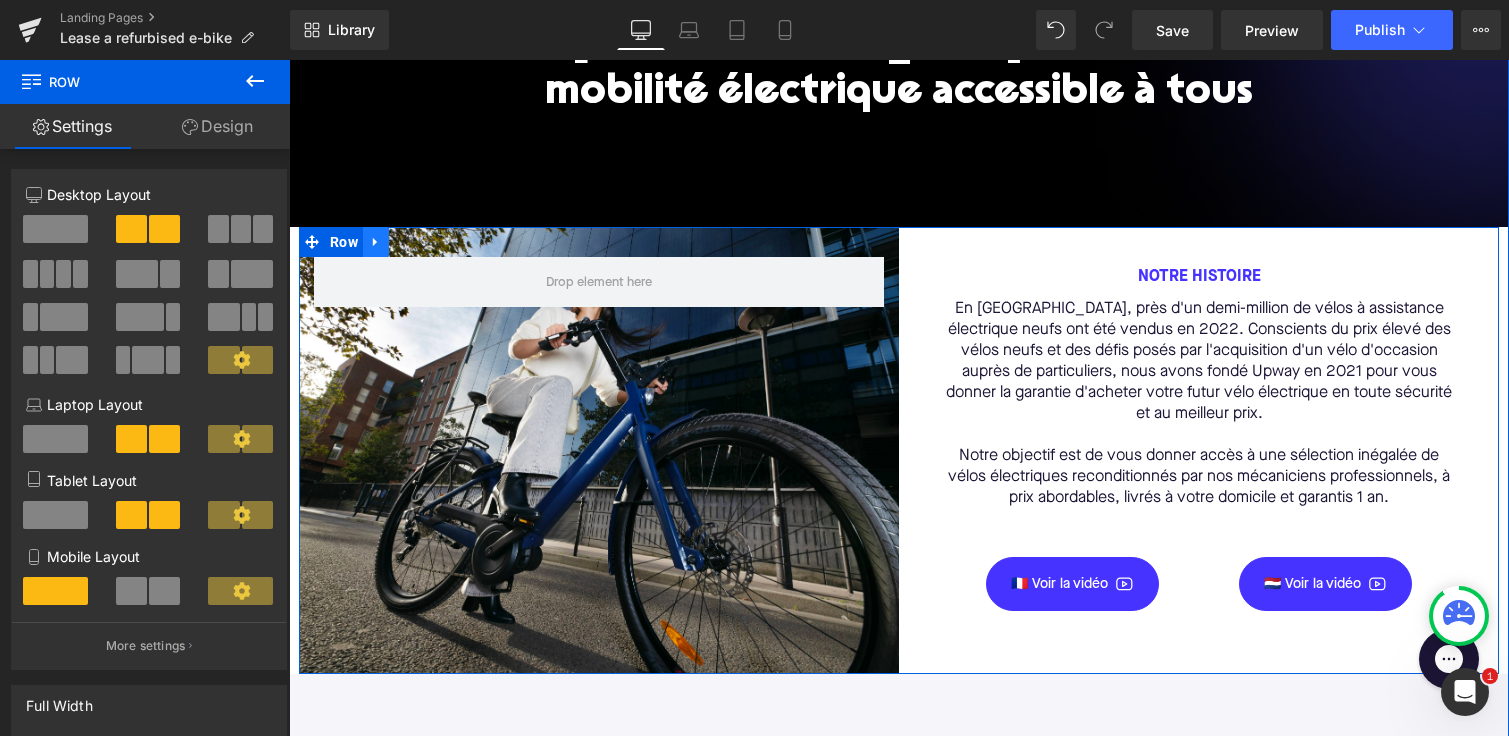 click 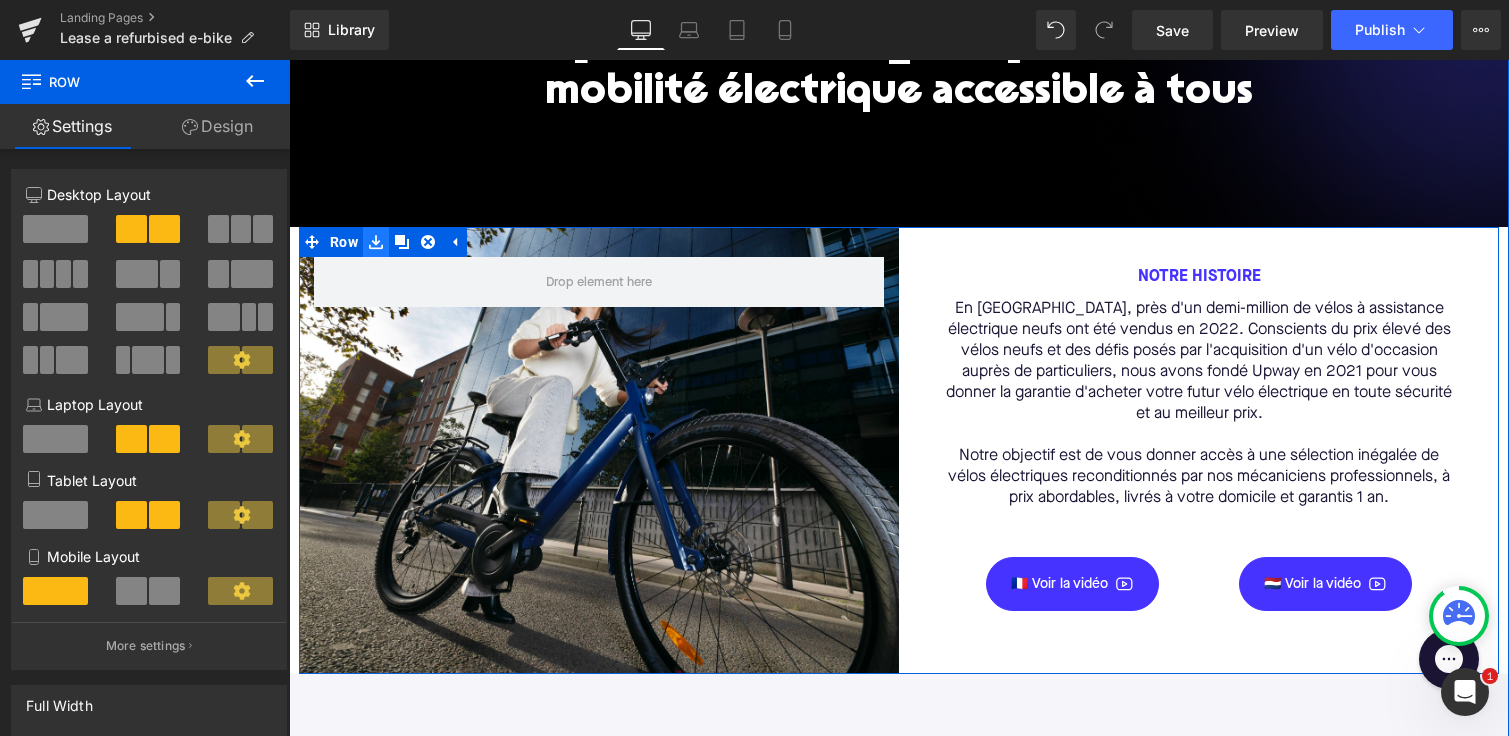 click 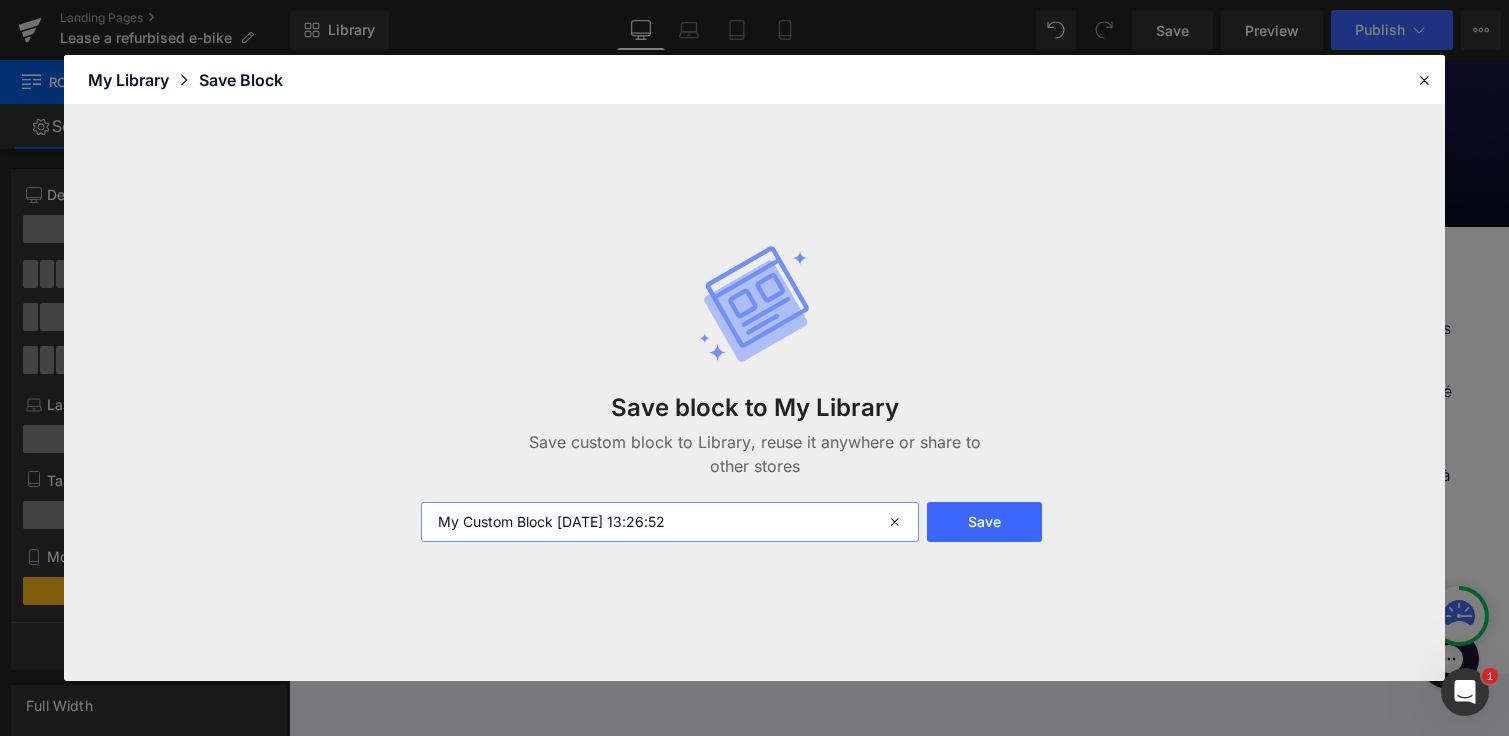 click on "My Custom Block 2025-07-16 13:26:52" at bounding box center [670, 522] 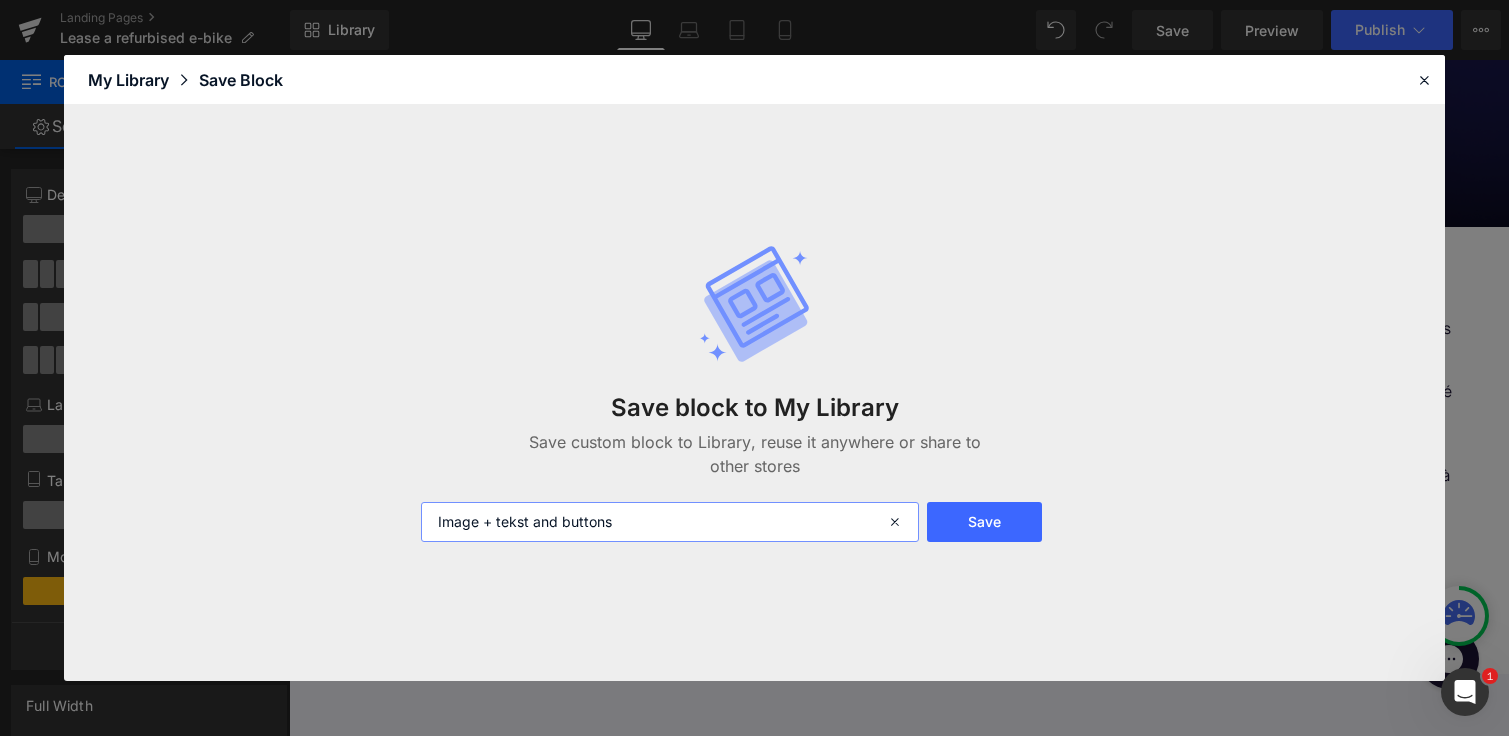 type on "Image + tekst and buttons" 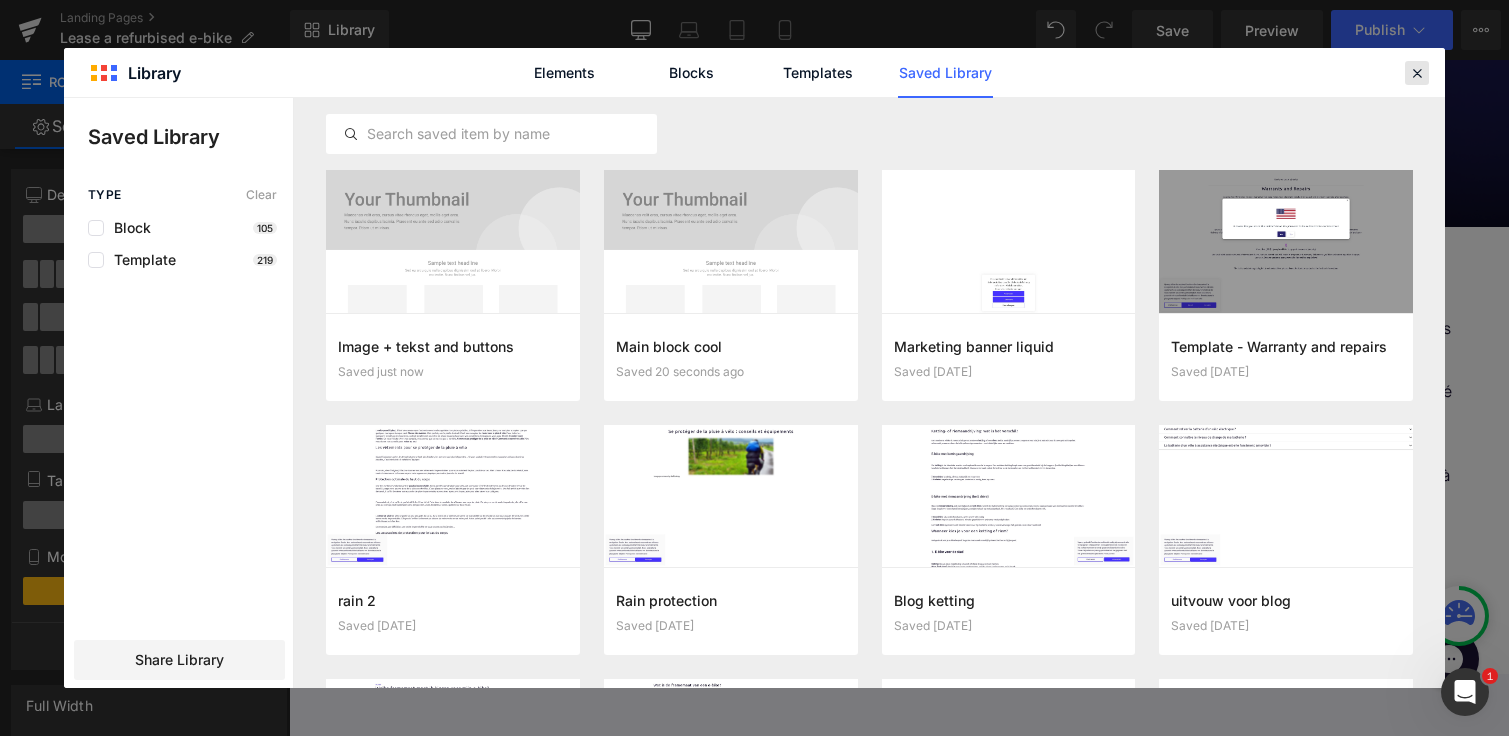 click at bounding box center [1417, 73] 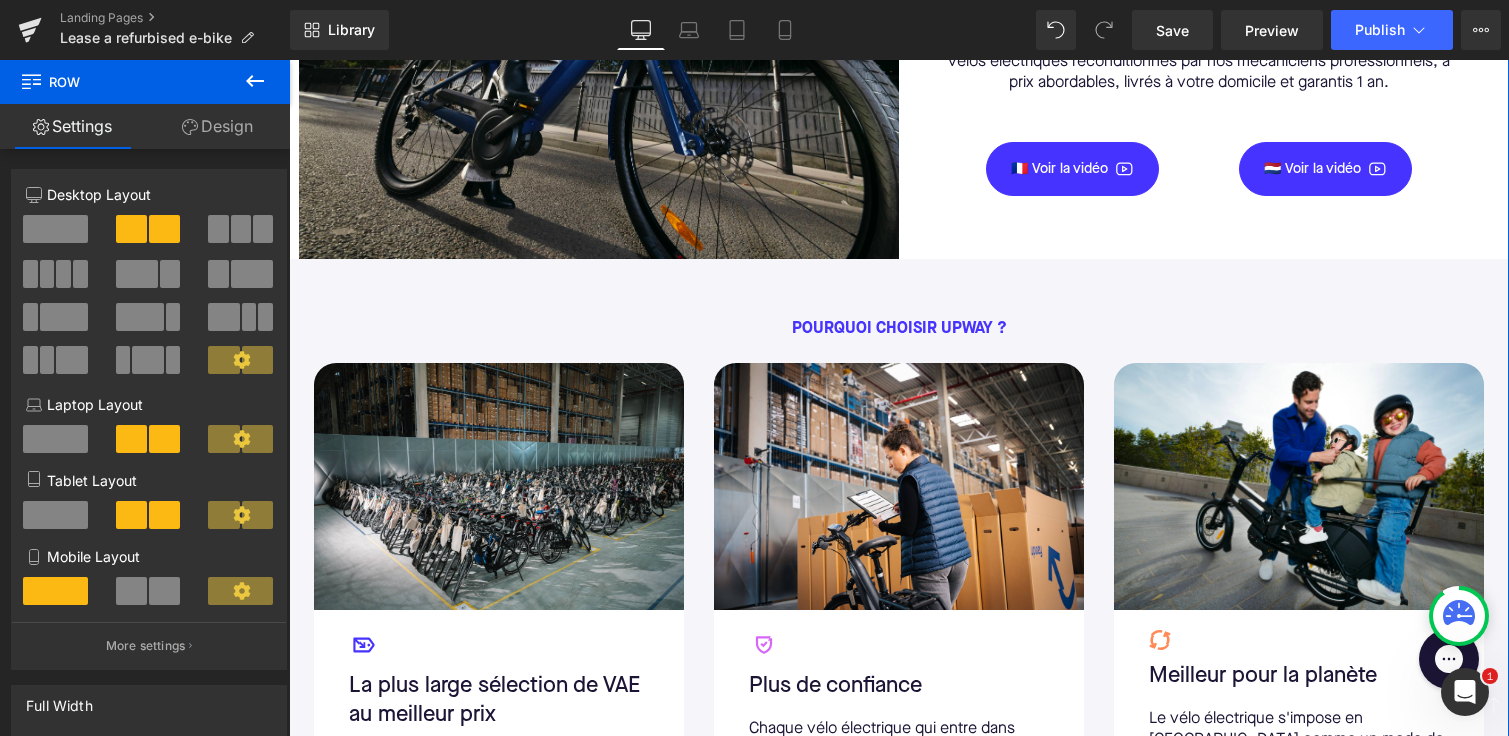 scroll, scrollTop: 823, scrollLeft: 0, axis: vertical 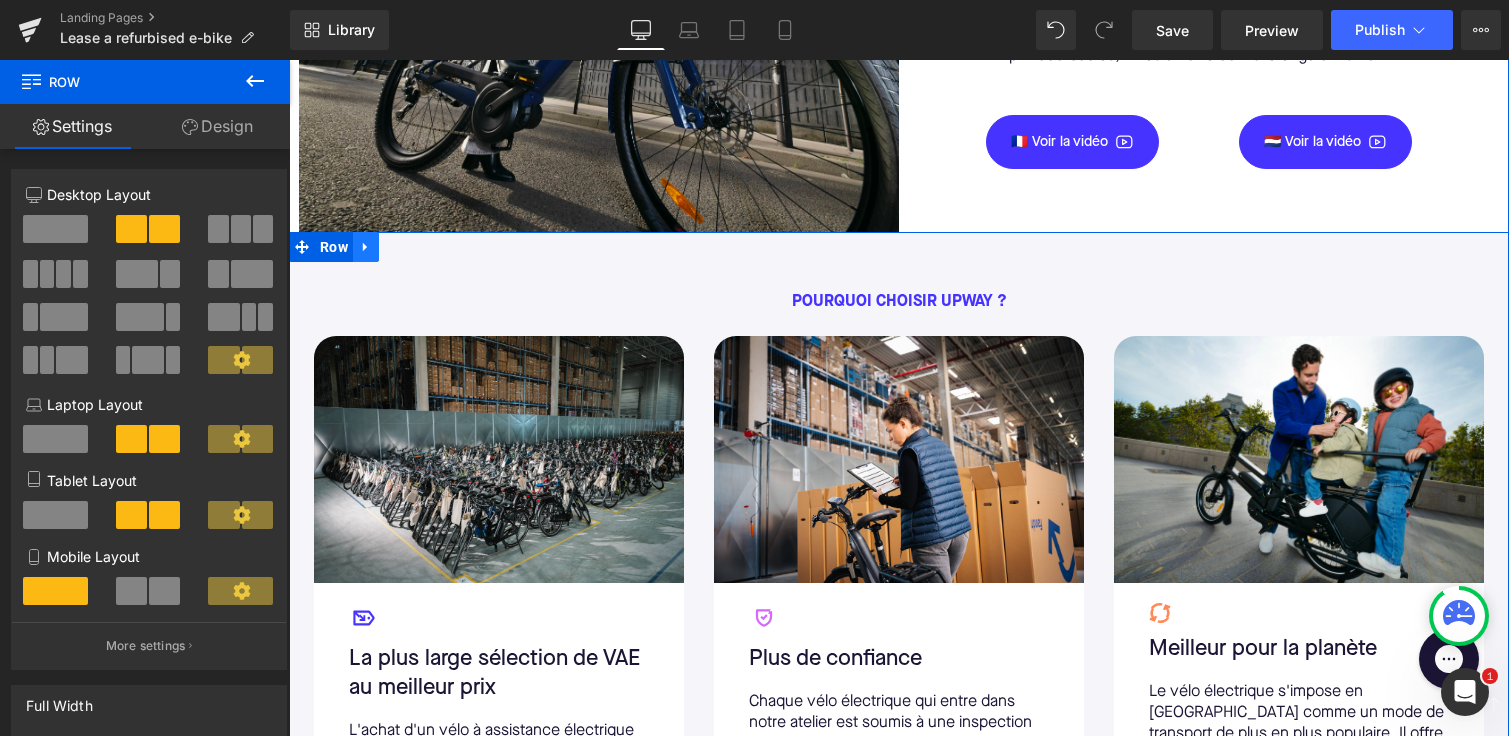 click 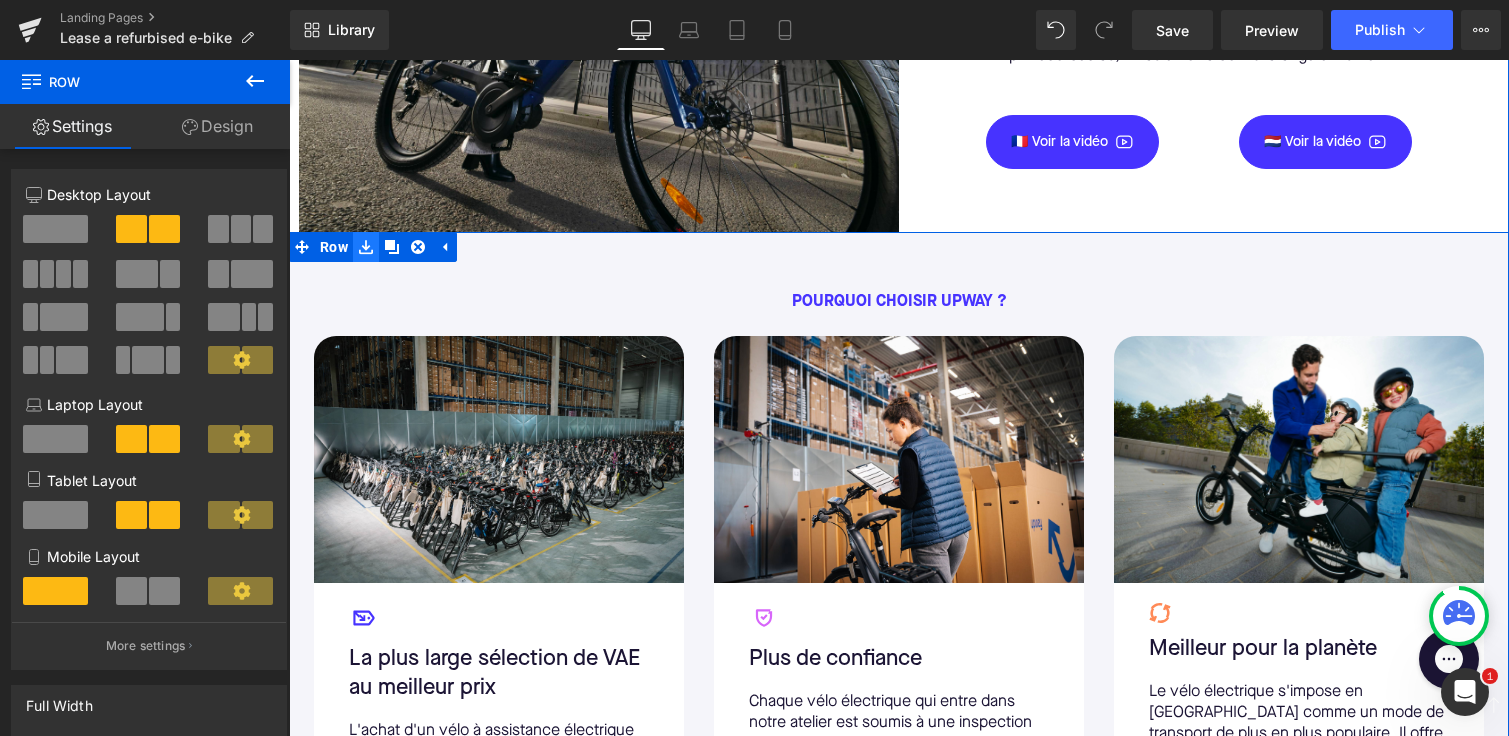 click 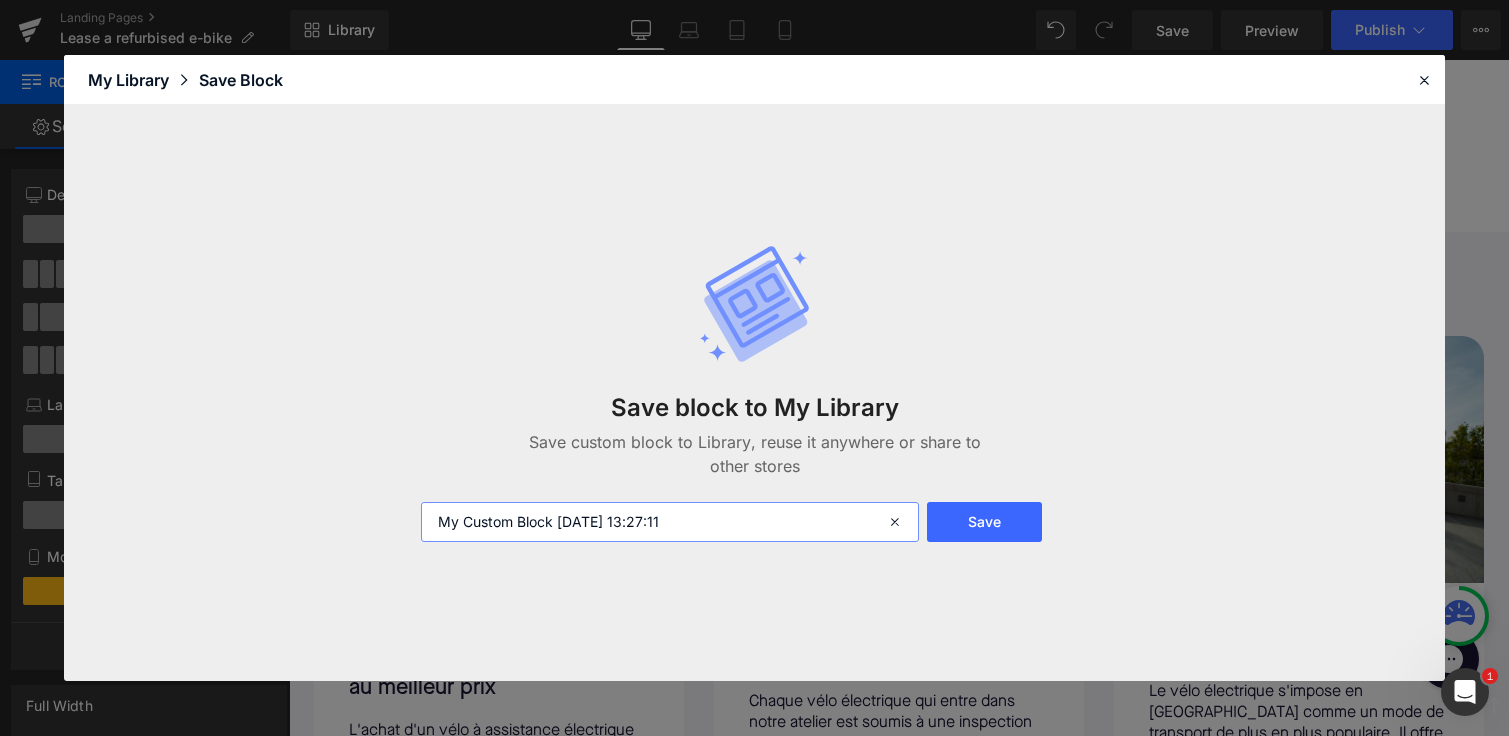 click on "My Custom Block 2025-07-16 13:27:11" at bounding box center [670, 522] 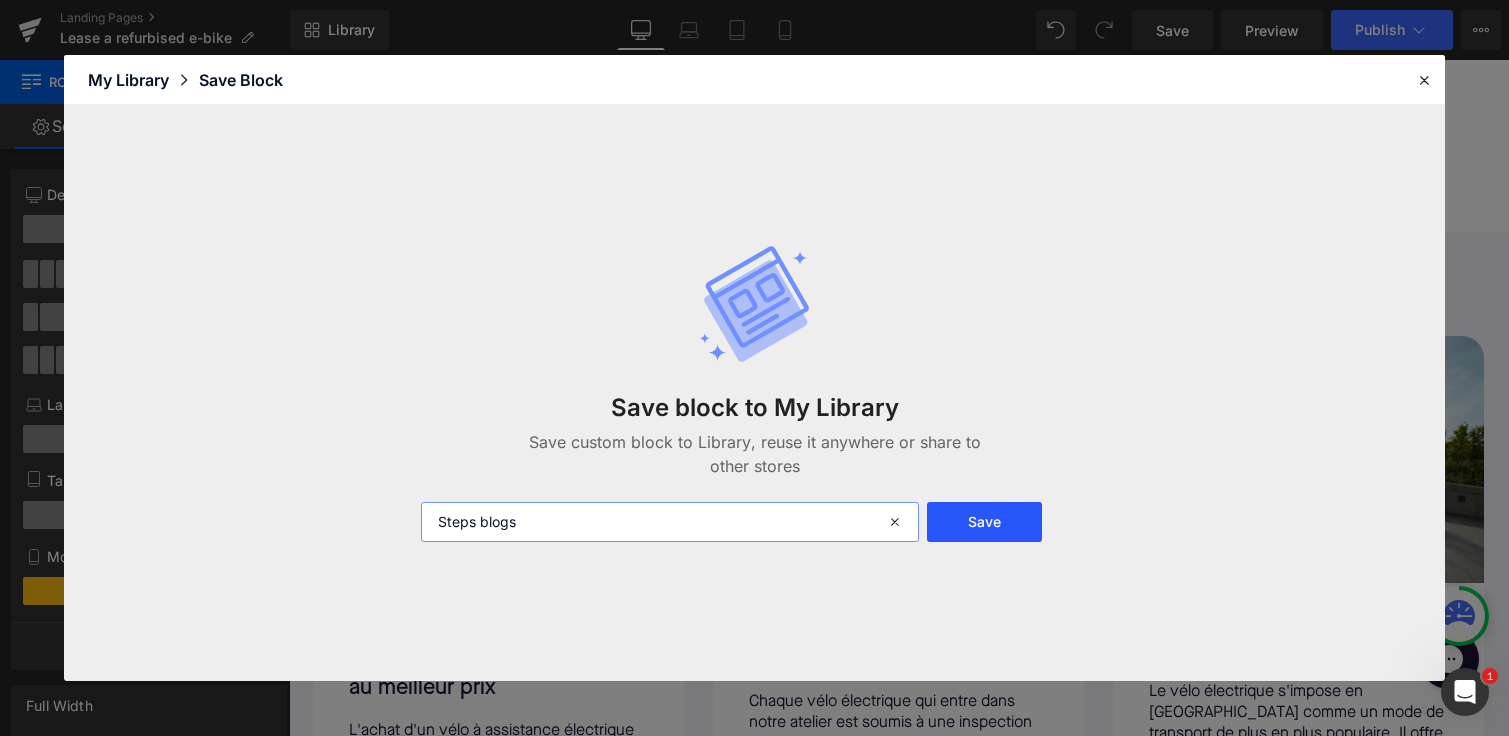 type on "Steps blogs" 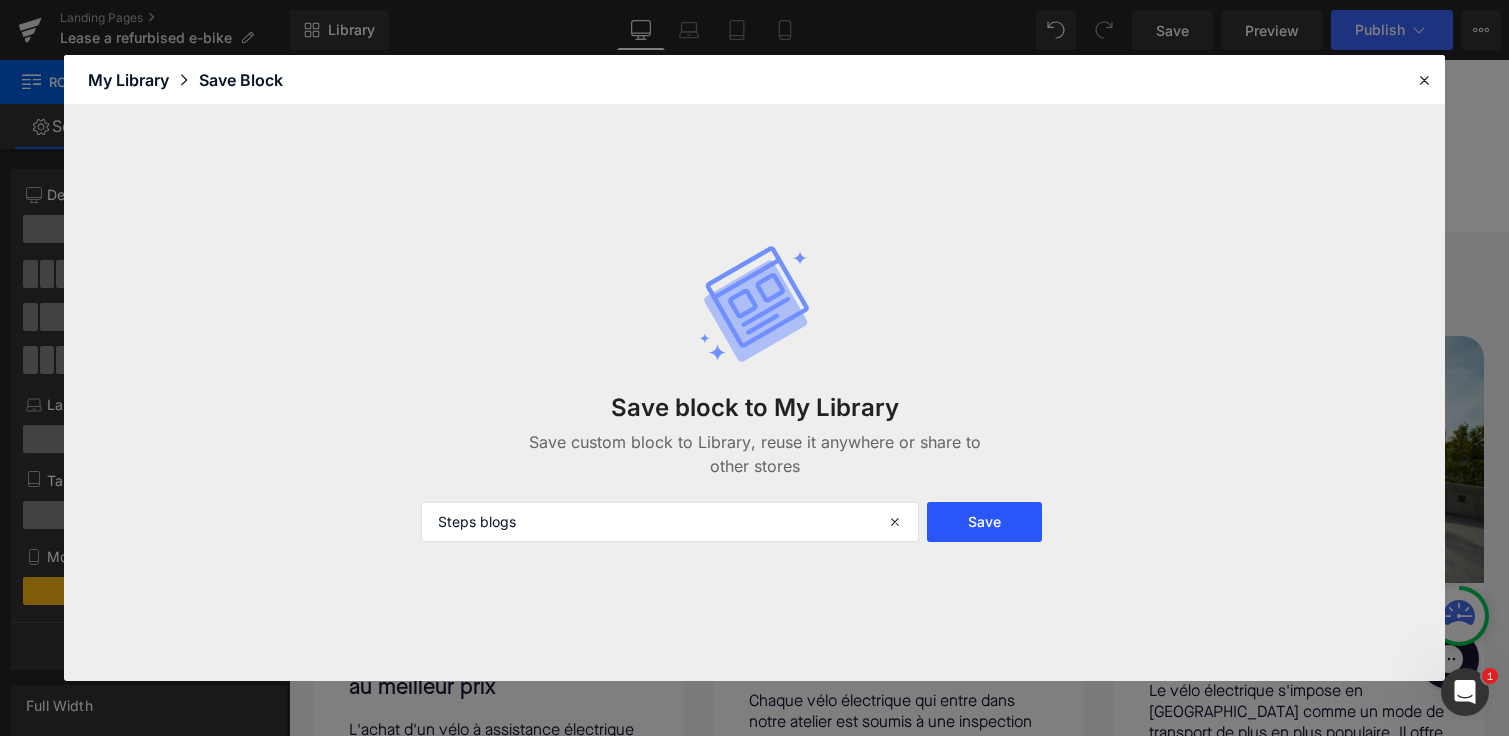 click on "Save" at bounding box center (984, 522) 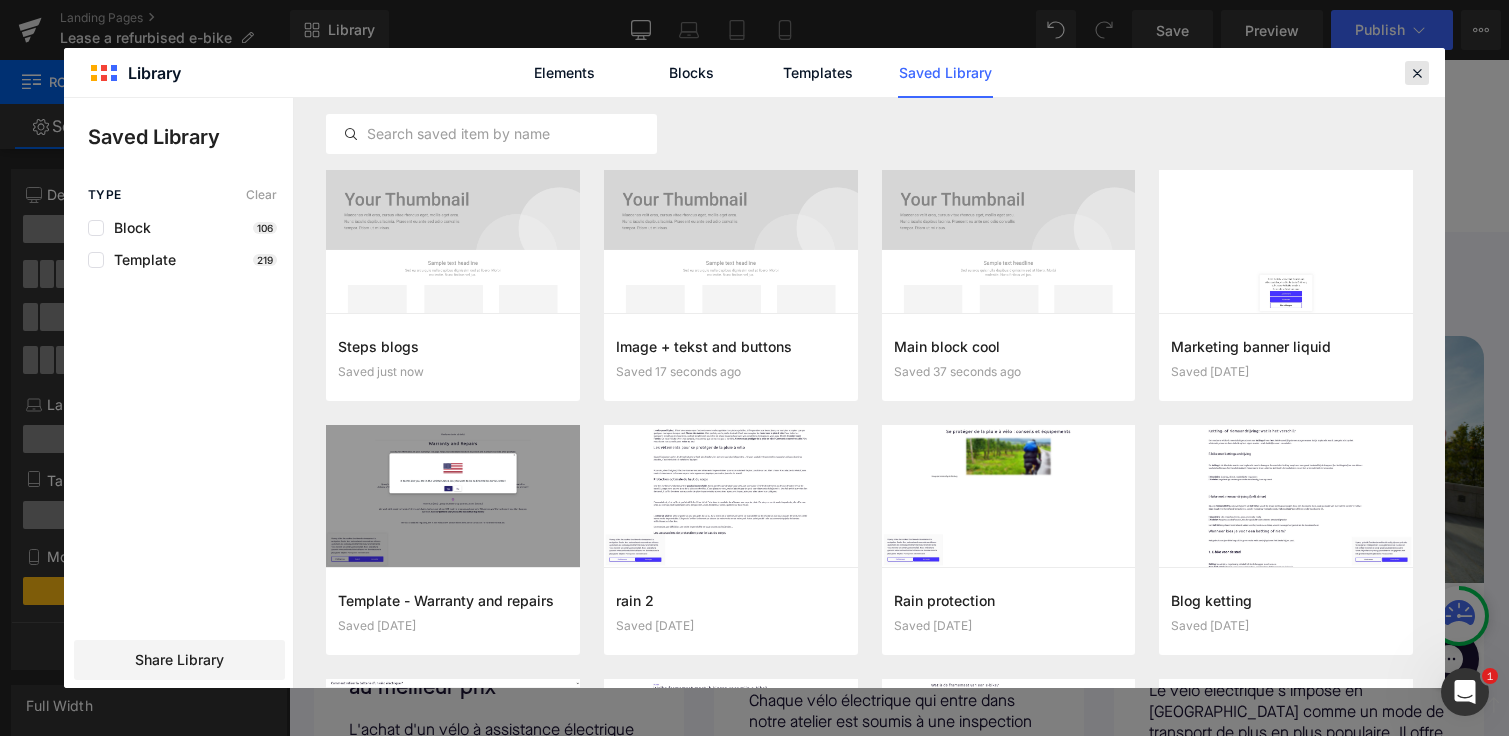 click at bounding box center [1417, 73] 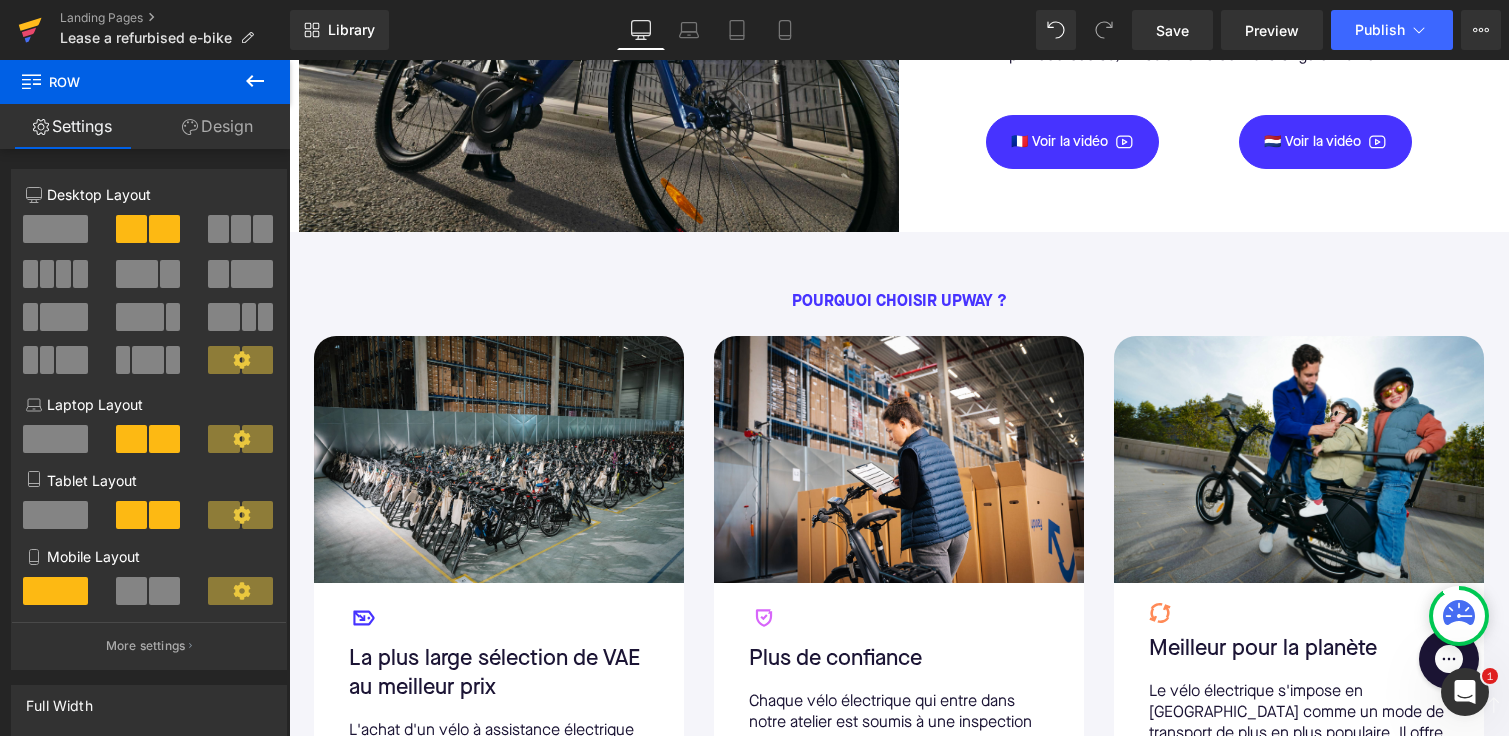click 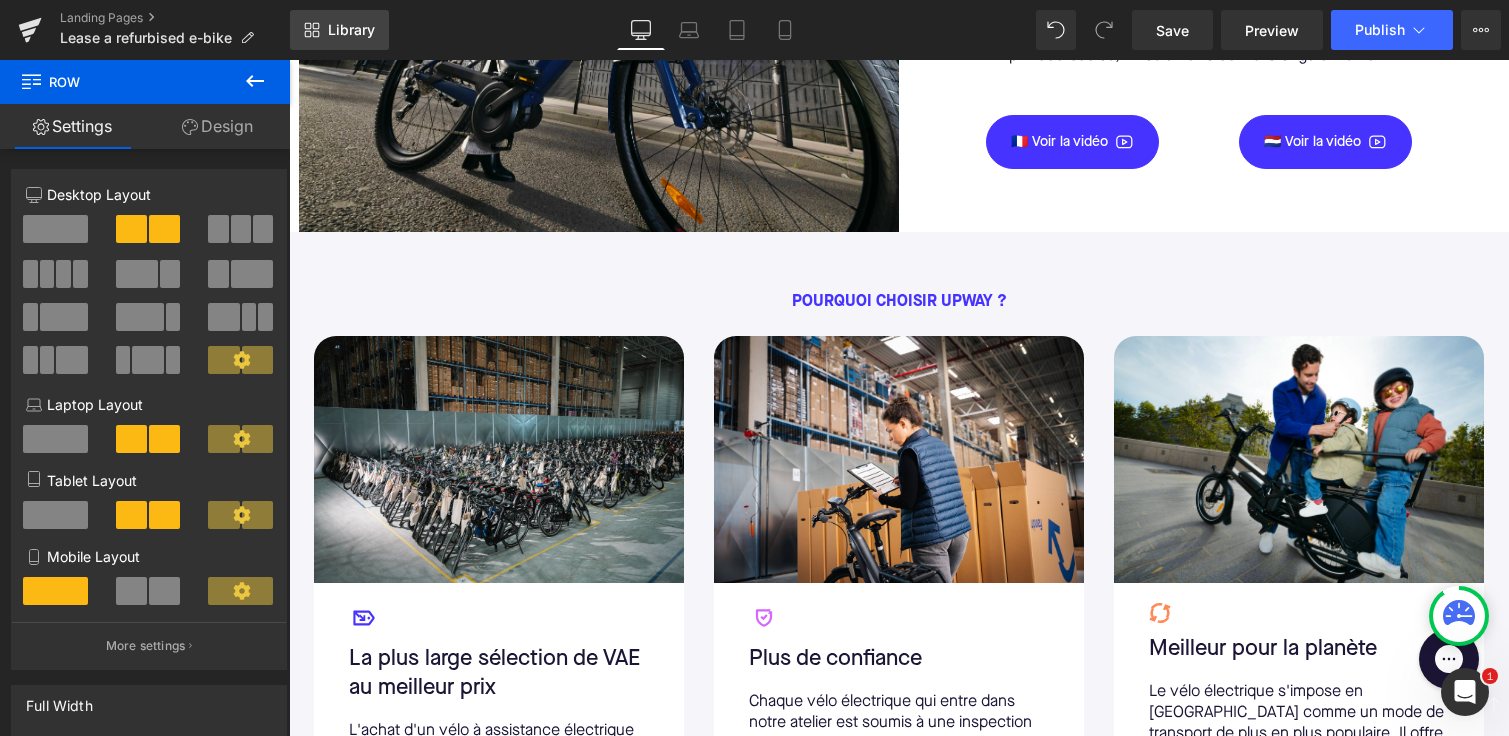click 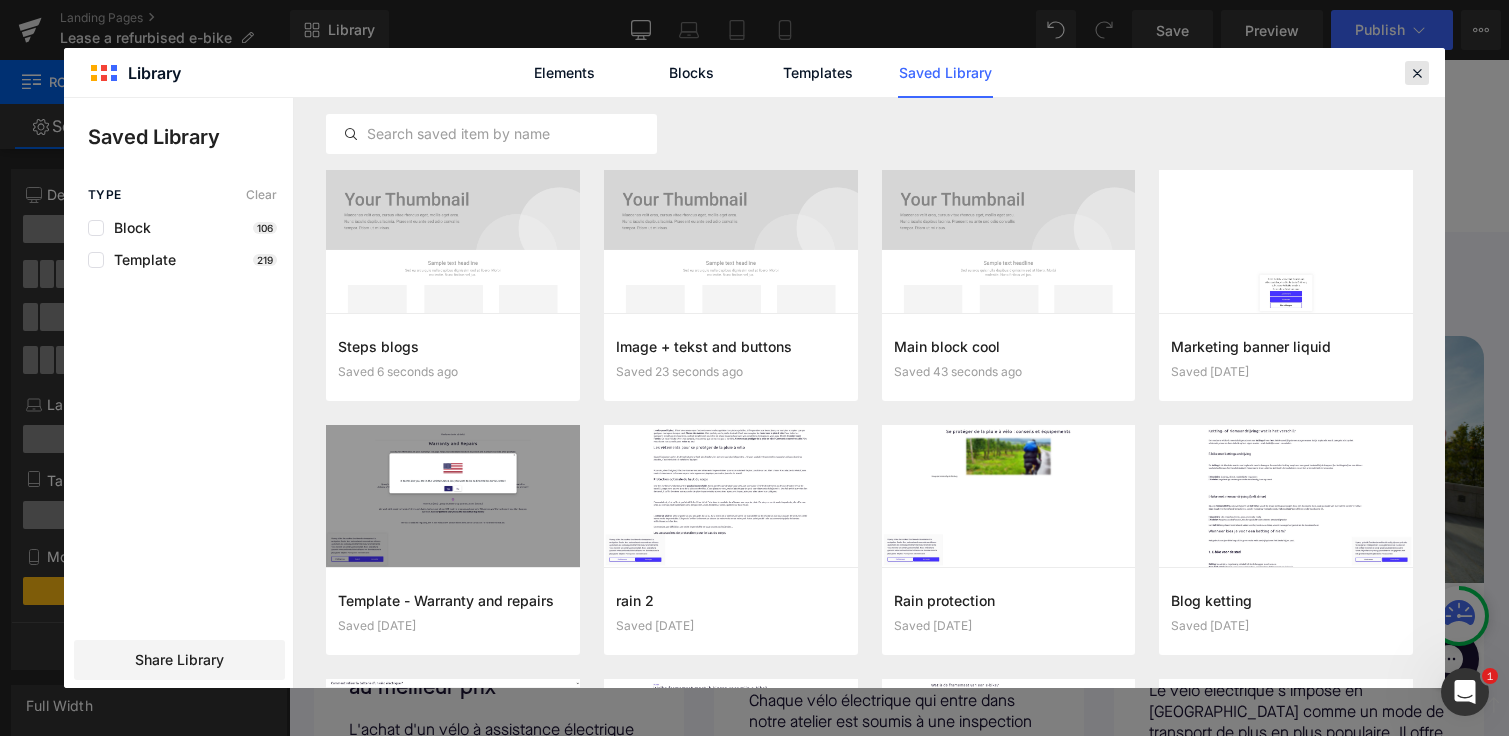click at bounding box center [1417, 73] 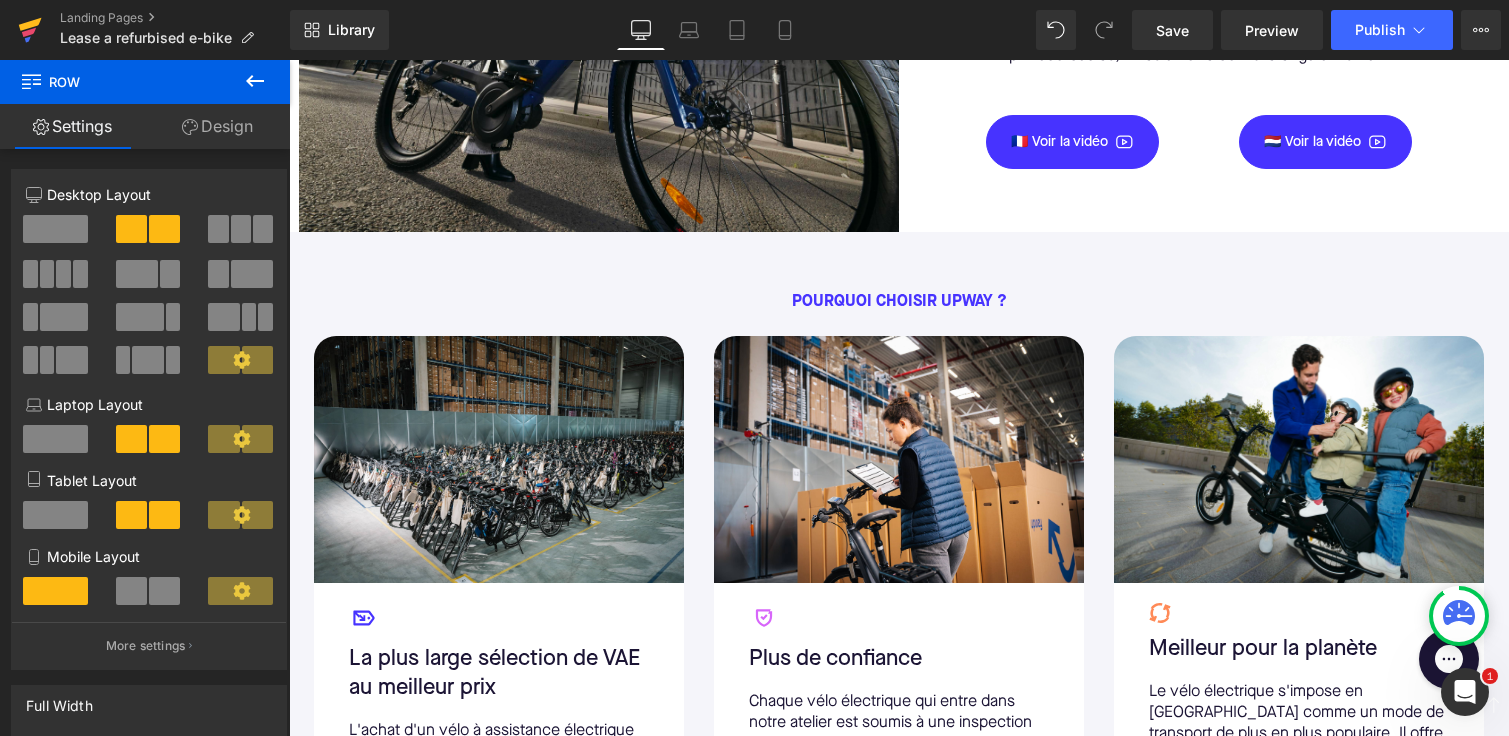 click 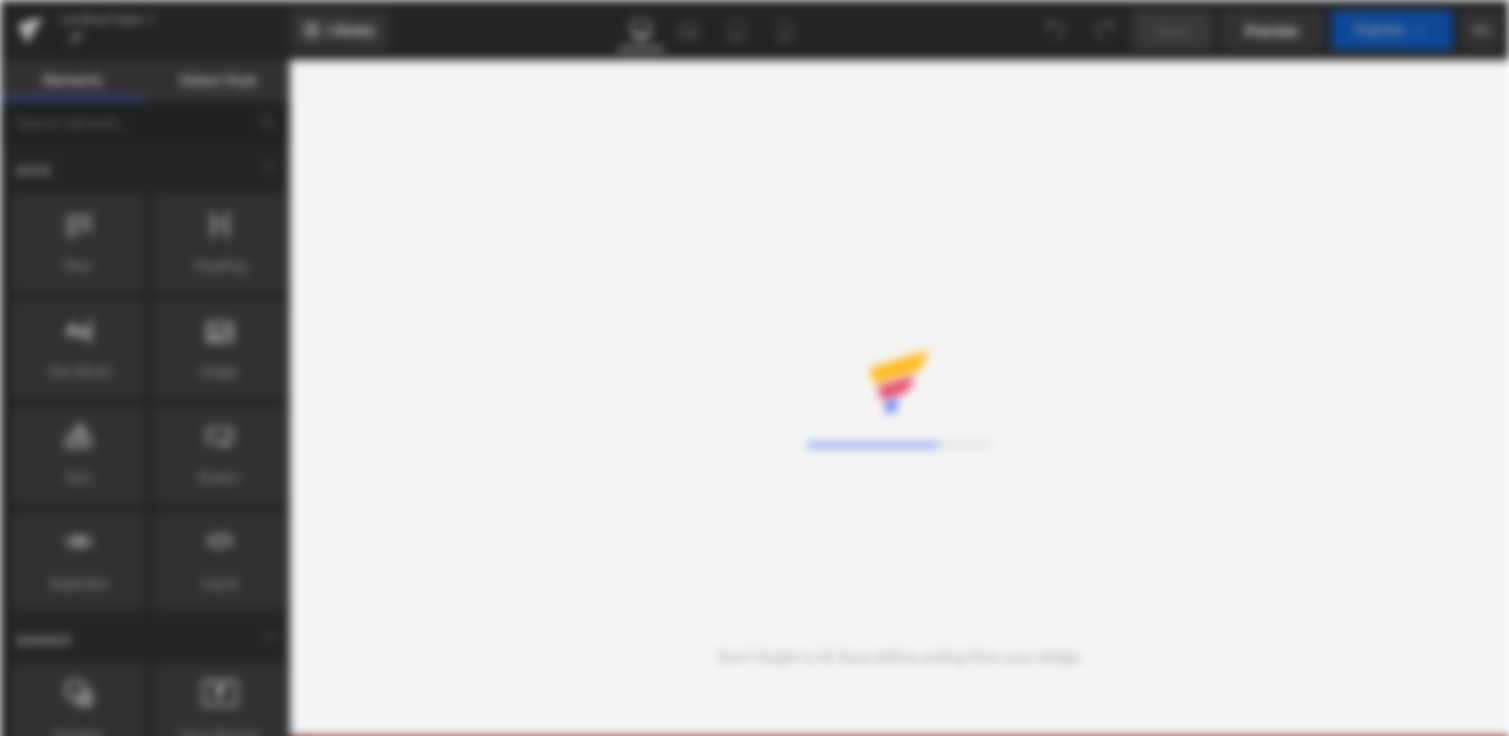 scroll, scrollTop: 0, scrollLeft: 0, axis: both 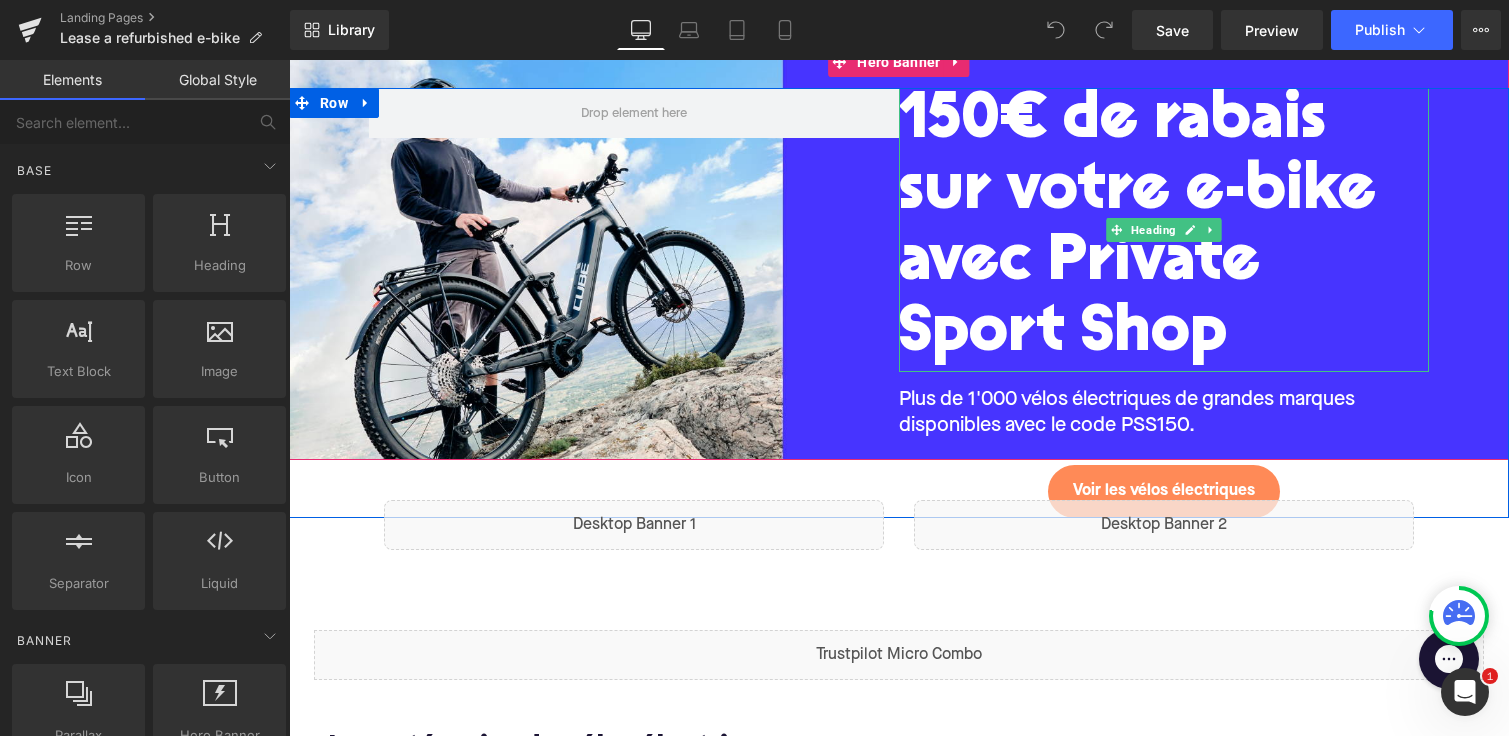 click on "150€ de rabais sur votre e-bike avec Private Sport Shop" at bounding box center [1137, 229] 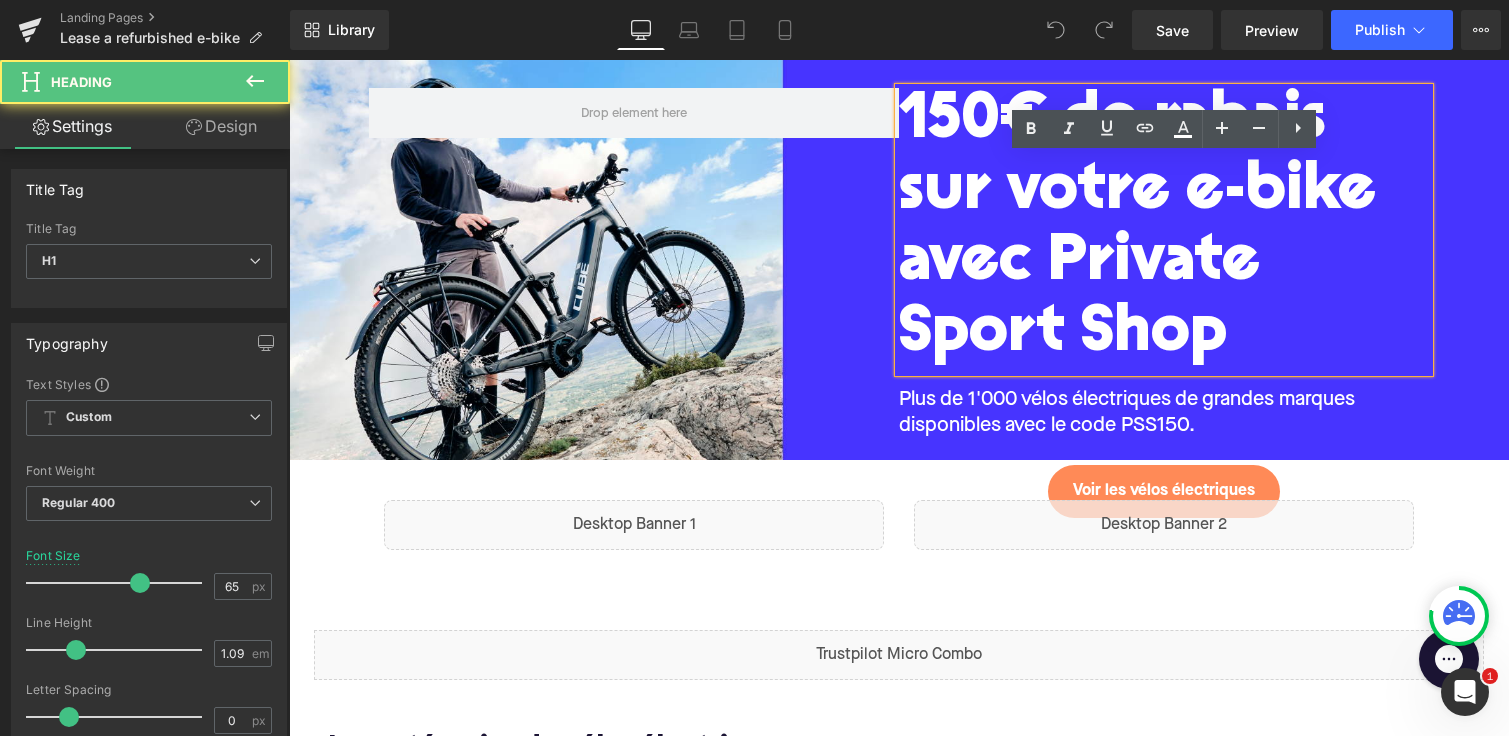 click on "150€ de rabais sur votre e-bike avec Private Sport Shop Heading         Plus de 1'000 vélos électriques de grandes marques disponibles avec le code PSS150. Text Block         Voir les vélos électriques Button         Row         Row" at bounding box center [899, 303] 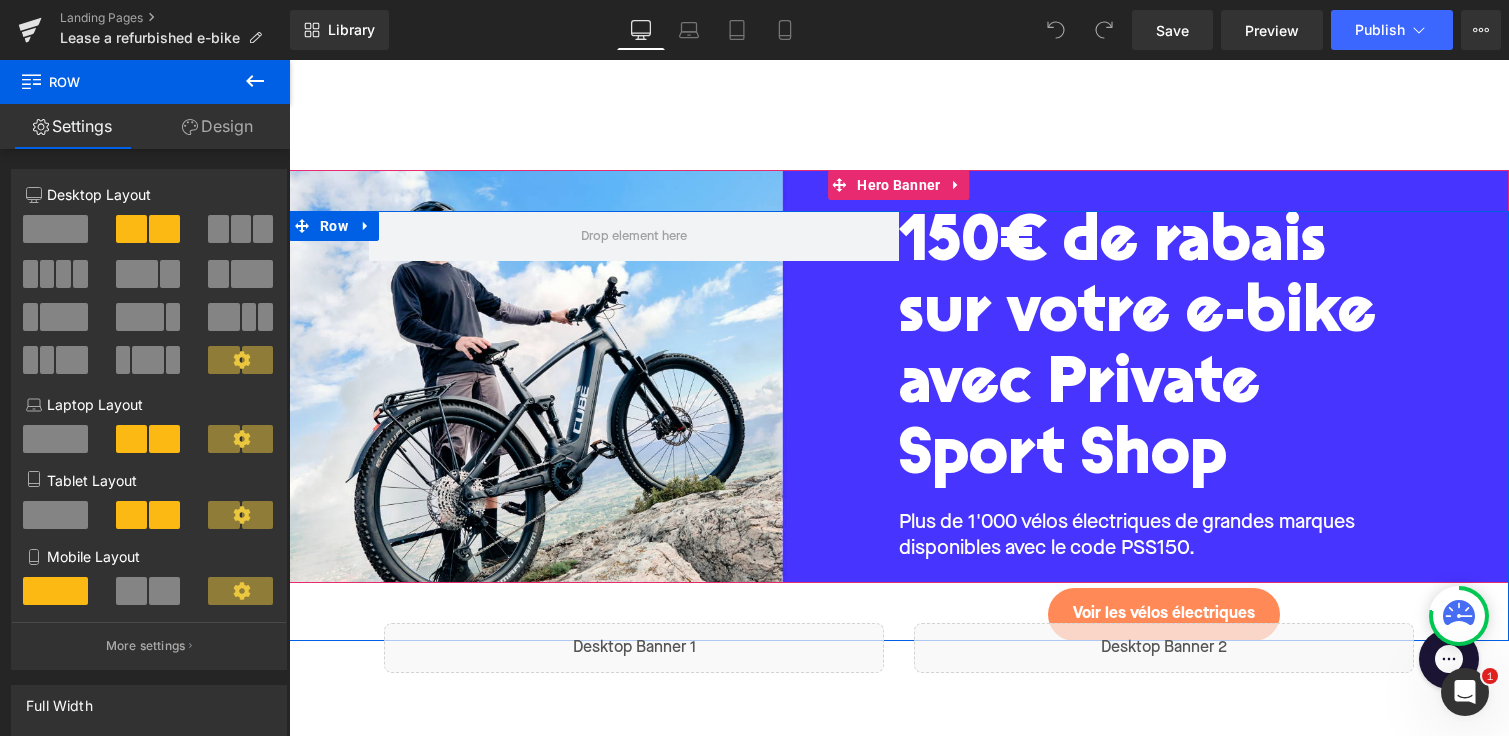 scroll, scrollTop: 0, scrollLeft: 0, axis: both 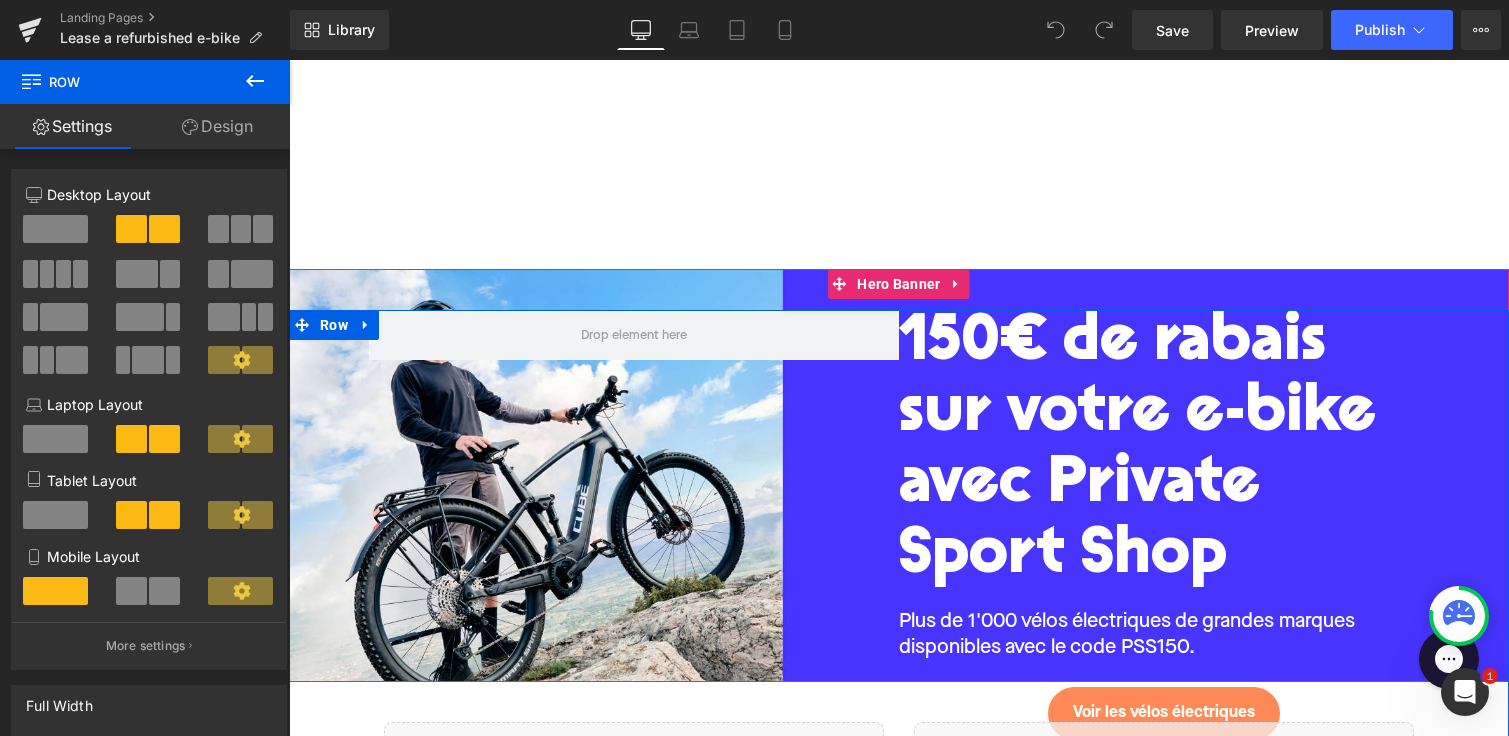 click on "150€ de rabais sur votre e-bike avec Private Sport Shop Heading         Plus de 1'000 vélos électriques de grandes marques disponibles avec le code PSS150. Text Block         Voir les vélos électriques Button         Row         Row" at bounding box center (899, 525) 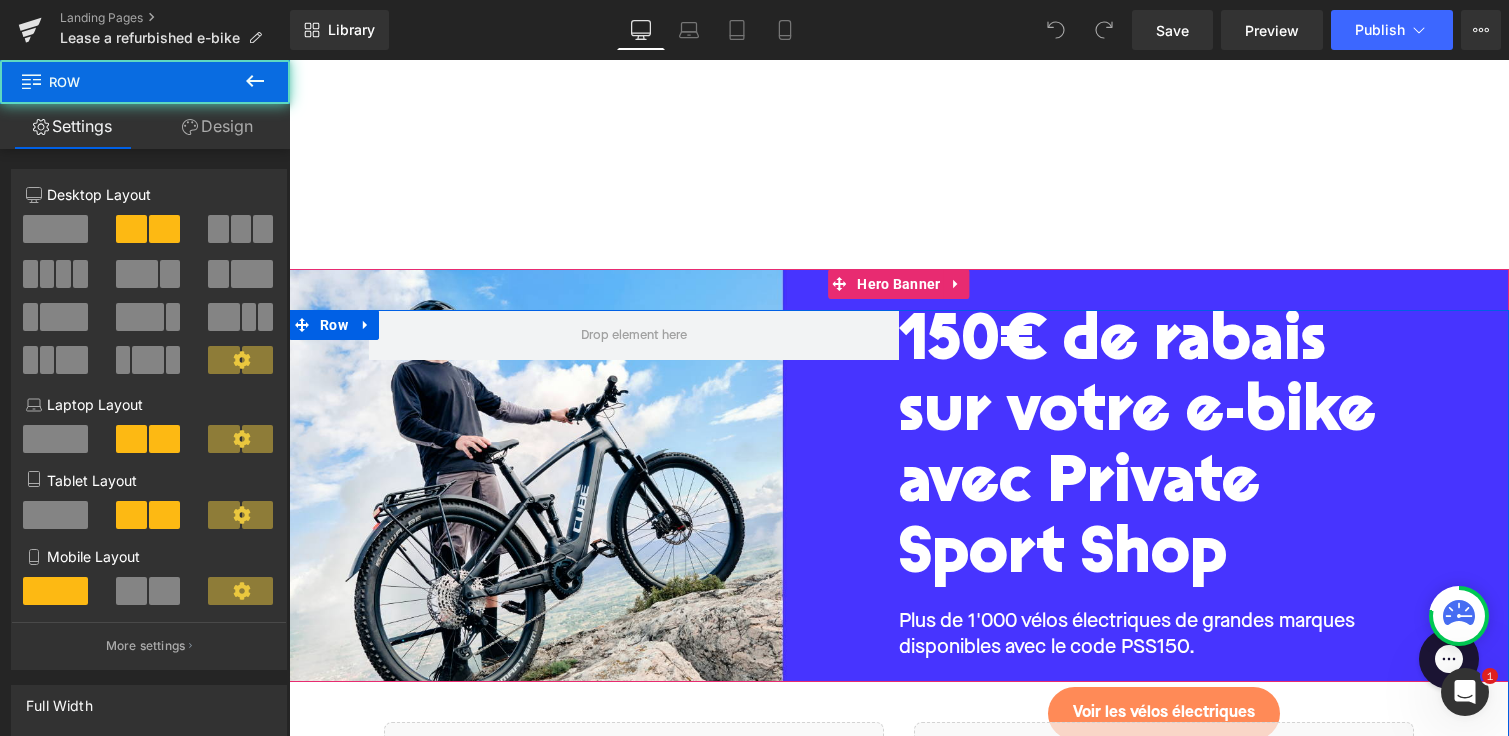click on "150€ de rabais sur votre e-bike avec Private Sport Shop Heading         Plus de 1'000 vélos électriques de grandes marques disponibles avec le code PSS150. Text Block         Voir les vélos électriques Button         Row         Row" at bounding box center [899, 525] 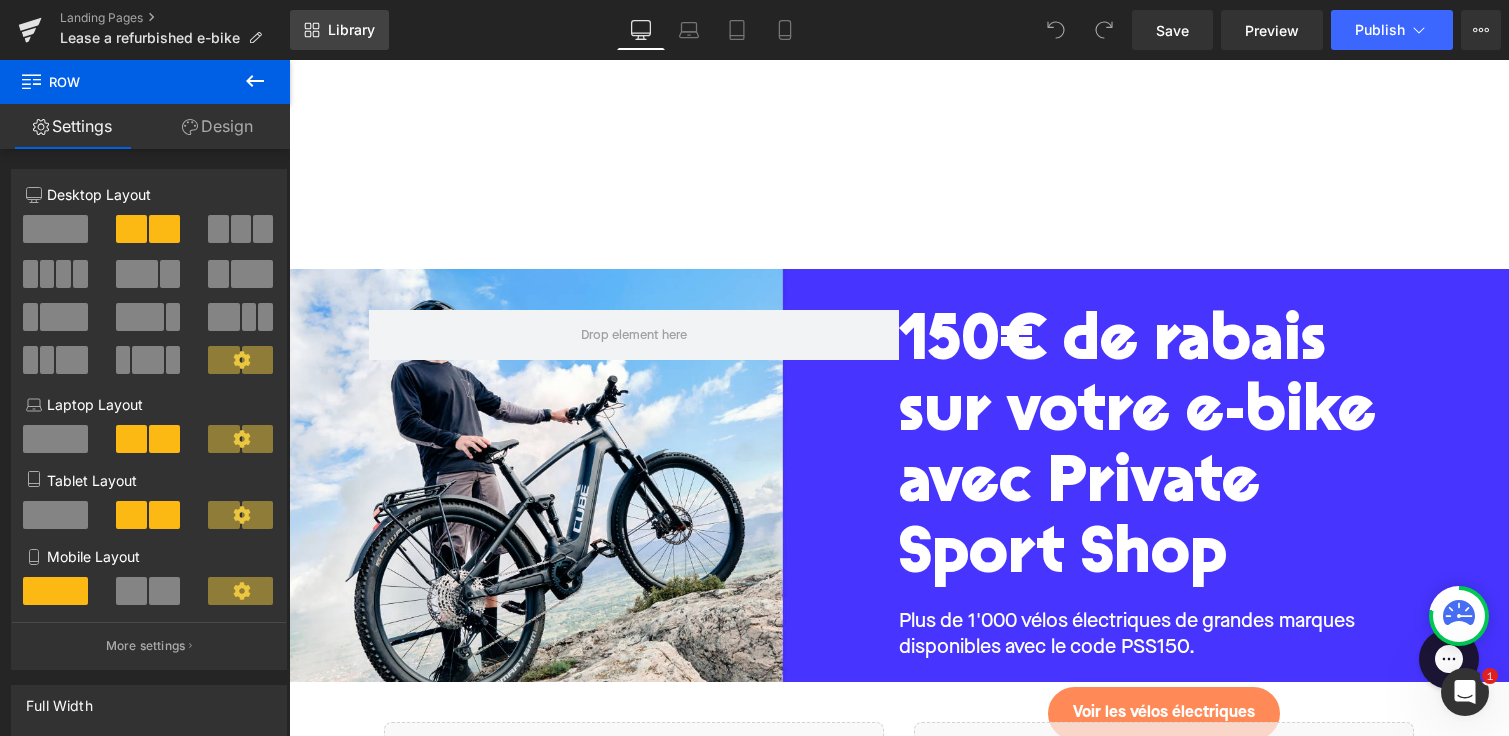click on "Library" at bounding box center [351, 30] 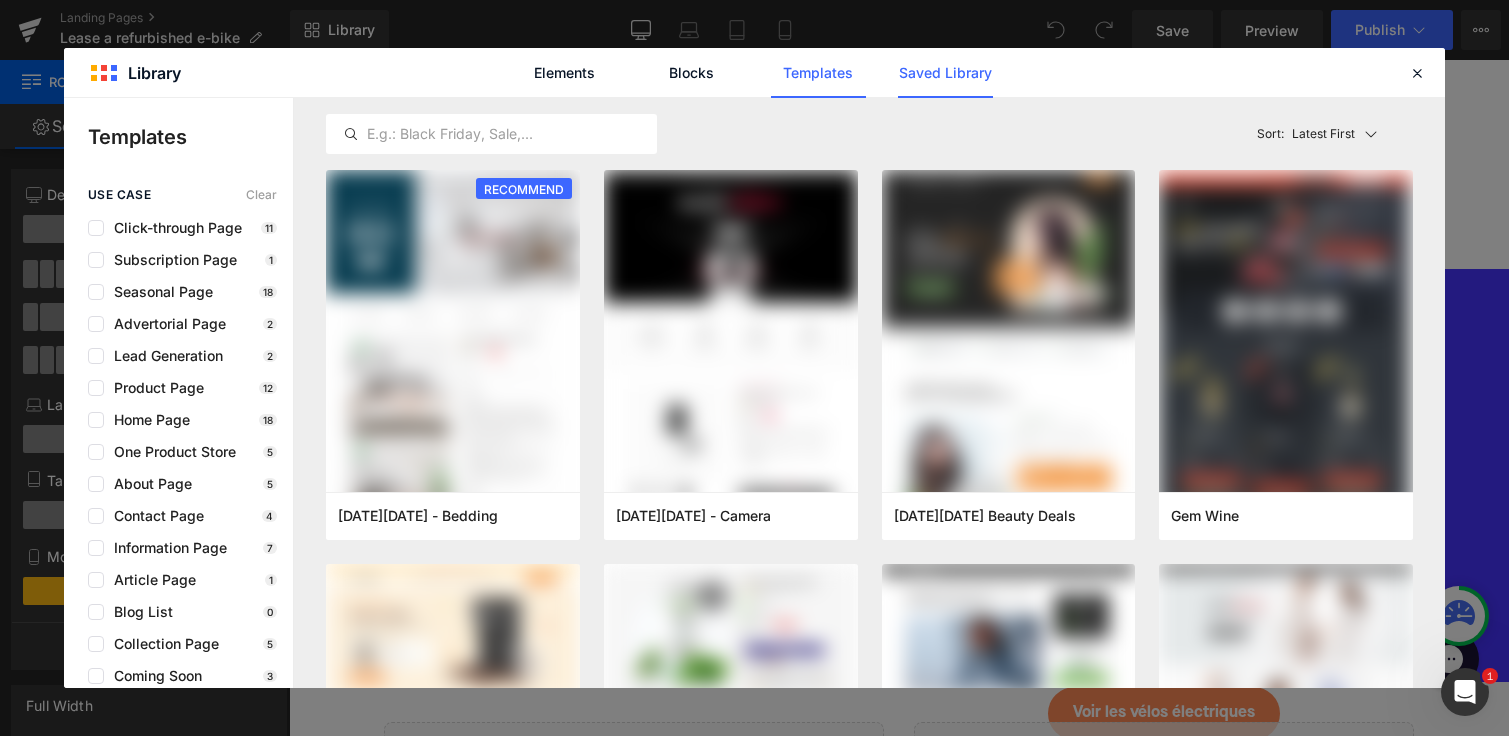 click on "Saved Library" 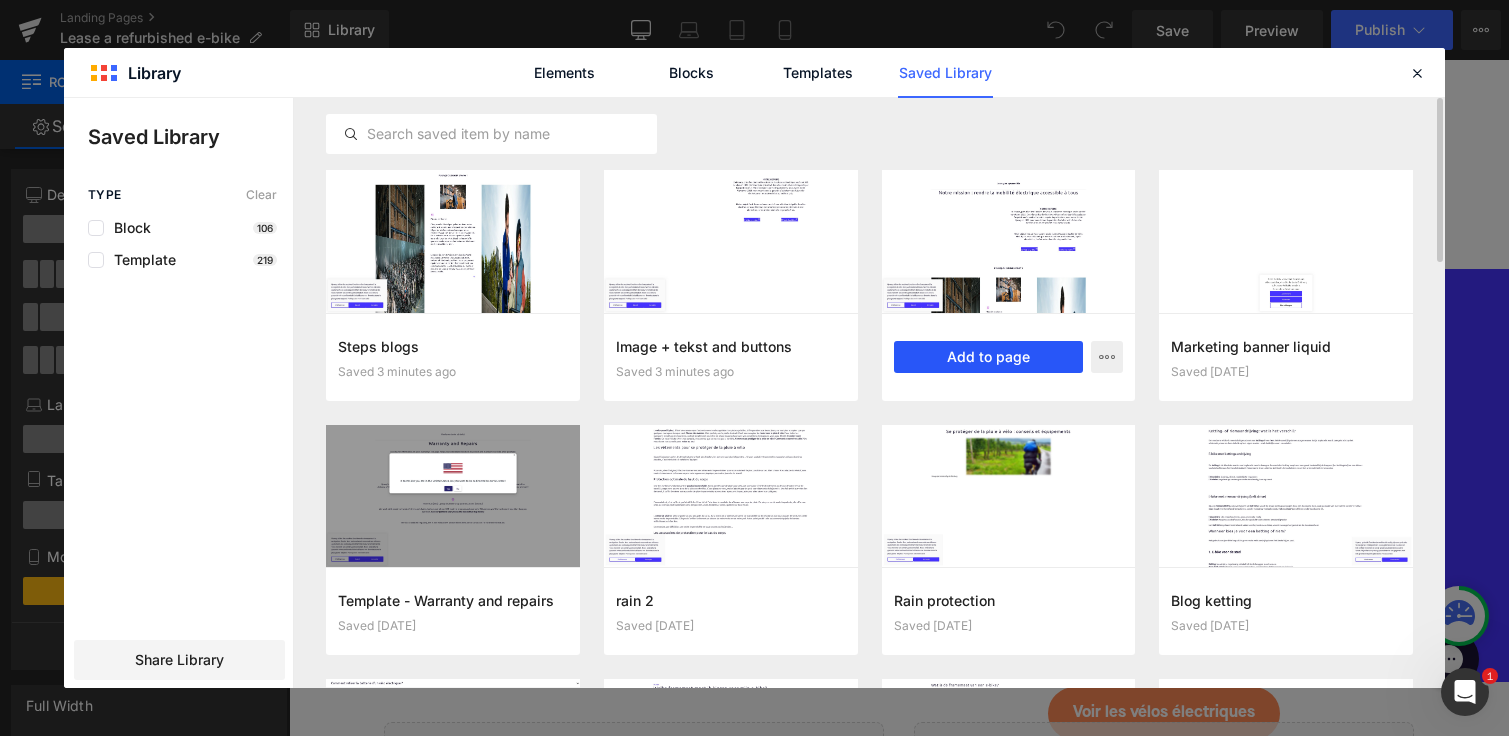 click on "Add to page" at bounding box center (989, 357) 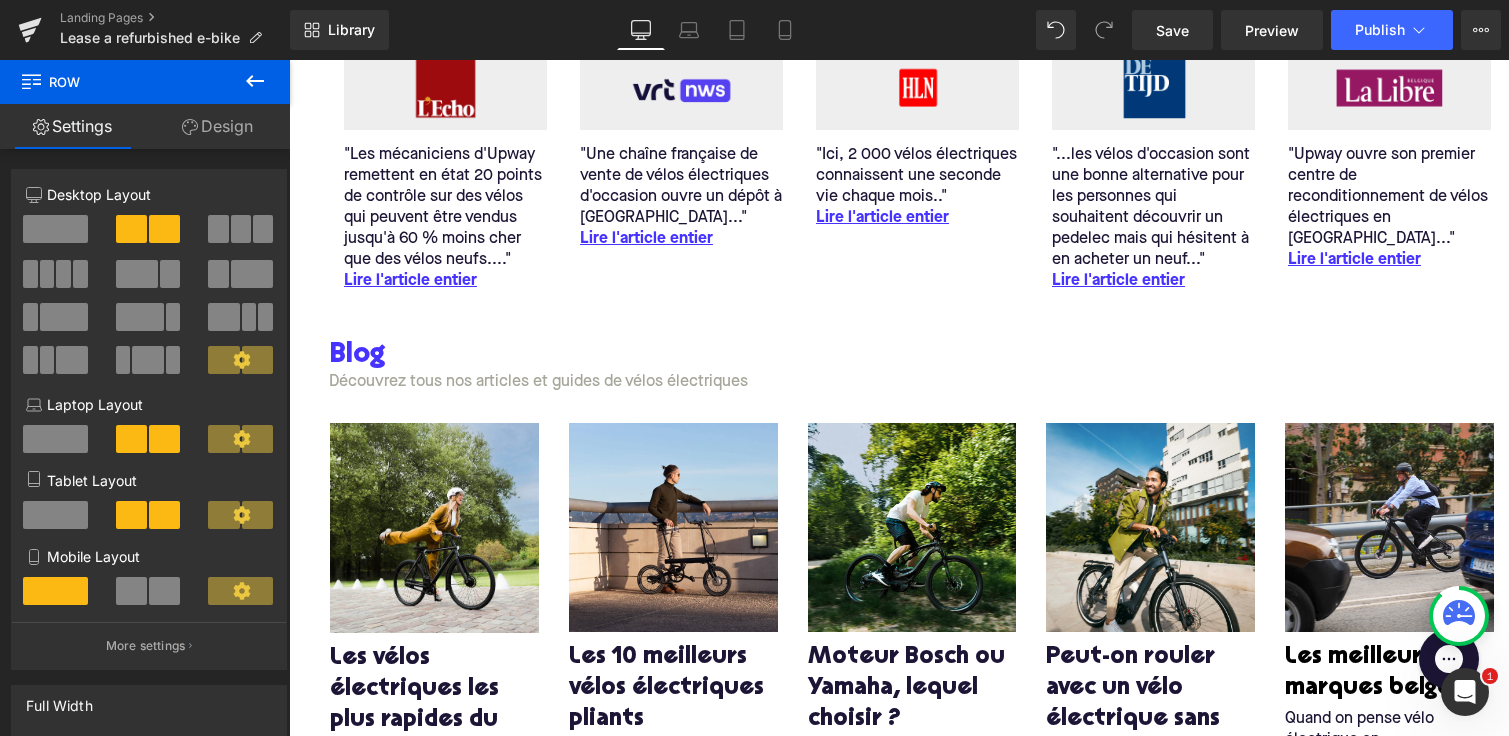 scroll, scrollTop: 2733, scrollLeft: 0, axis: vertical 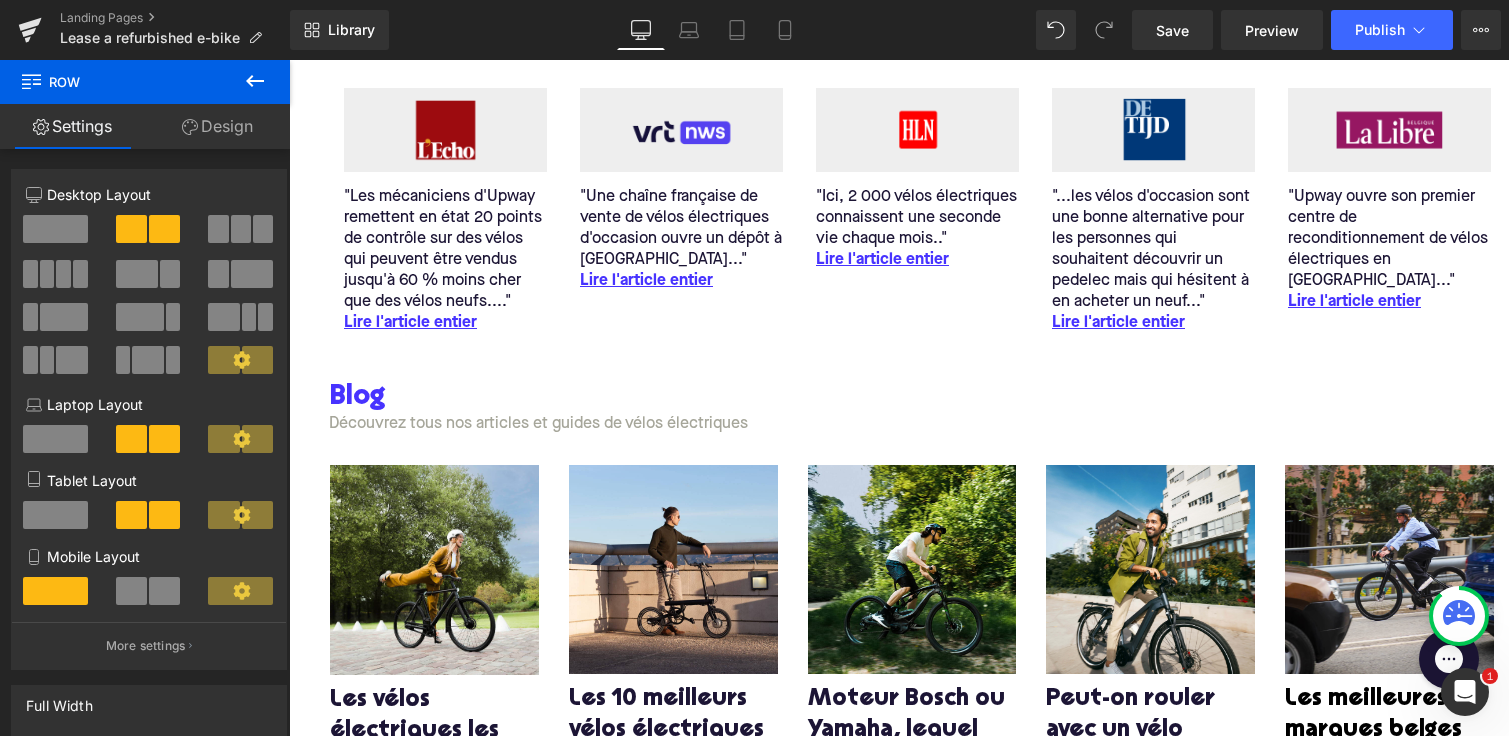 click on "Image
Les vélos électriques les plus rapides du marché
Heading
Pour qu'un VAE soit légalement autorisé à rouler, il ne doit pas dépasser les 25 km/h. Au-delà, il tombe dans la catégorie des speed bikes. Lire l'article
Text Block
Row" at bounding box center [434, 692] 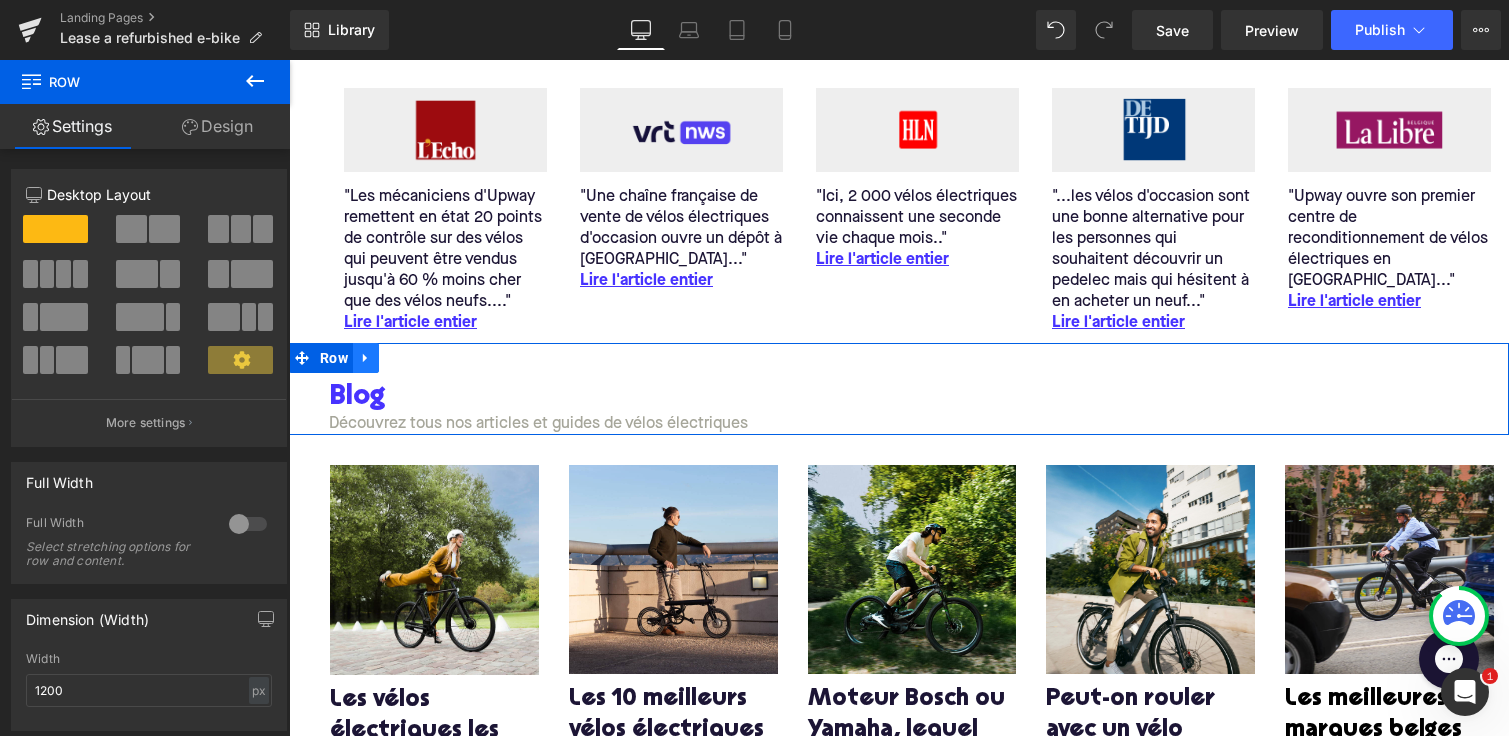 click 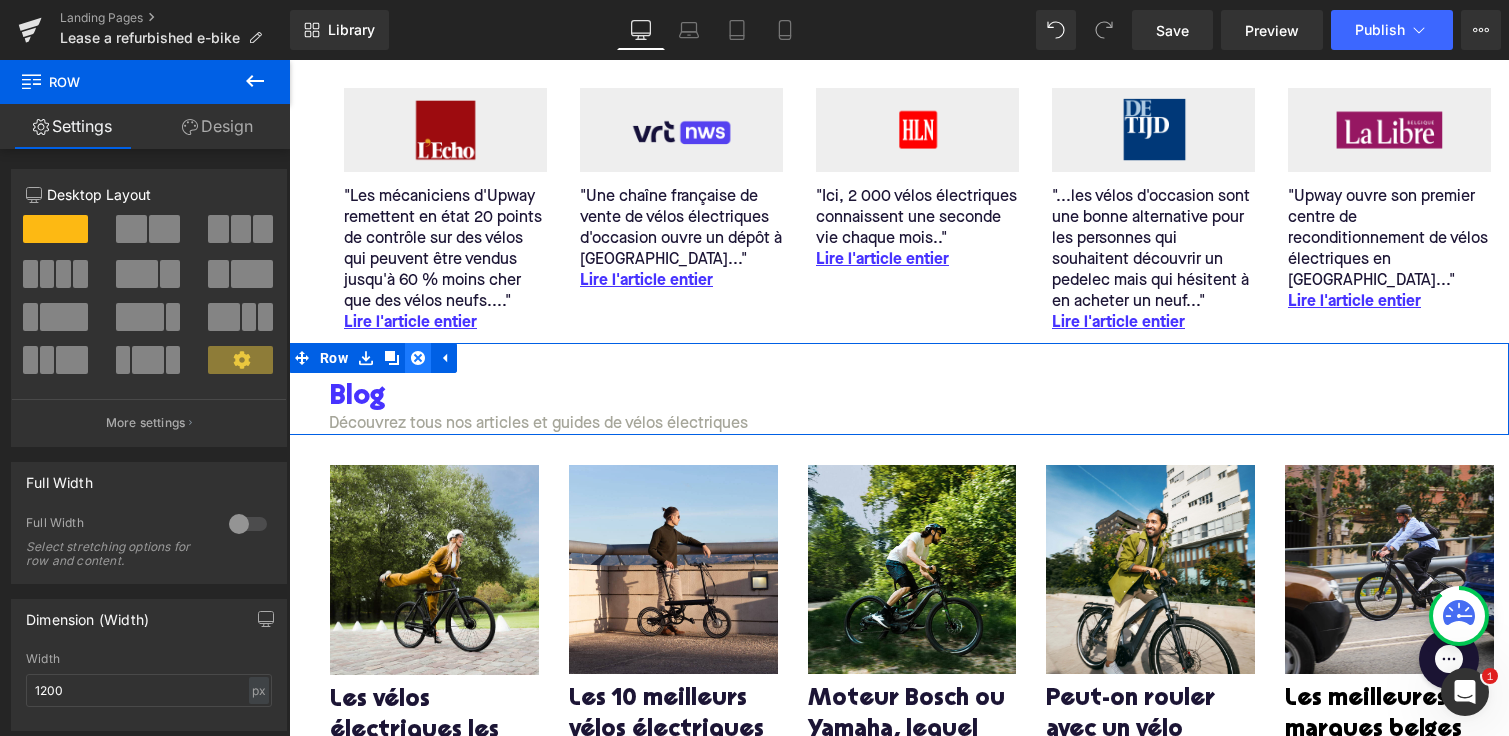 click 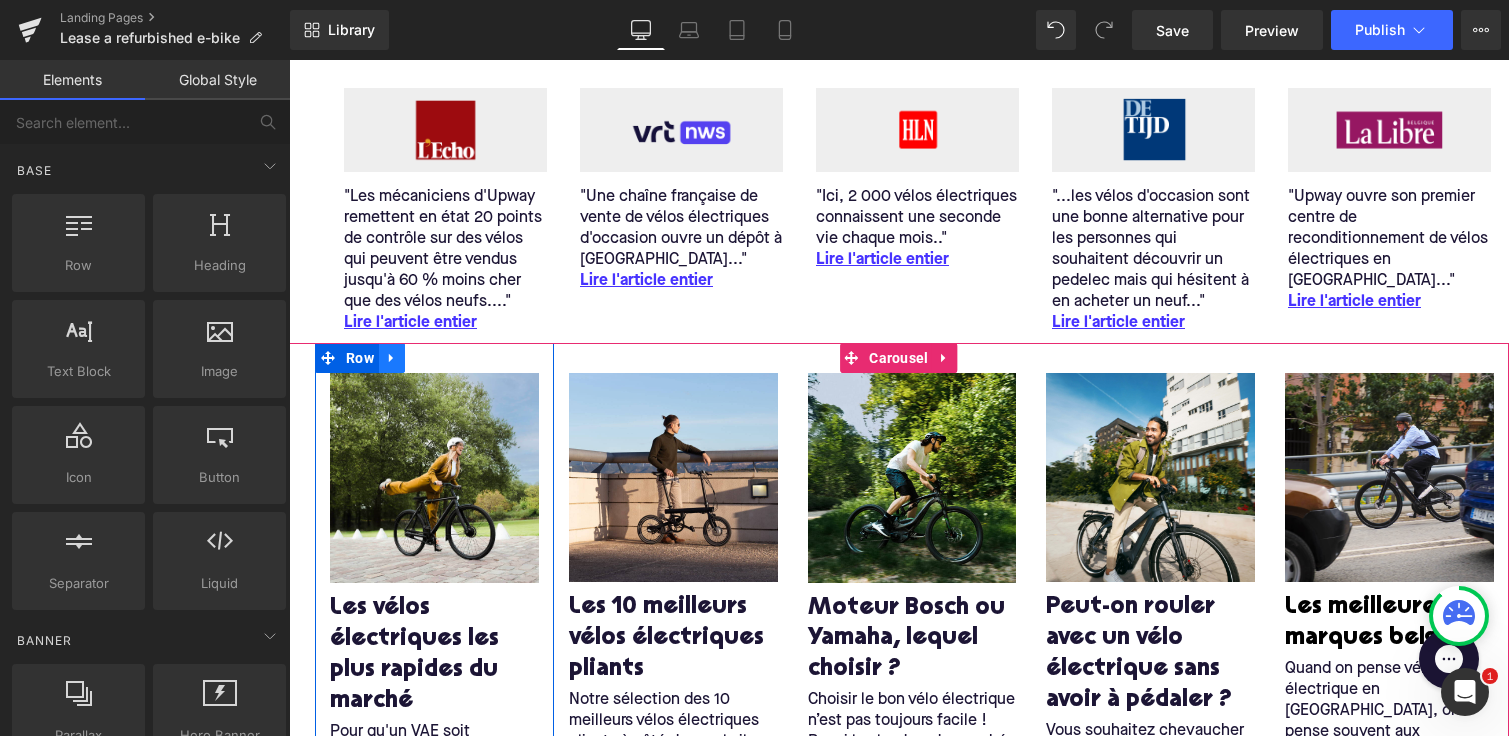 click 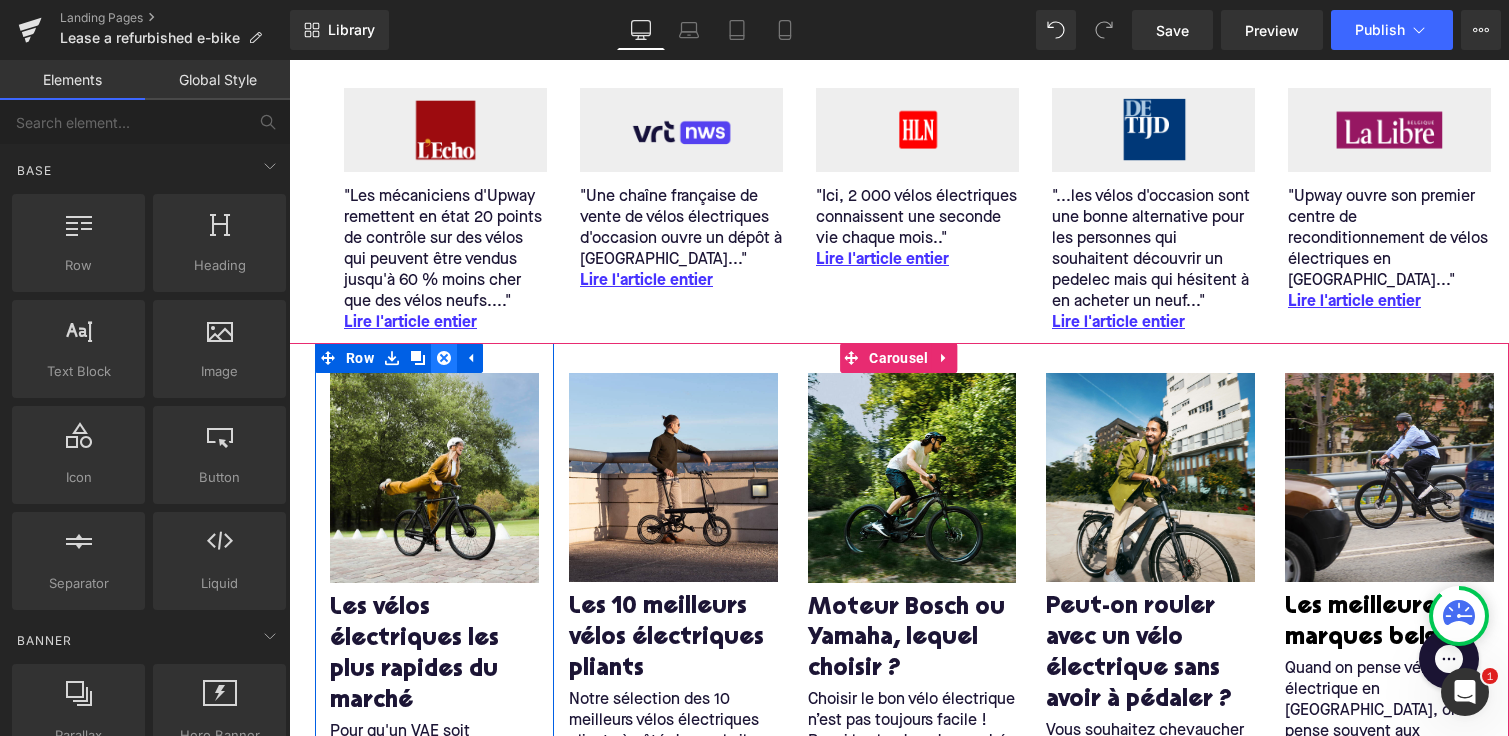 click 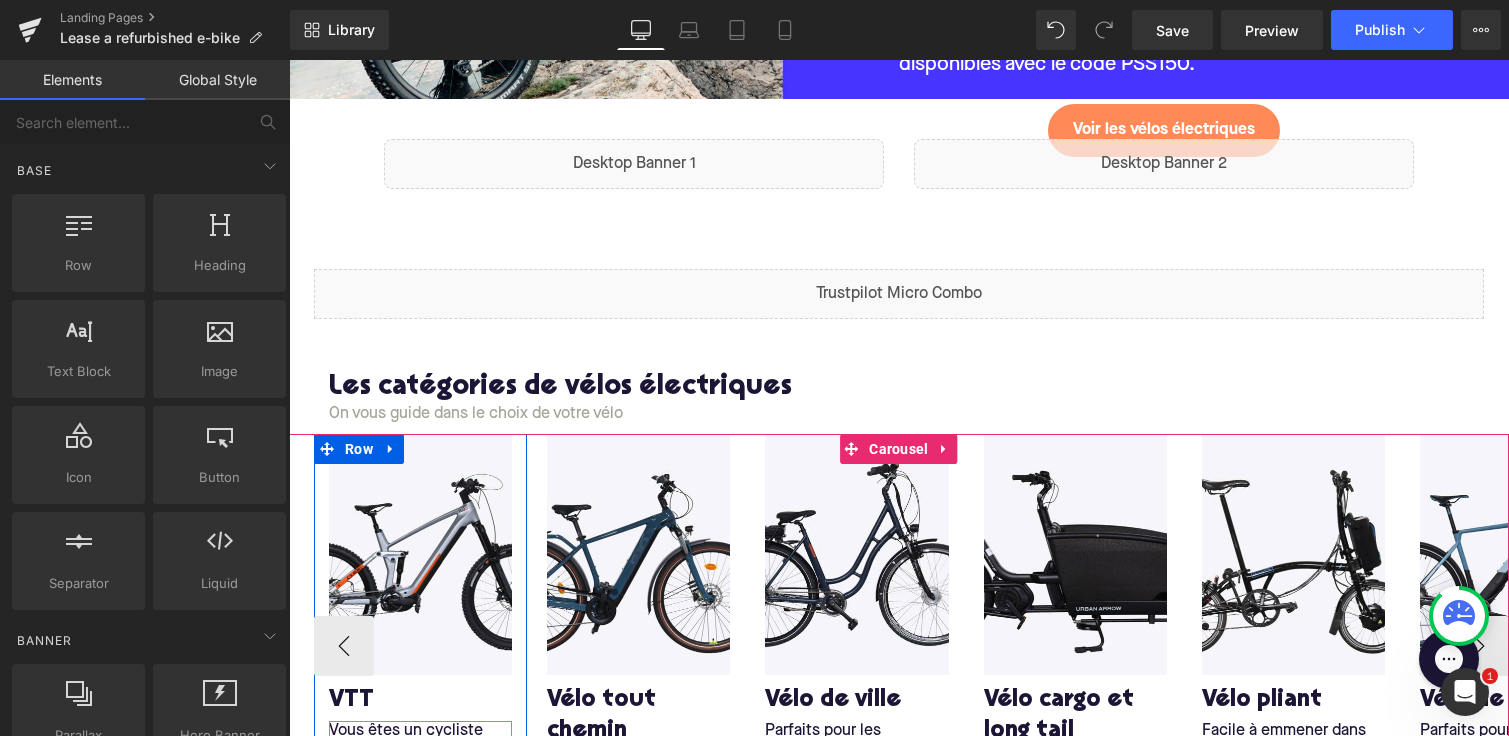scroll, scrollTop: 0, scrollLeft: 0, axis: both 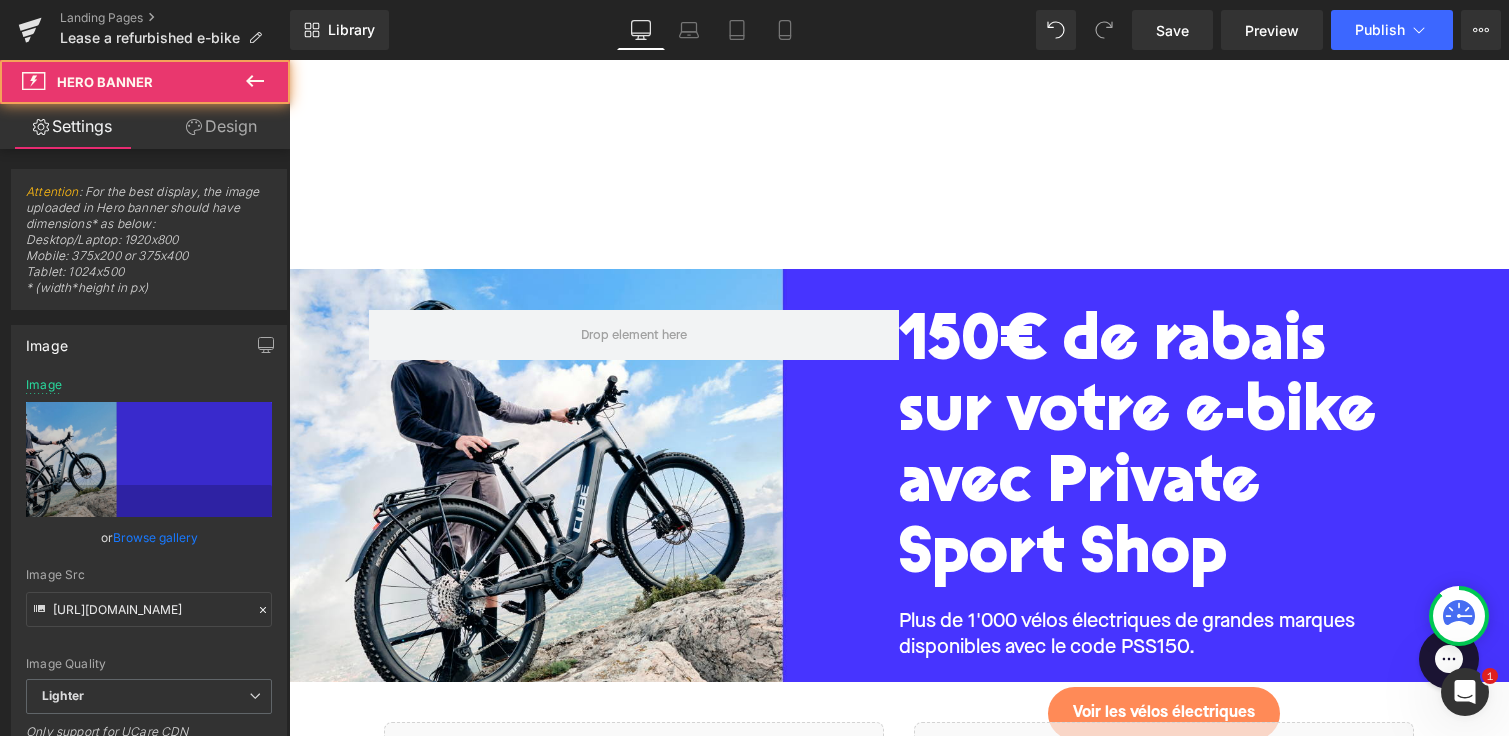 click on "150€ de rabais sur votre e-bike avec Private Sport Shop Heading         Plus de 1'000 vélos électriques de grandes marques disponibles avec le code PSS150. Text Block         Voir les vélos électriques Button         Row         Row" at bounding box center [899, 475] 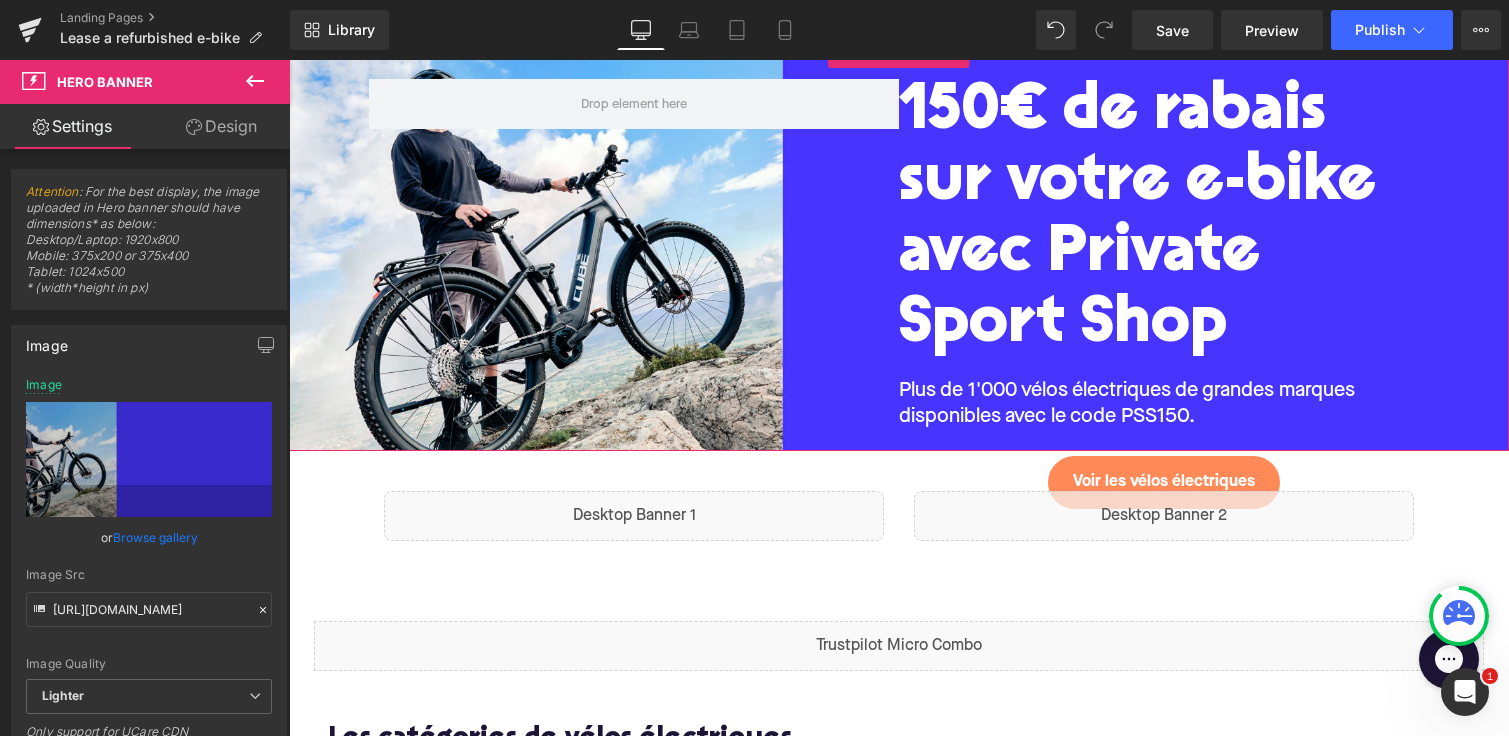 scroll, scrollTop: 29, scrollLeft: 0, axis: vertical 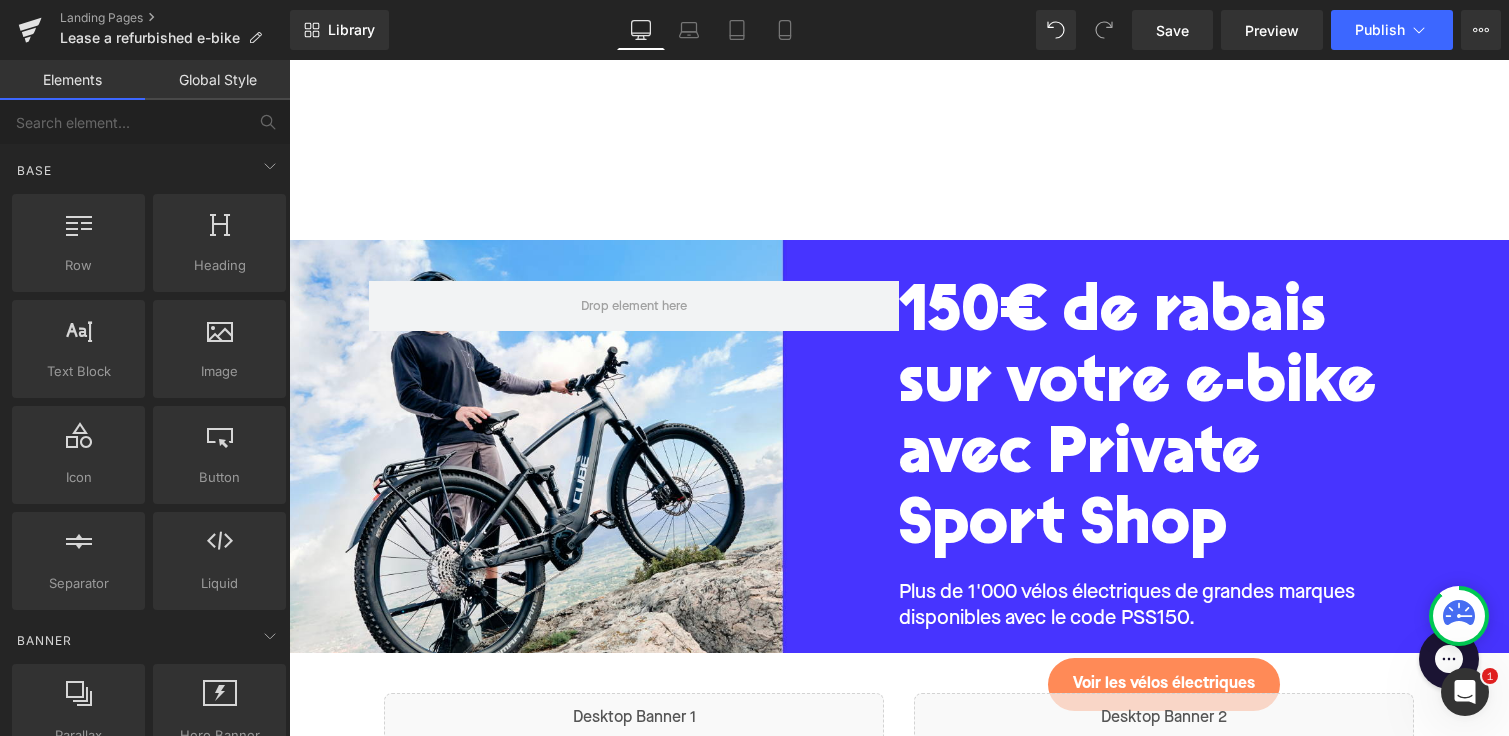 click at bounding box center [899, 135] 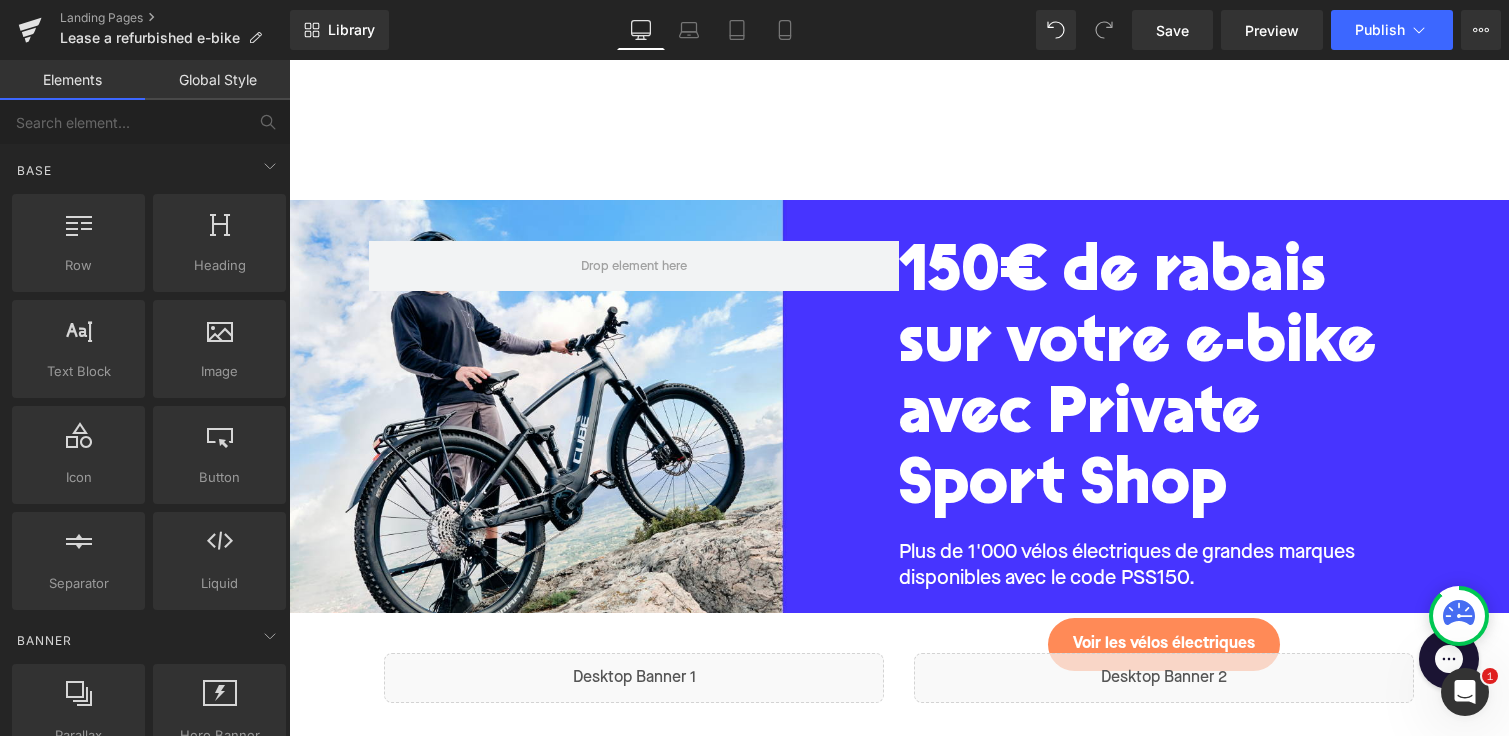 scroll, scrollTop: 93, scrollLeft: 0, axis: vertical 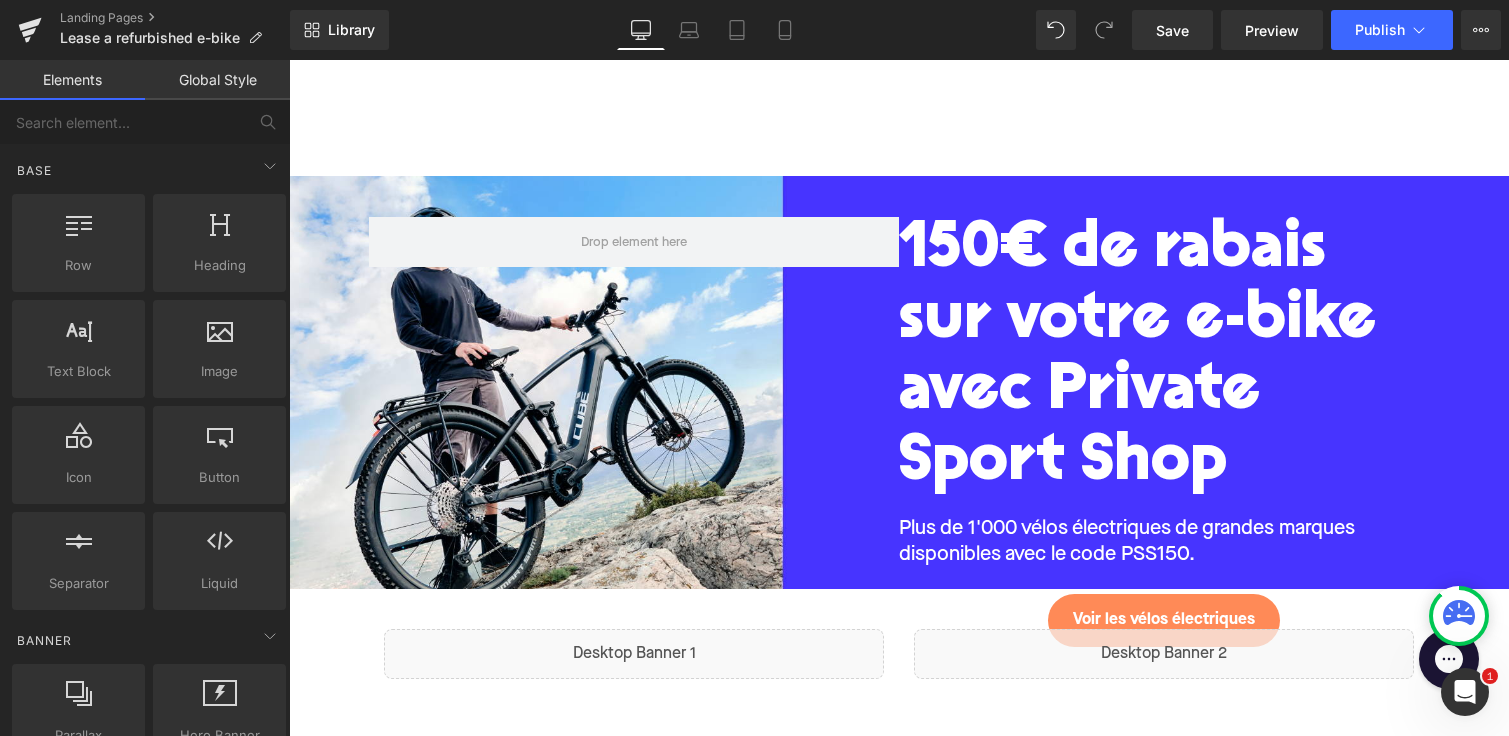 click on "150€ de rabais sur votre e-bike avec Private Sport Shop Heading         Plus de 1'000 vélos électriques de grandes marques disponibles avec le code PSS150. Text Block         Voir les vélos électriques Button         Row         Row" at bounding box center (899, 382) 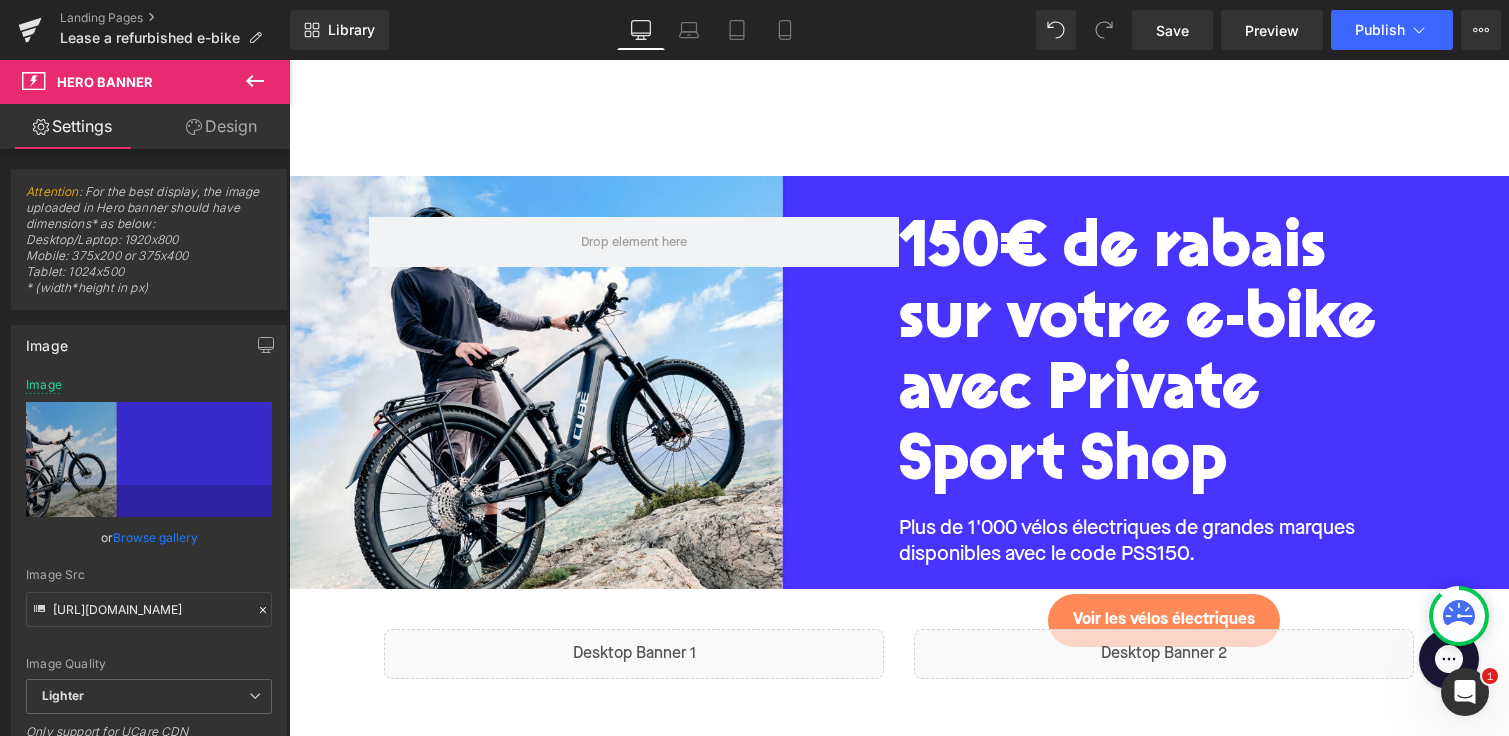 click at bounding box center (945, 191) 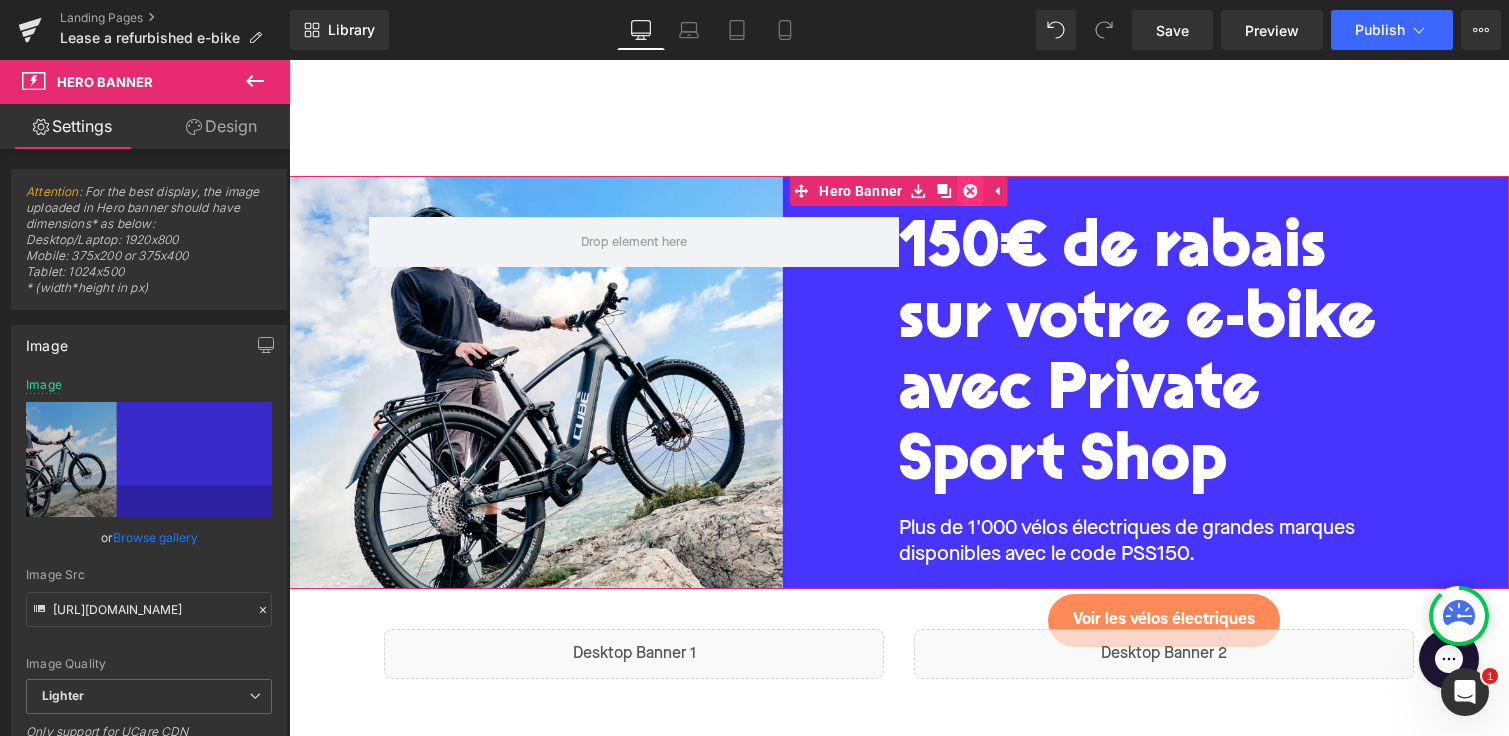 click 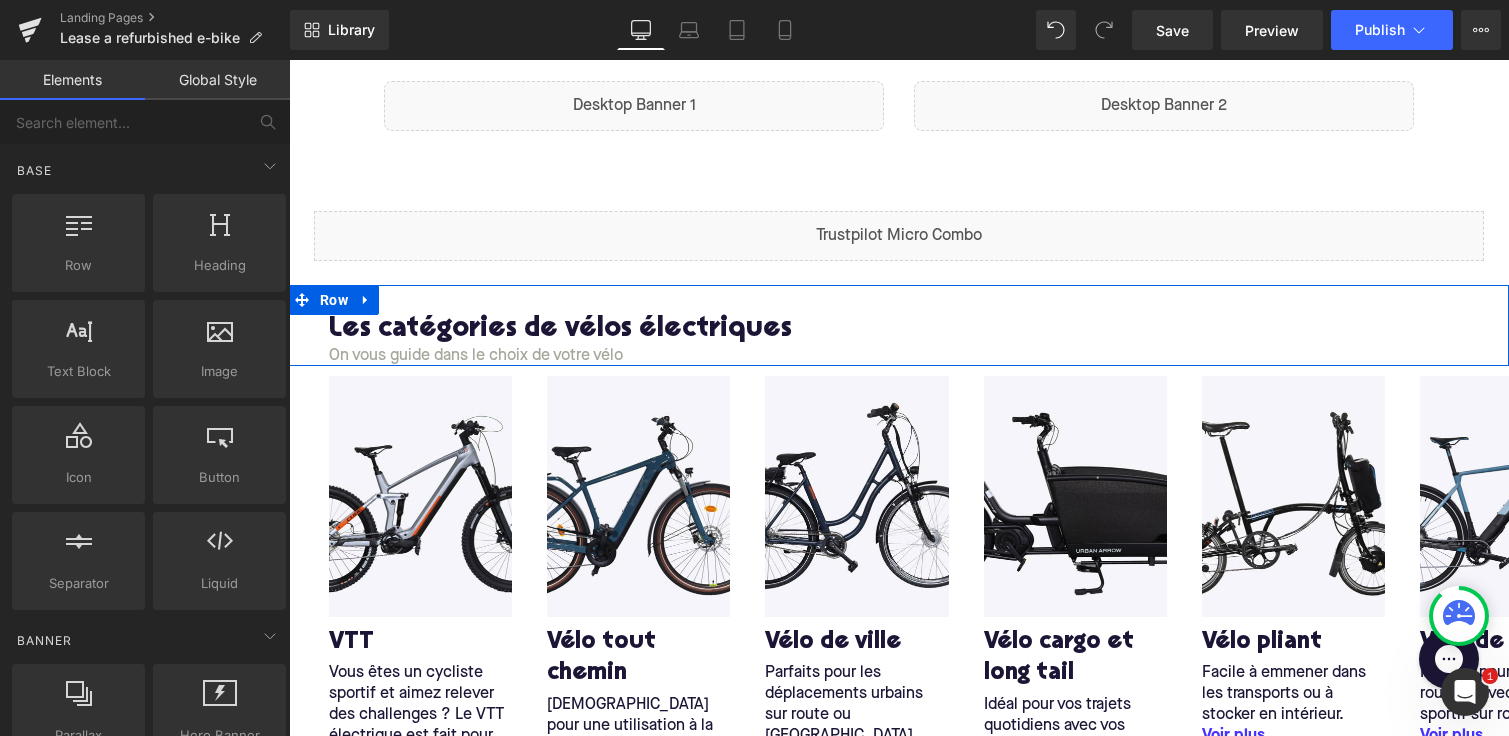 scroll, scrollTop: 254, scrollLeft: 0, axis: vertical 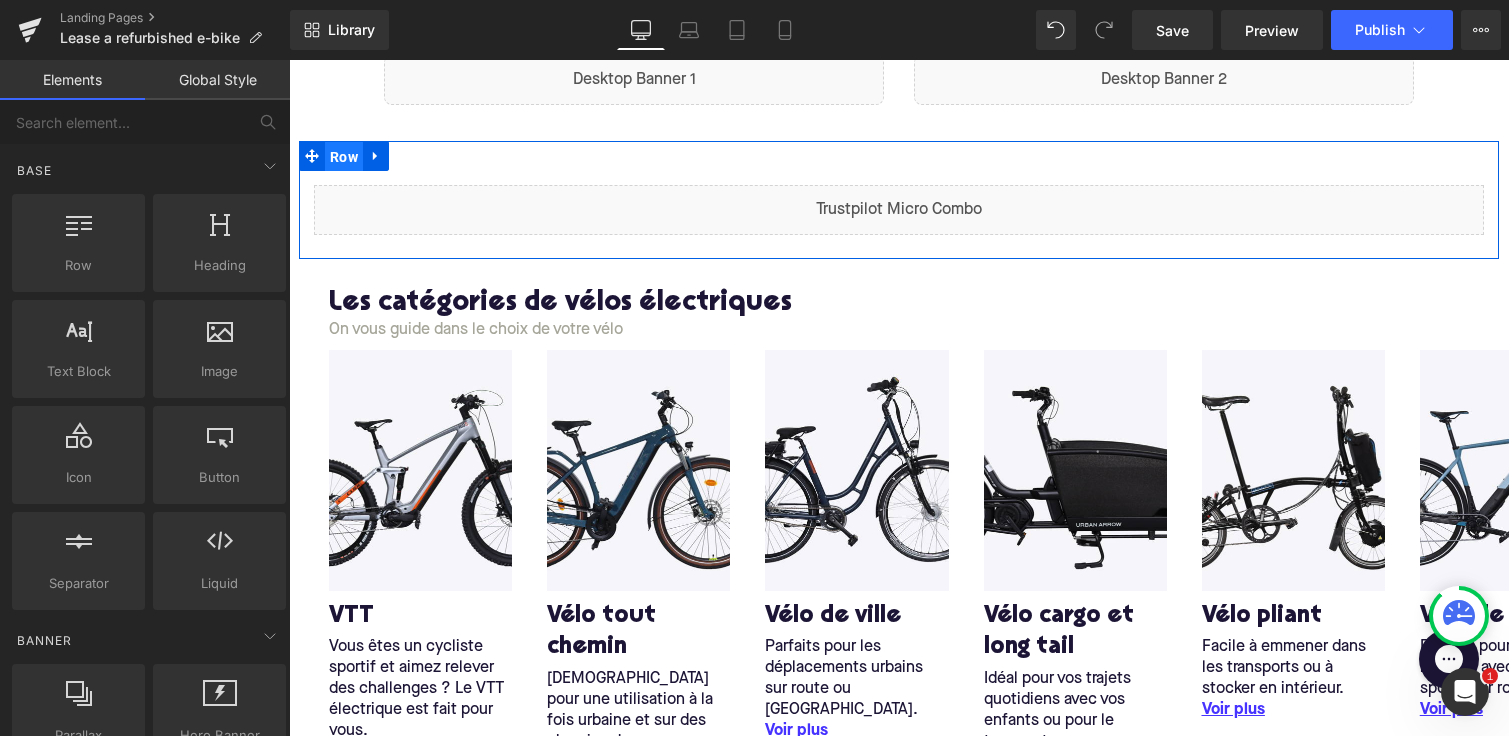 click on "Row" at bounding box center [344, 157] 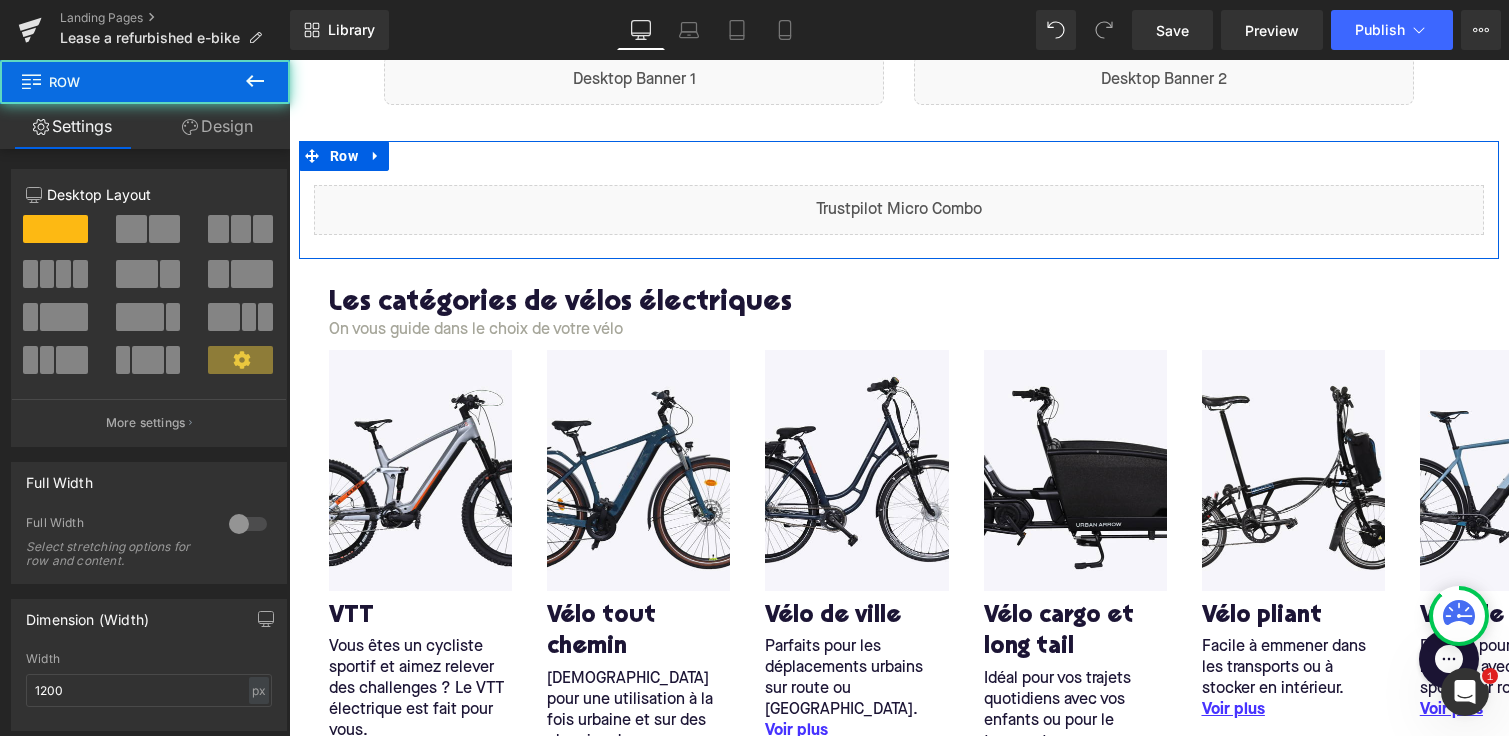 click on "Liquid         Row" at bounding box center (899, 200) 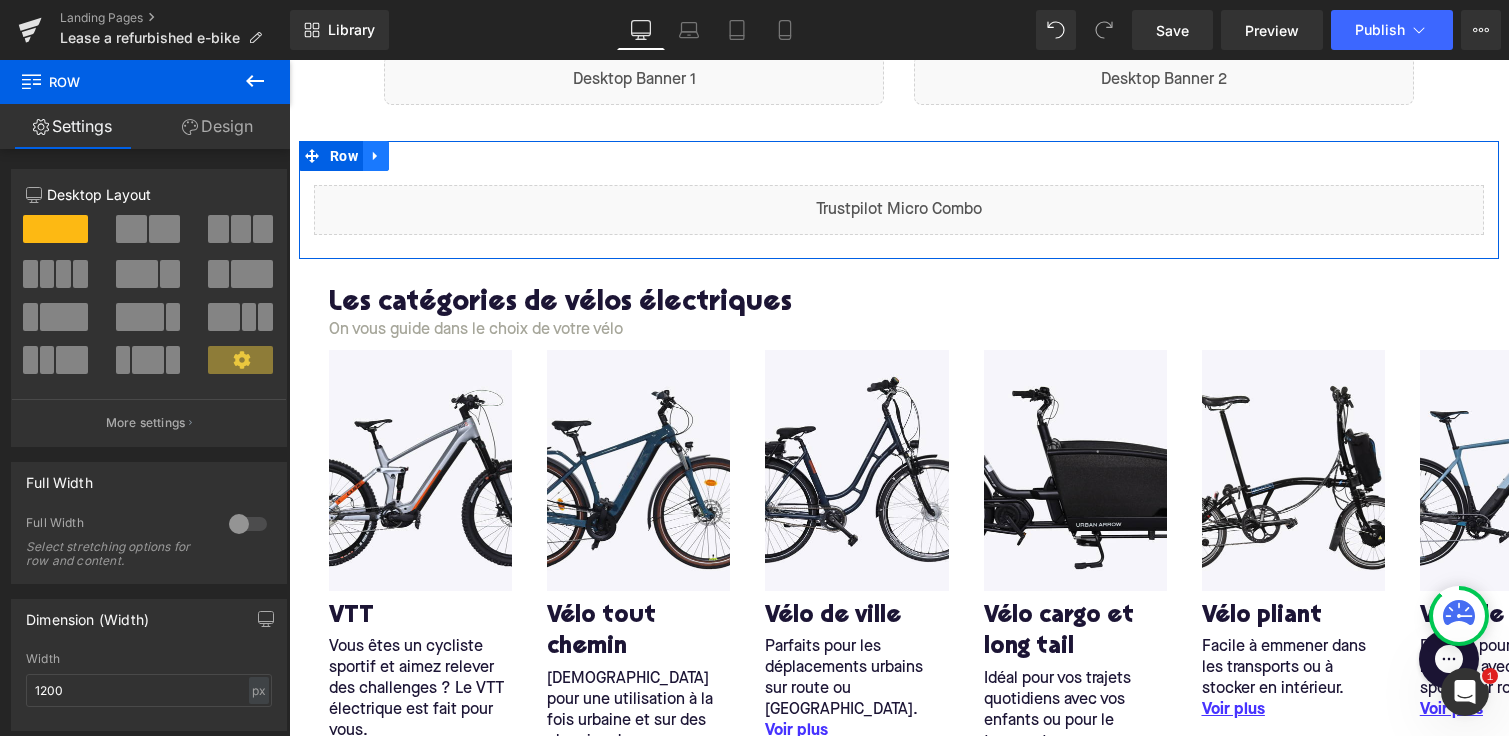 click 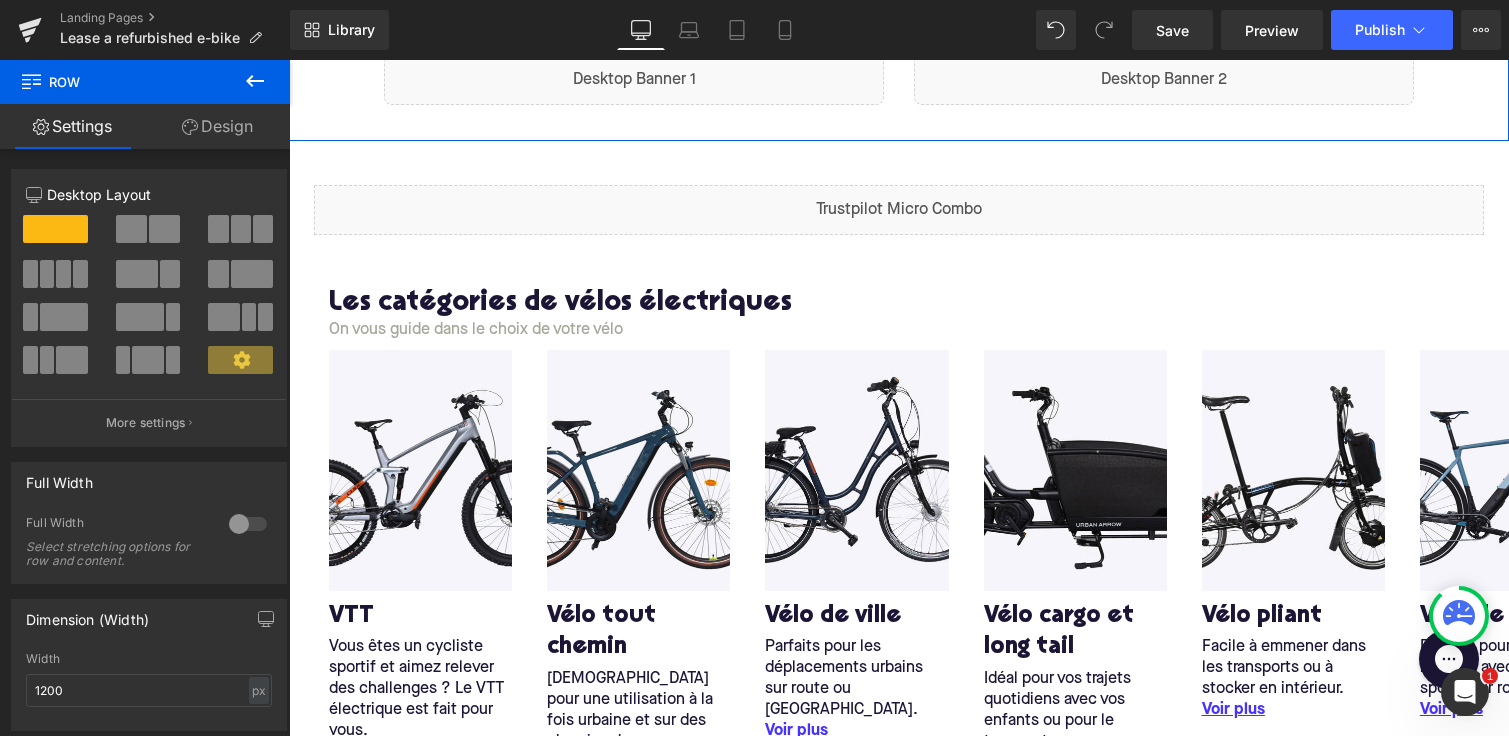 click on "Liquid         Liquid         Row" at bounding box center [899, 78] 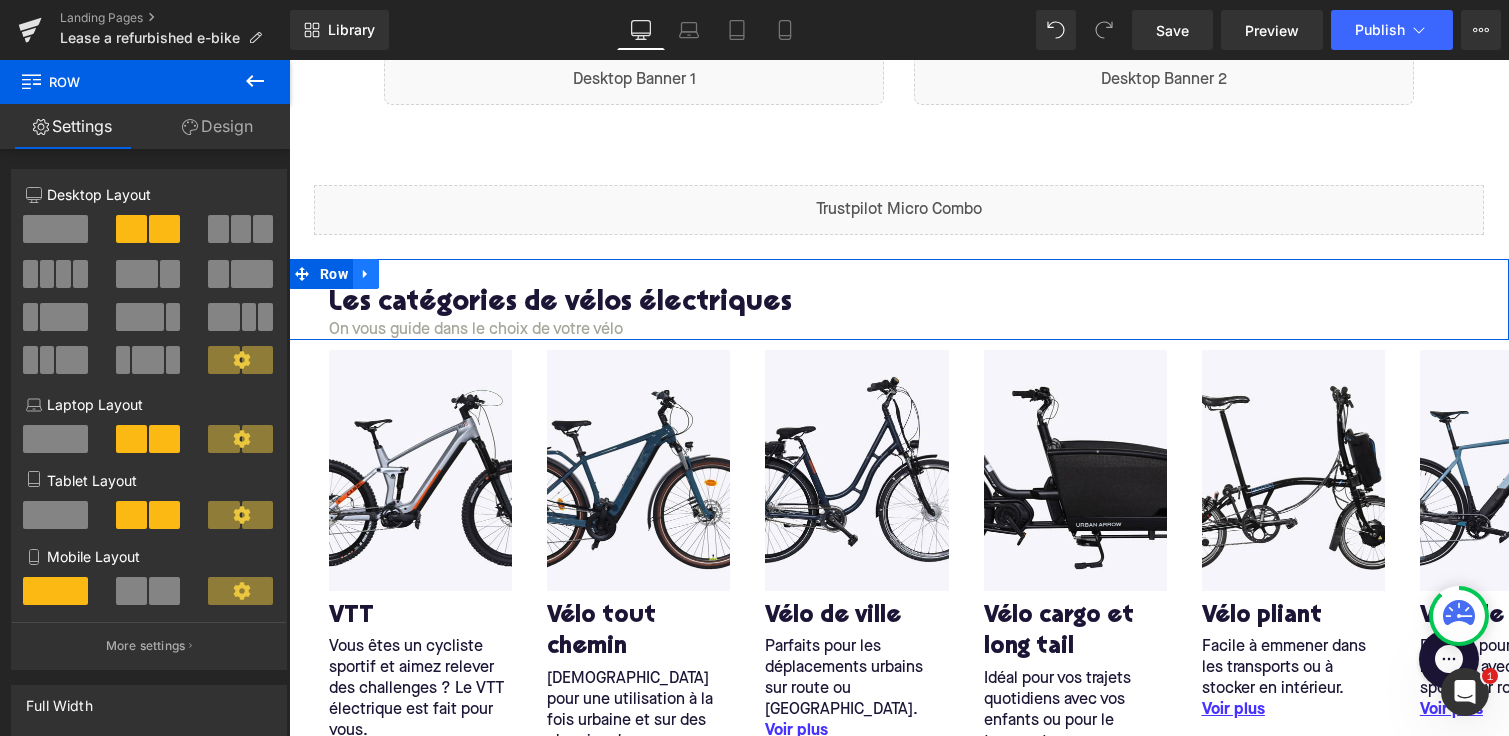 click 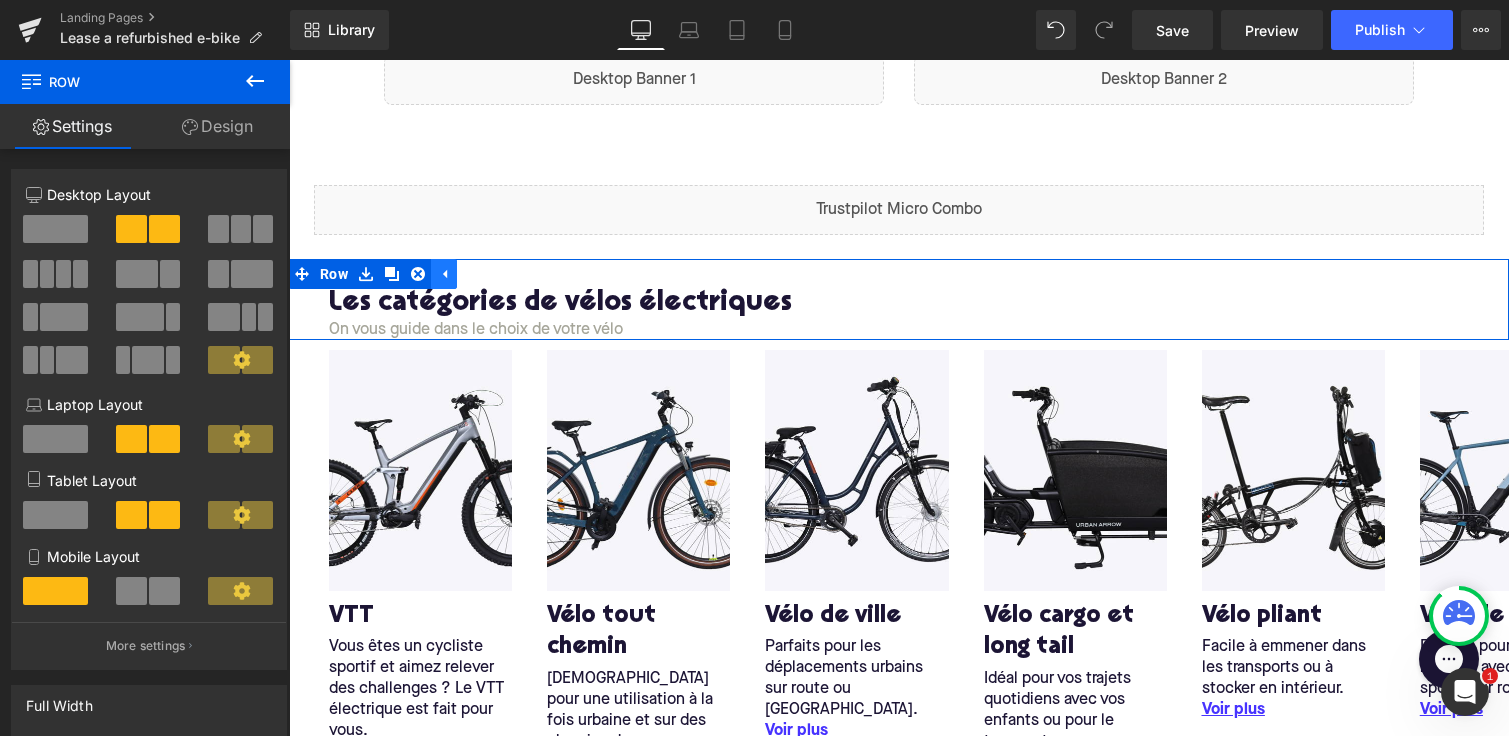 click 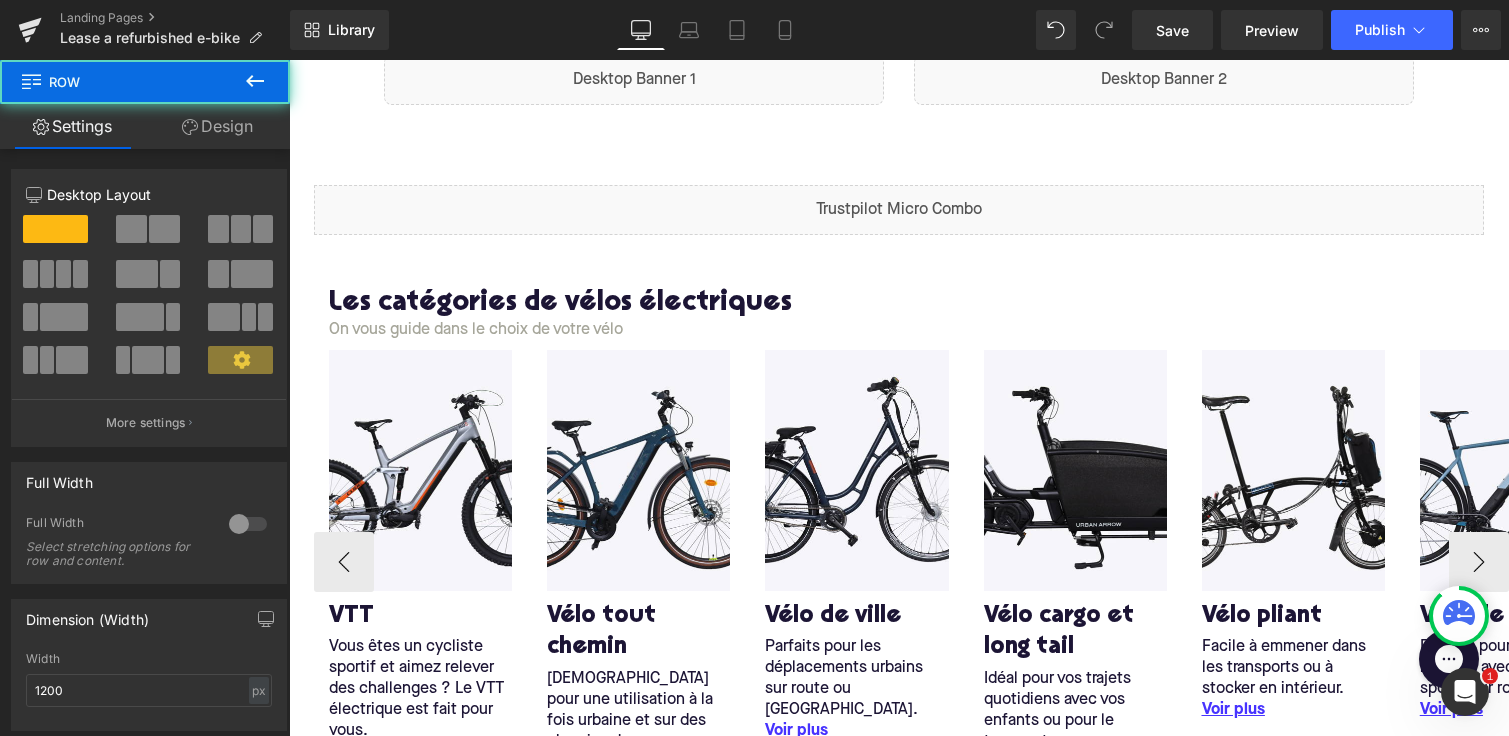 click on "Image         VTT Heading         Vous êtes un cycliste sportif et aimez relever des challenges ? Le VTT électrique est fait pour vous. Text Block         Voir plus Text Block" at bounding box center [420, 556] 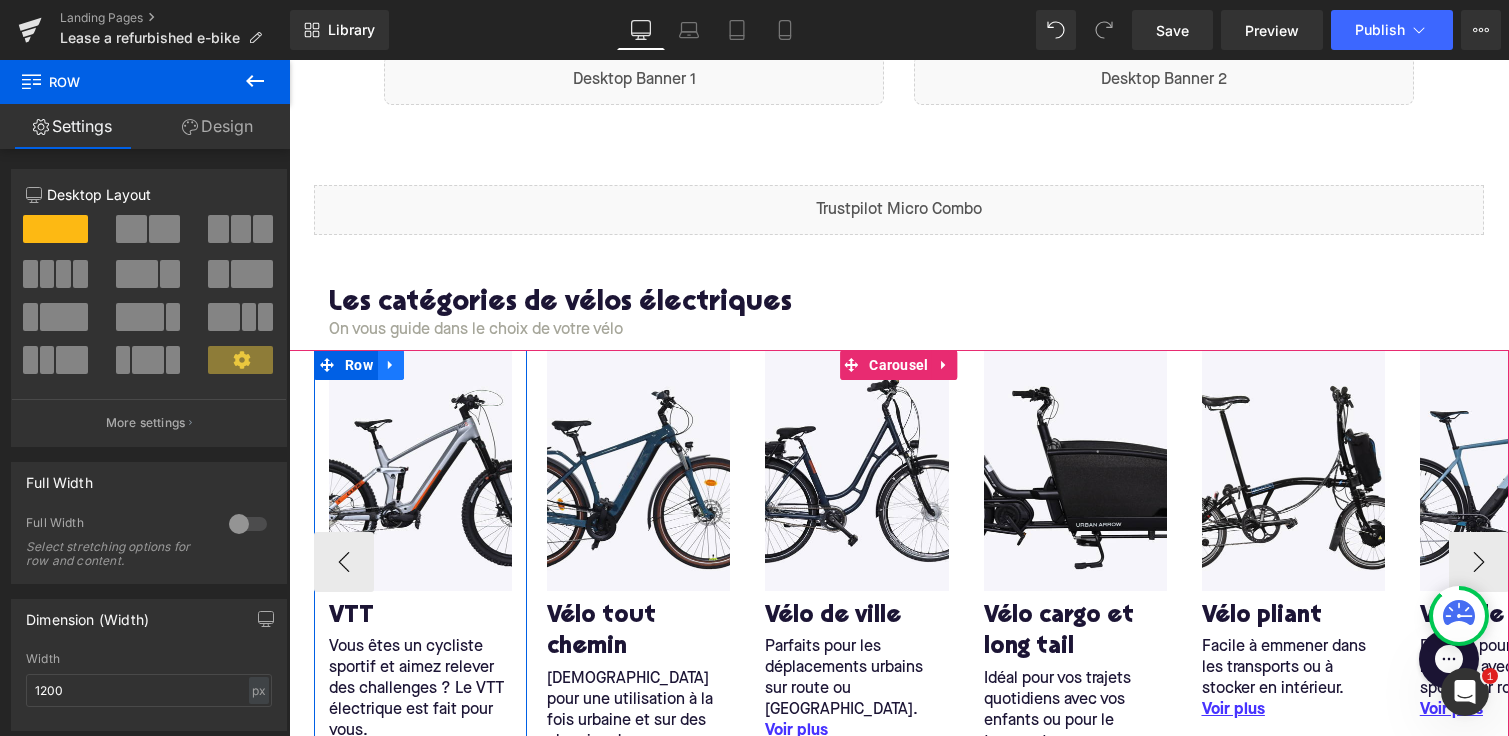 click 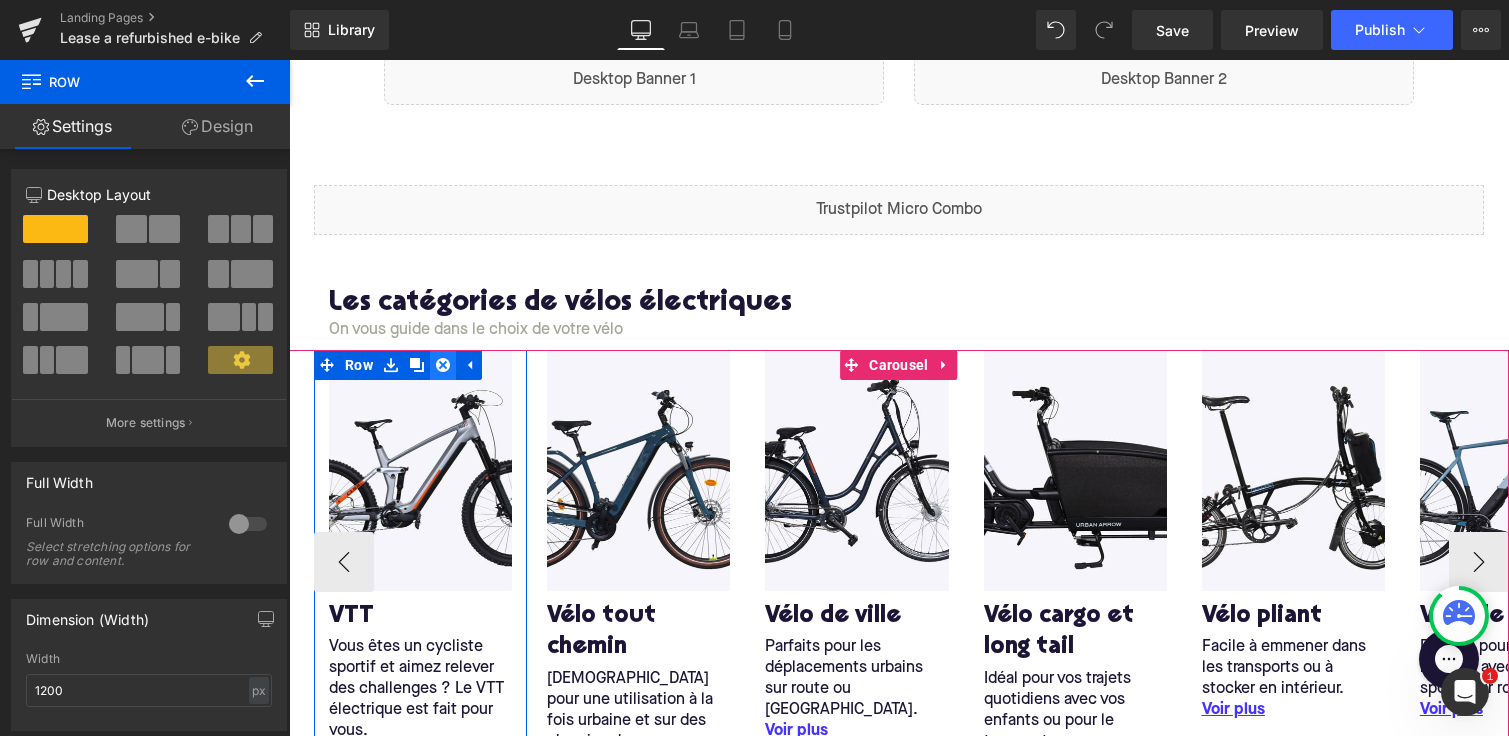 click 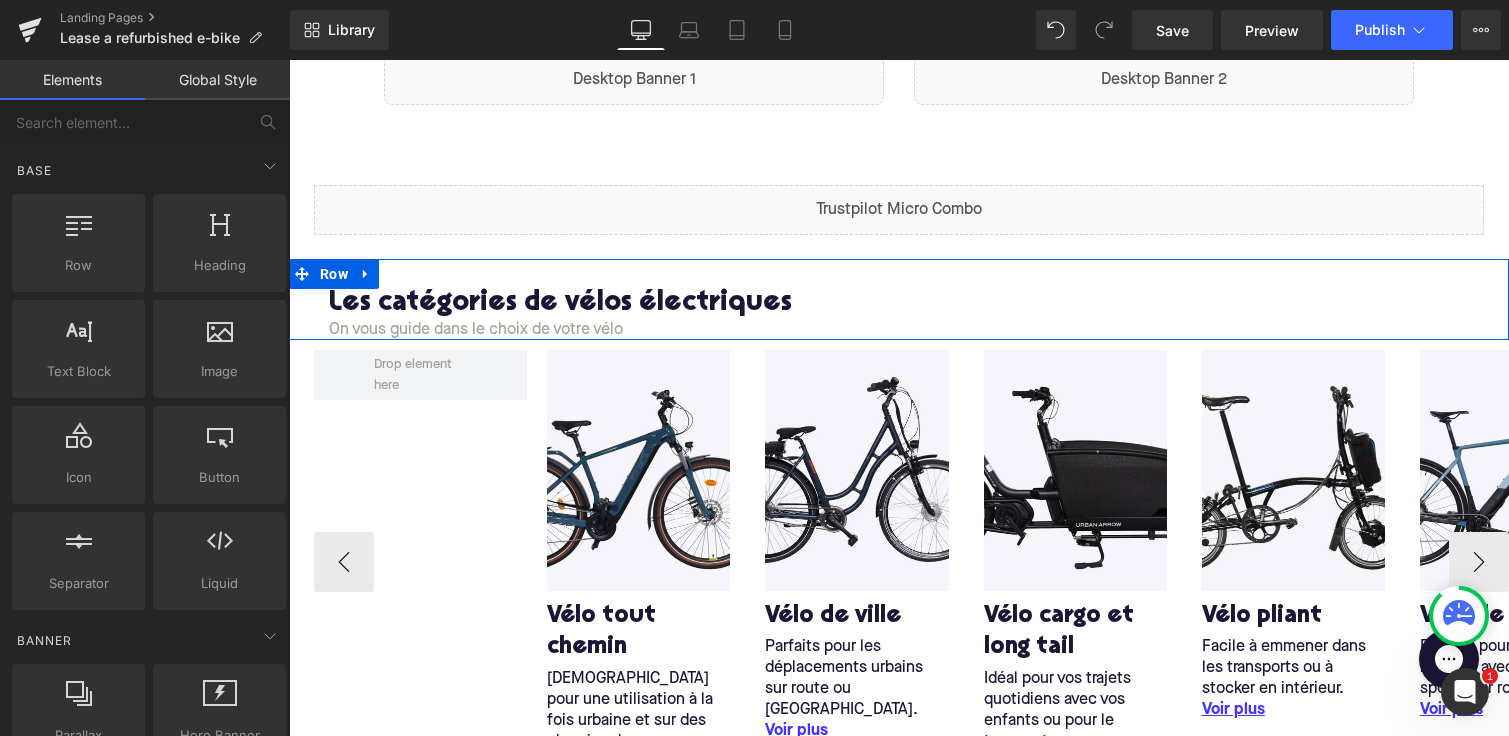 click on "Les catégories de vélos électriques Heading         On vous guide dans le choix de votre vélo Text Block         Row" at bounding box center [899, 299] 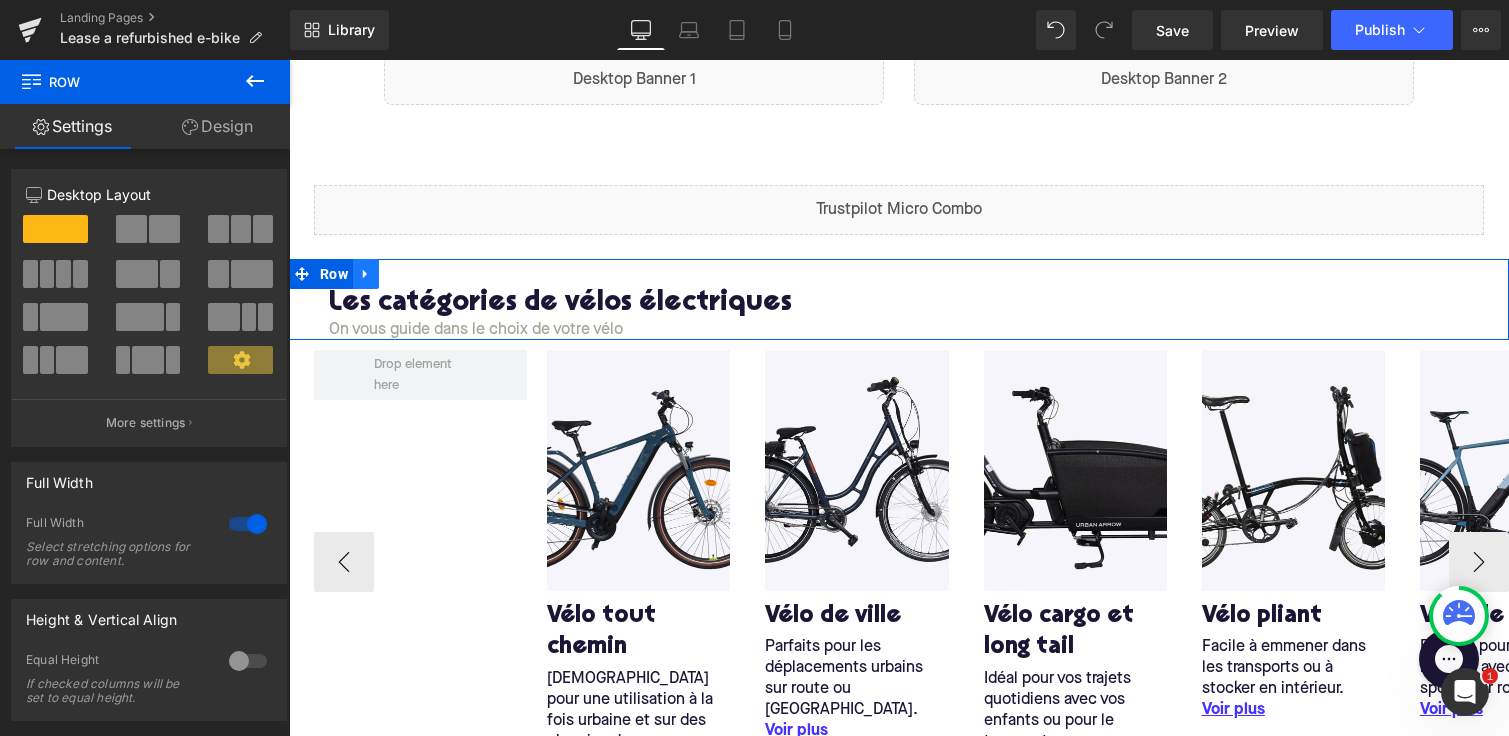 click 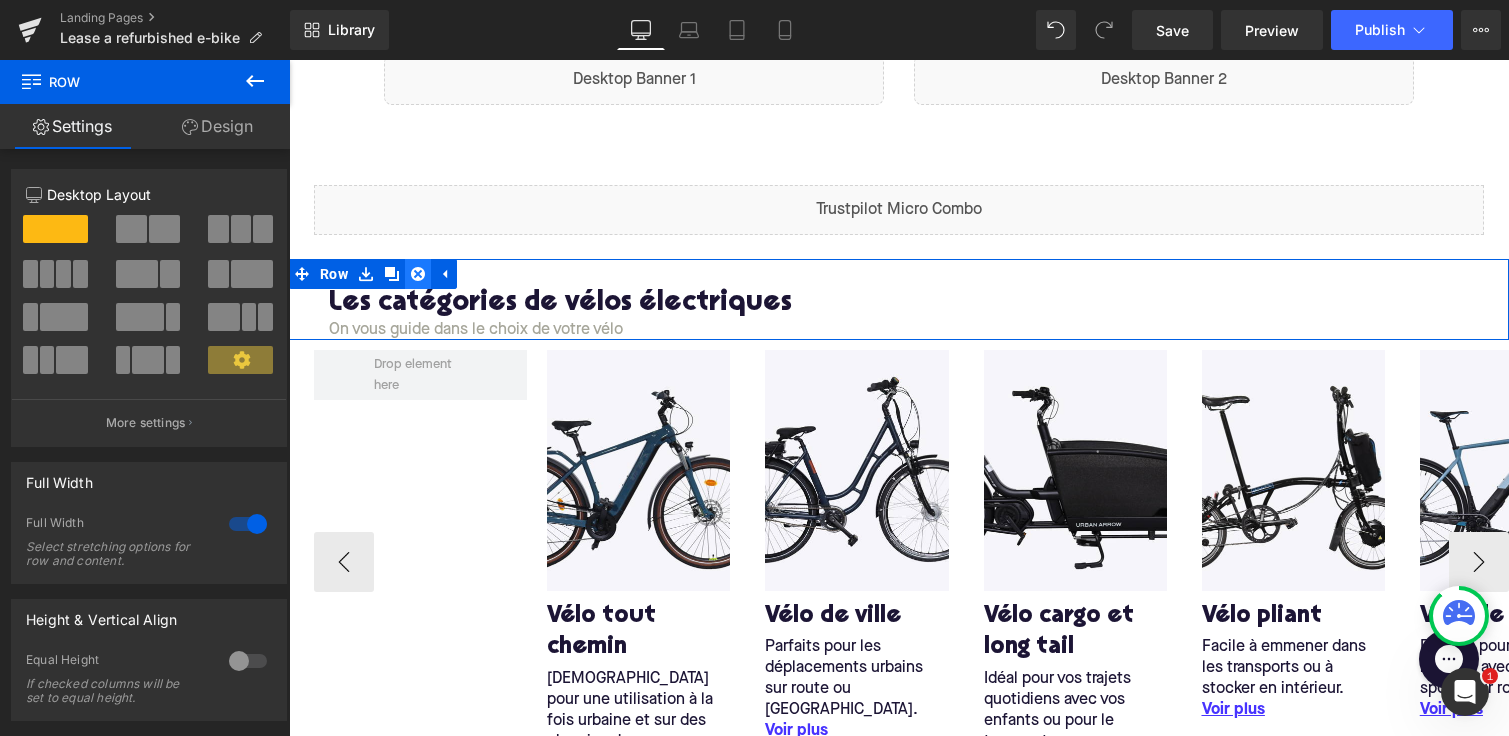 click 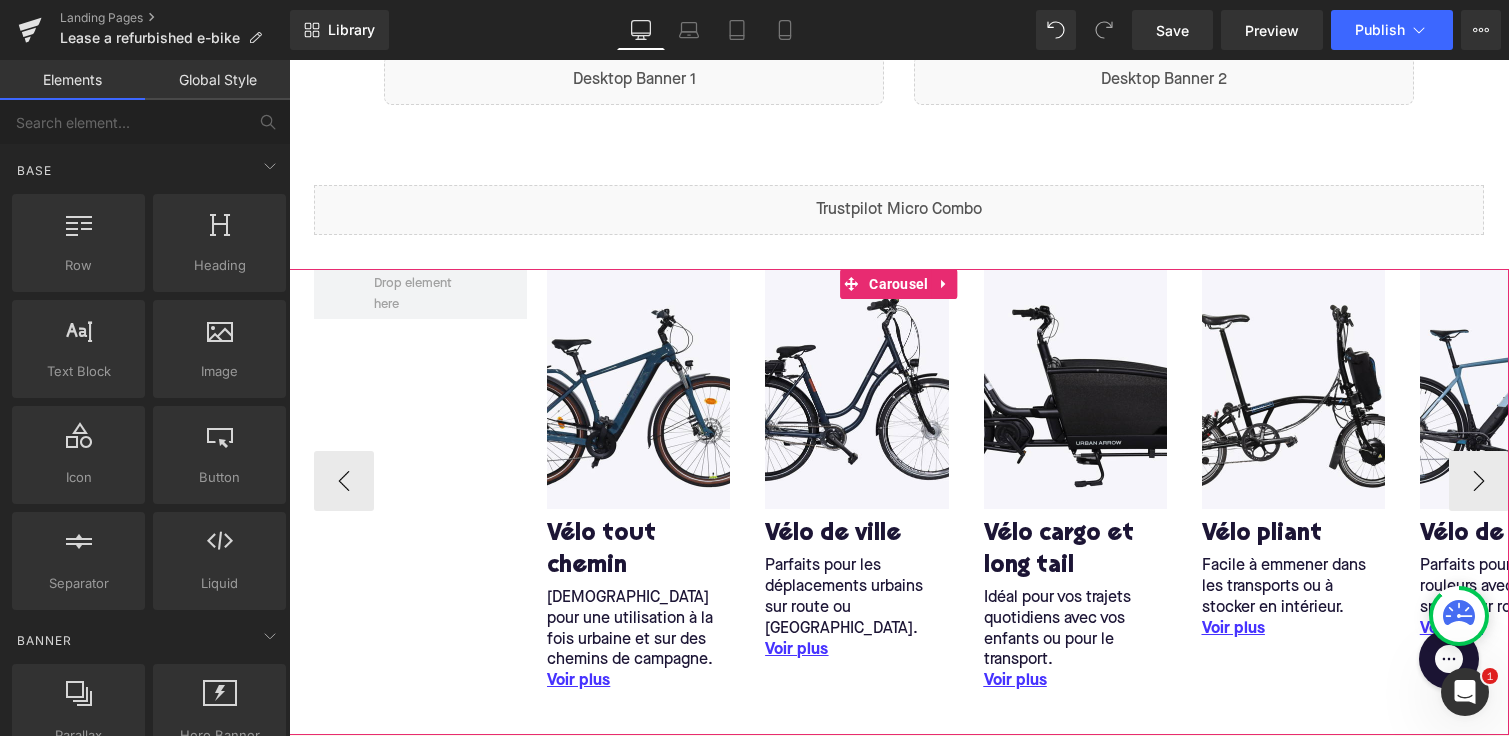 click on "Image         Vélo tout chemin Heading         Idéal pour une utilisation à la fois urbaine et sur des chemins de campagne. Text Block         Voir plus Text Block         Row" at bounding box center (899, 502) 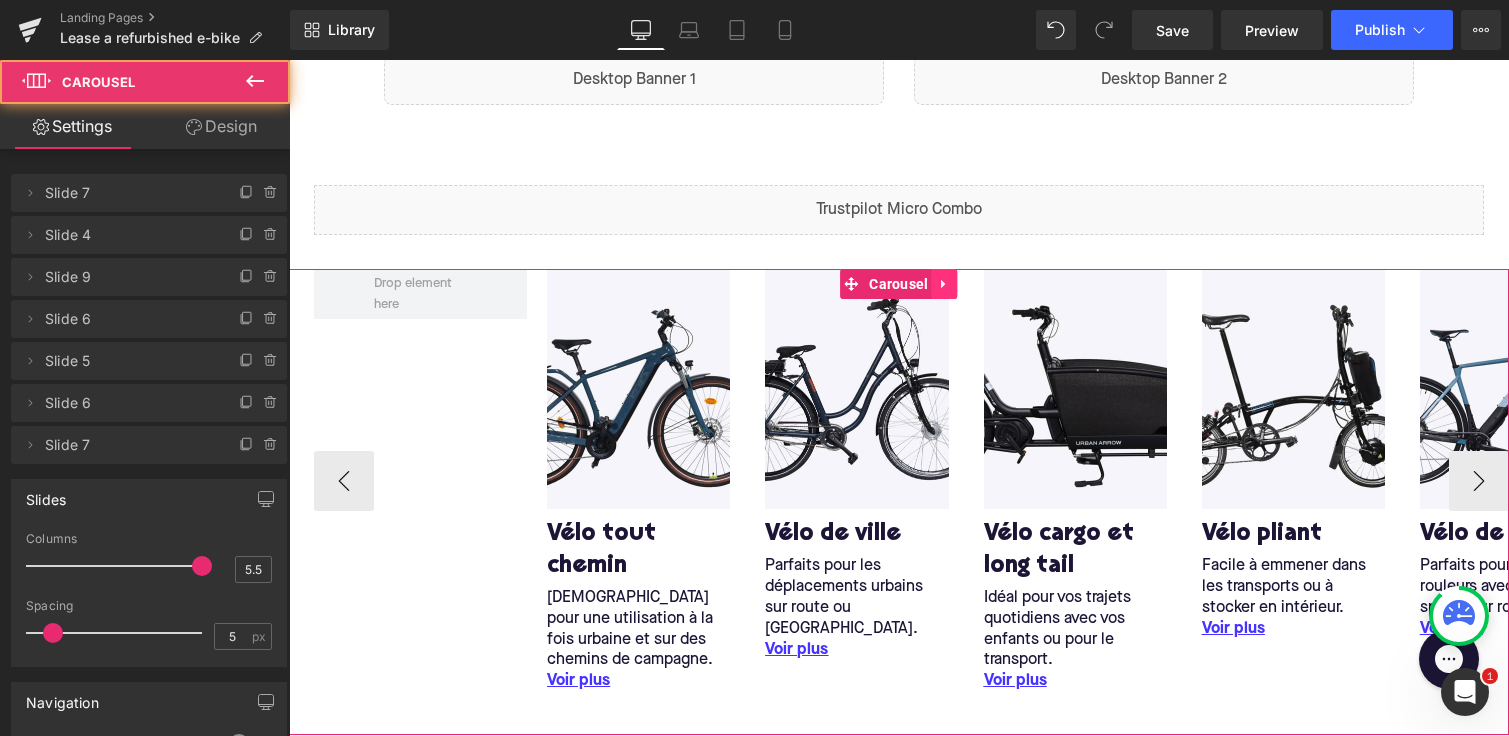 click 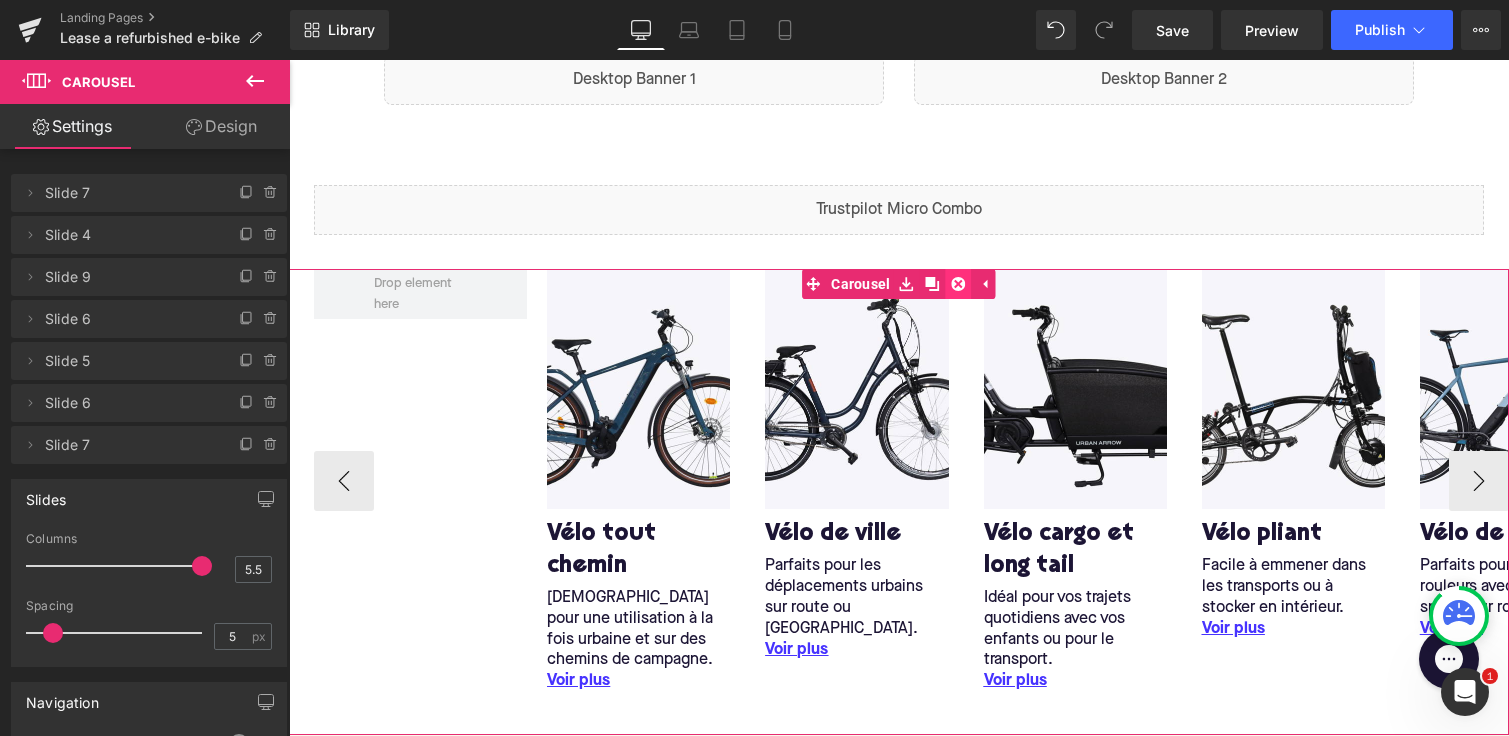 click 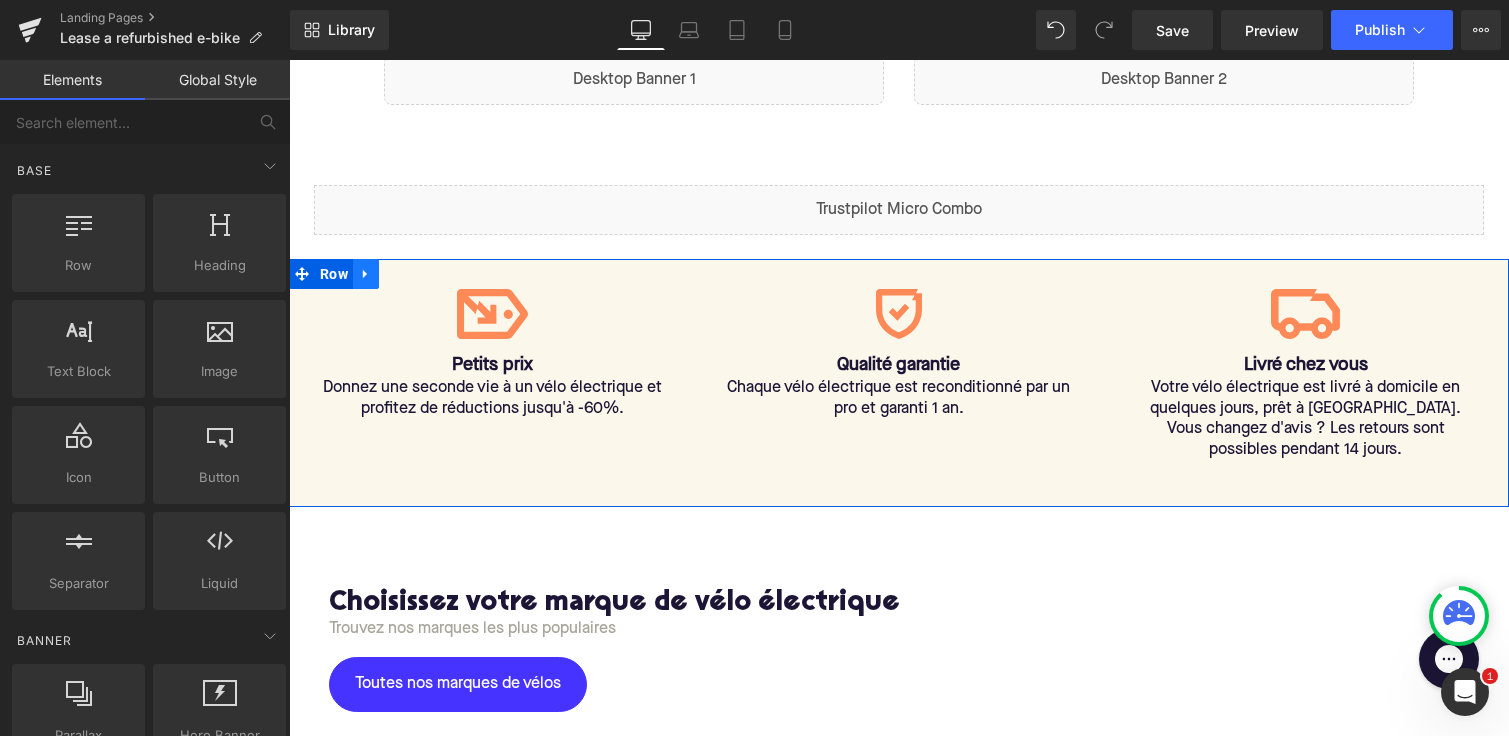 click 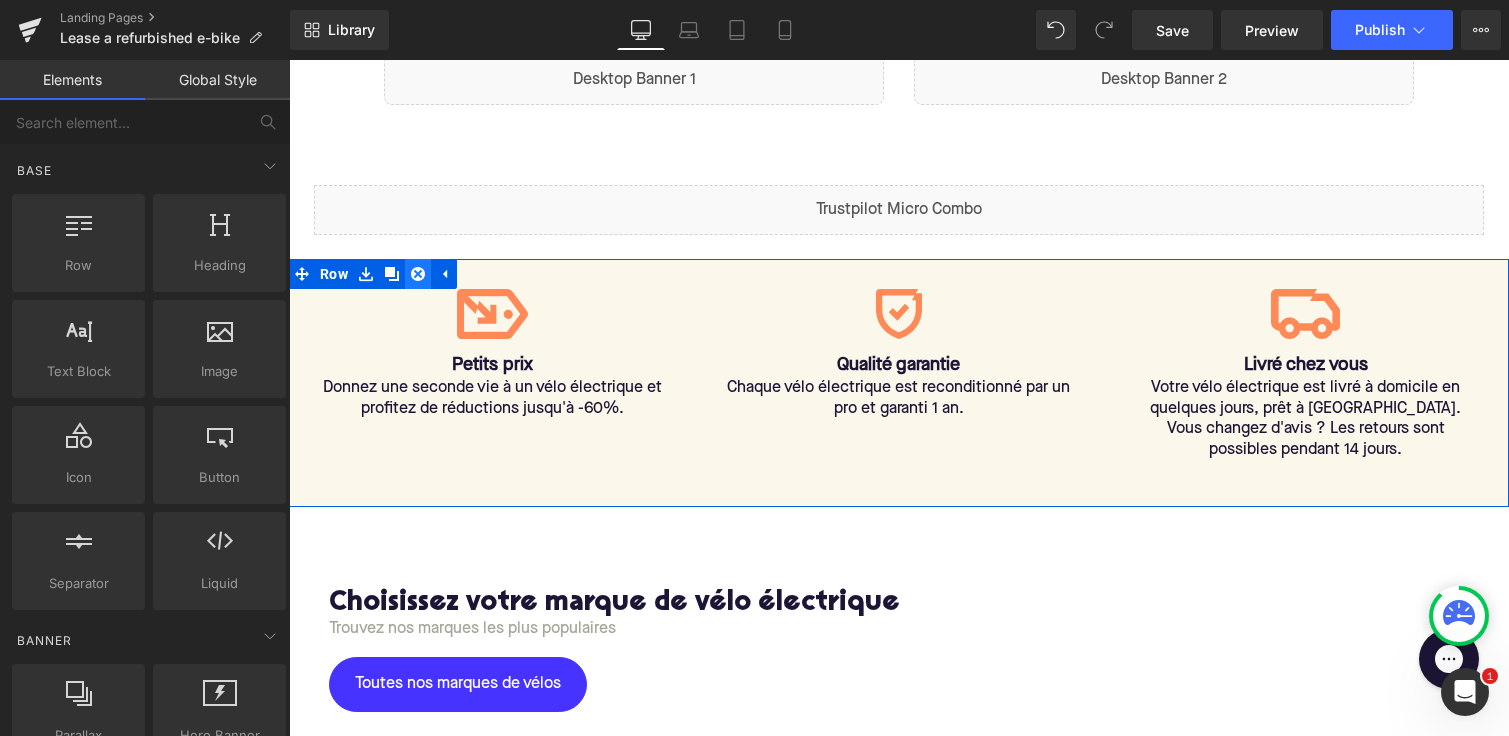 click at bounding box center (418, 274) 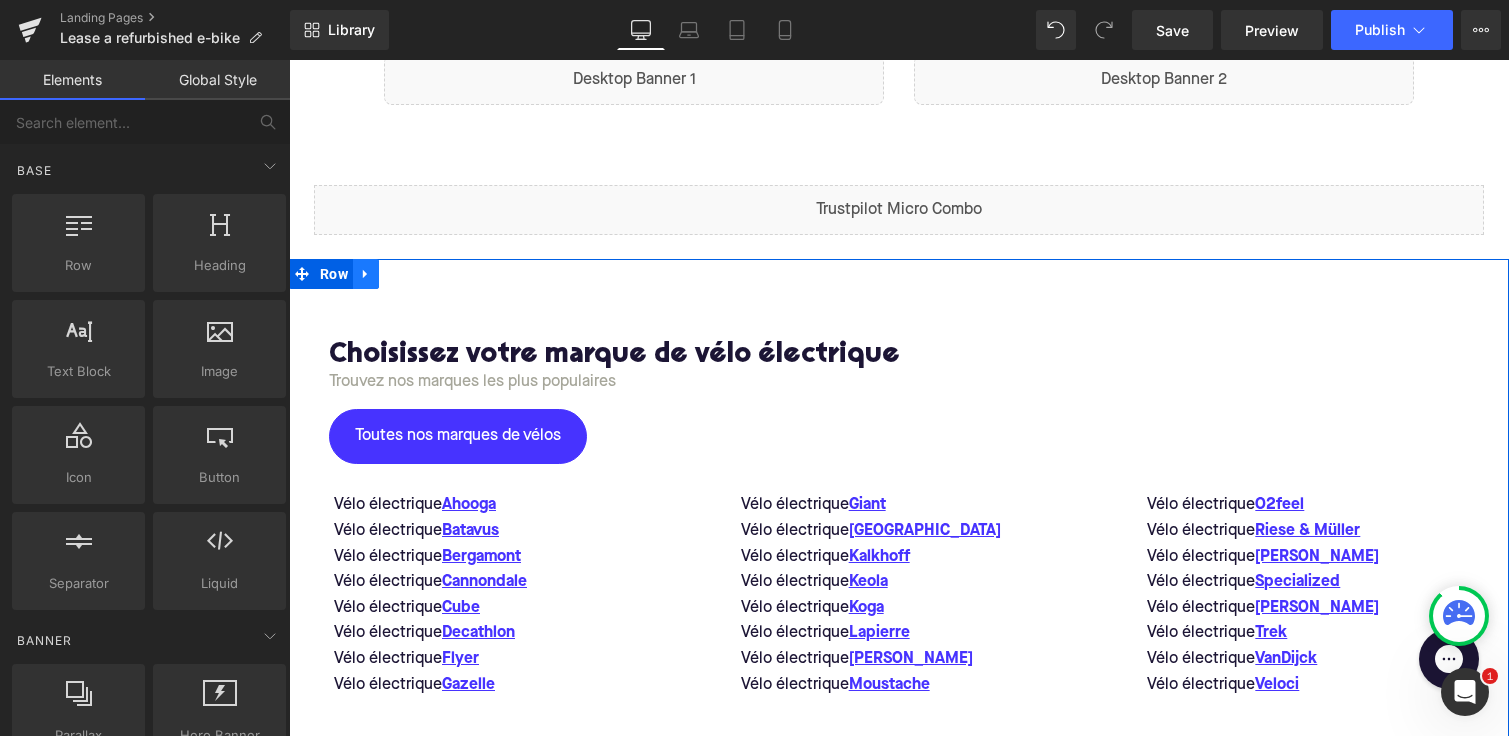 click 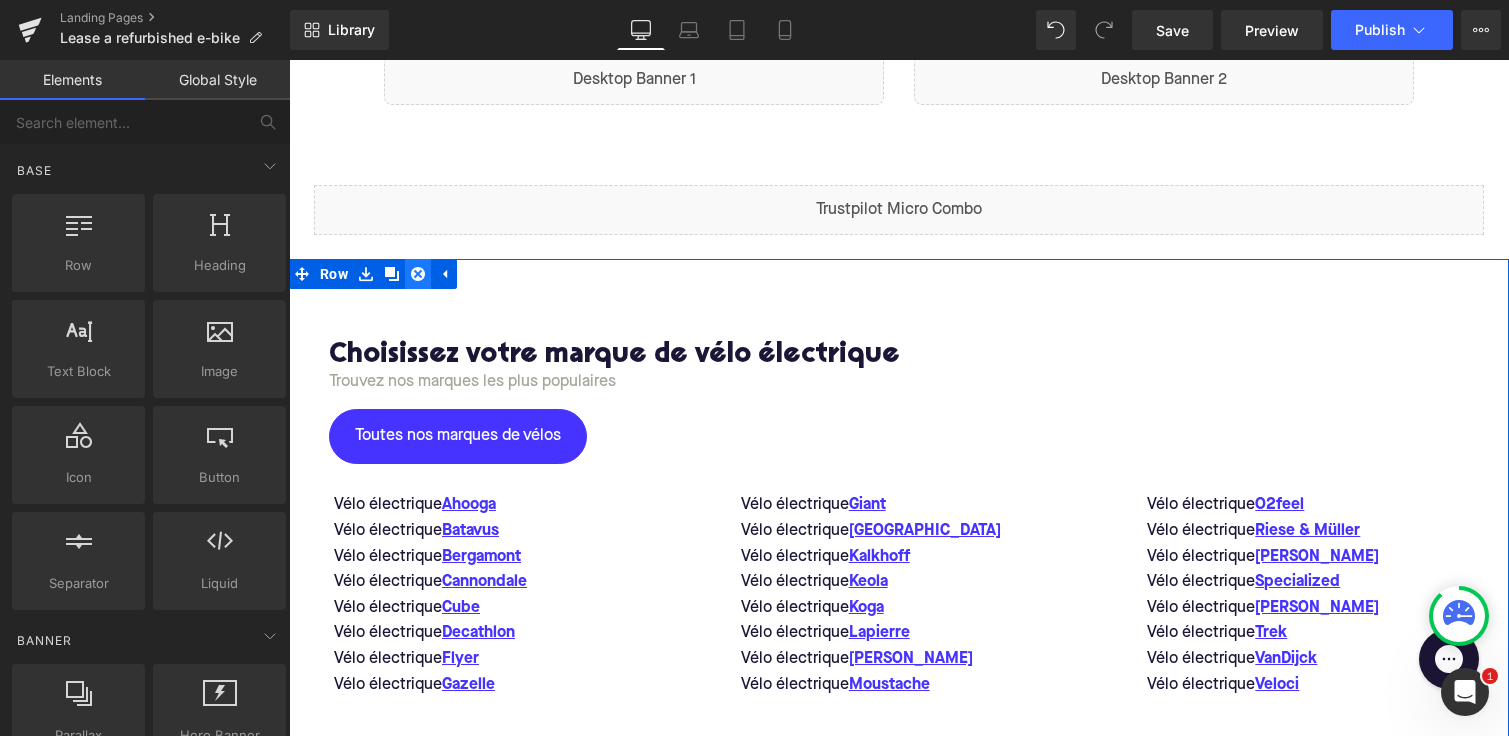 click 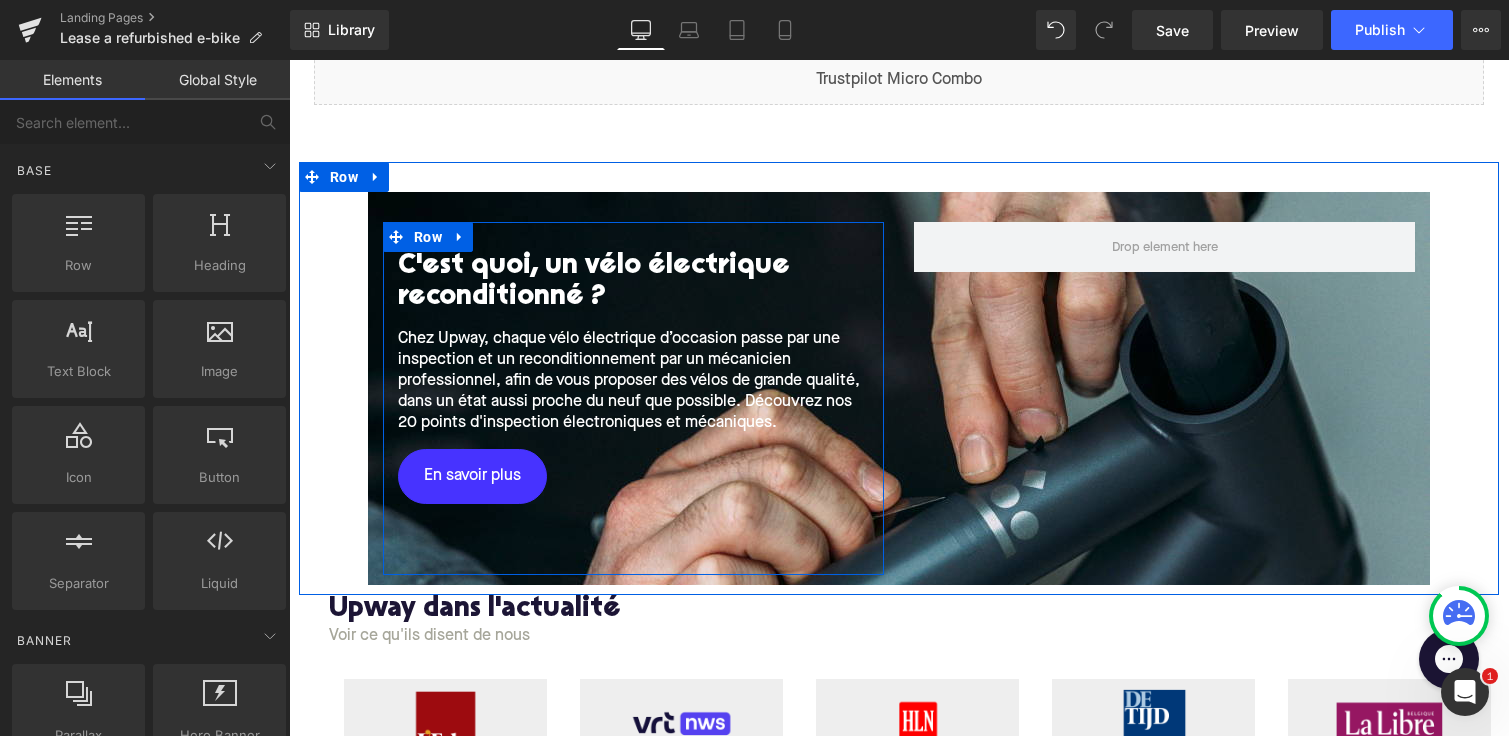 scroll, scrollTop: 346, scrollLeft: 0, axis: vertical 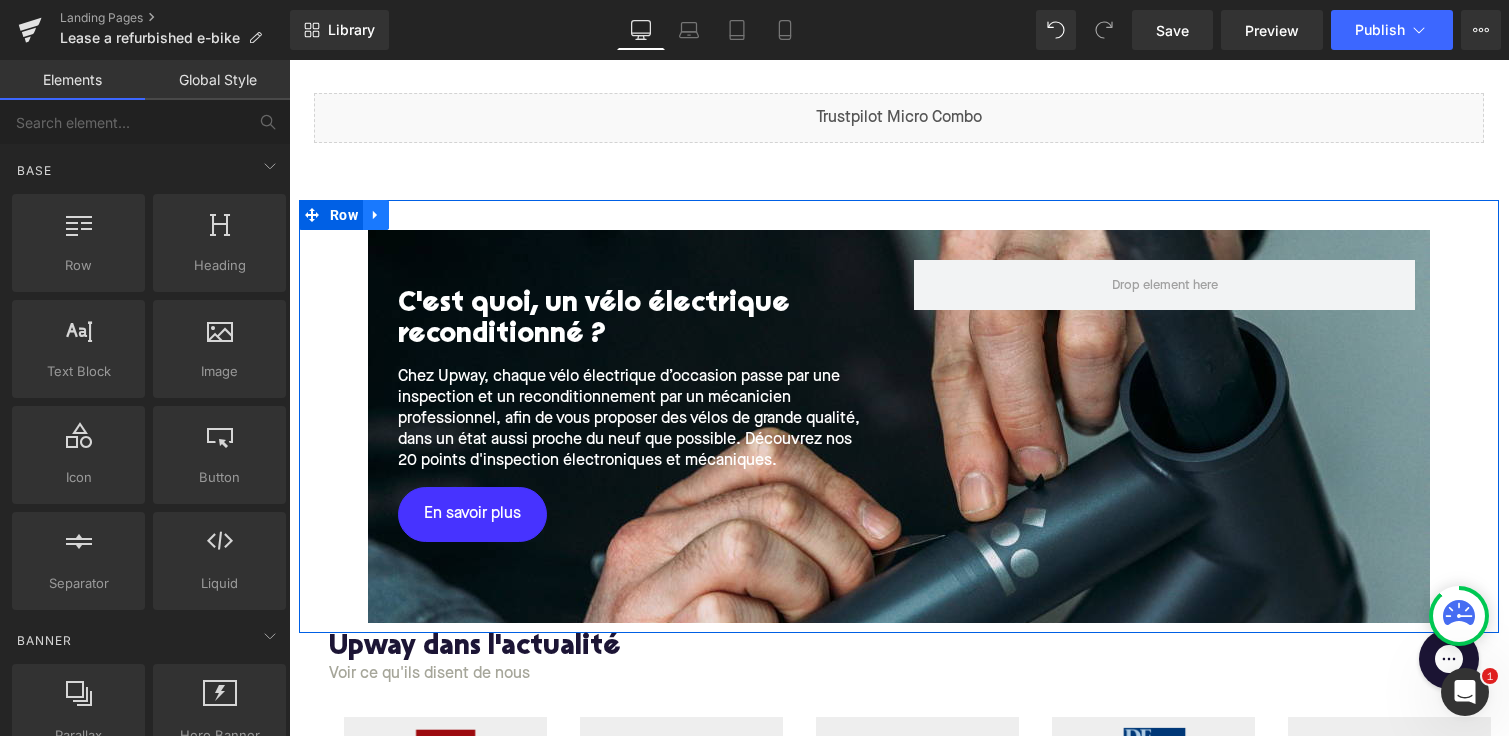 click 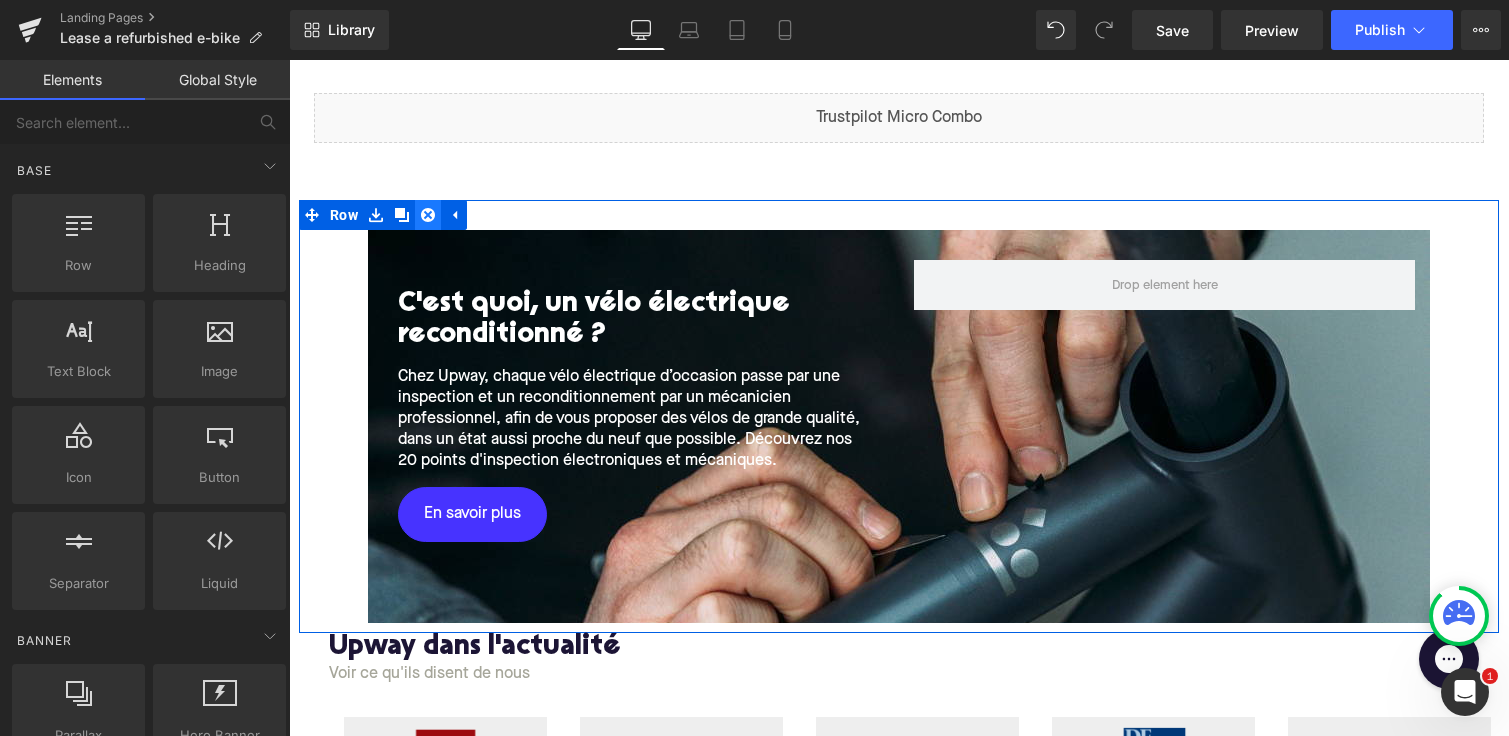 click 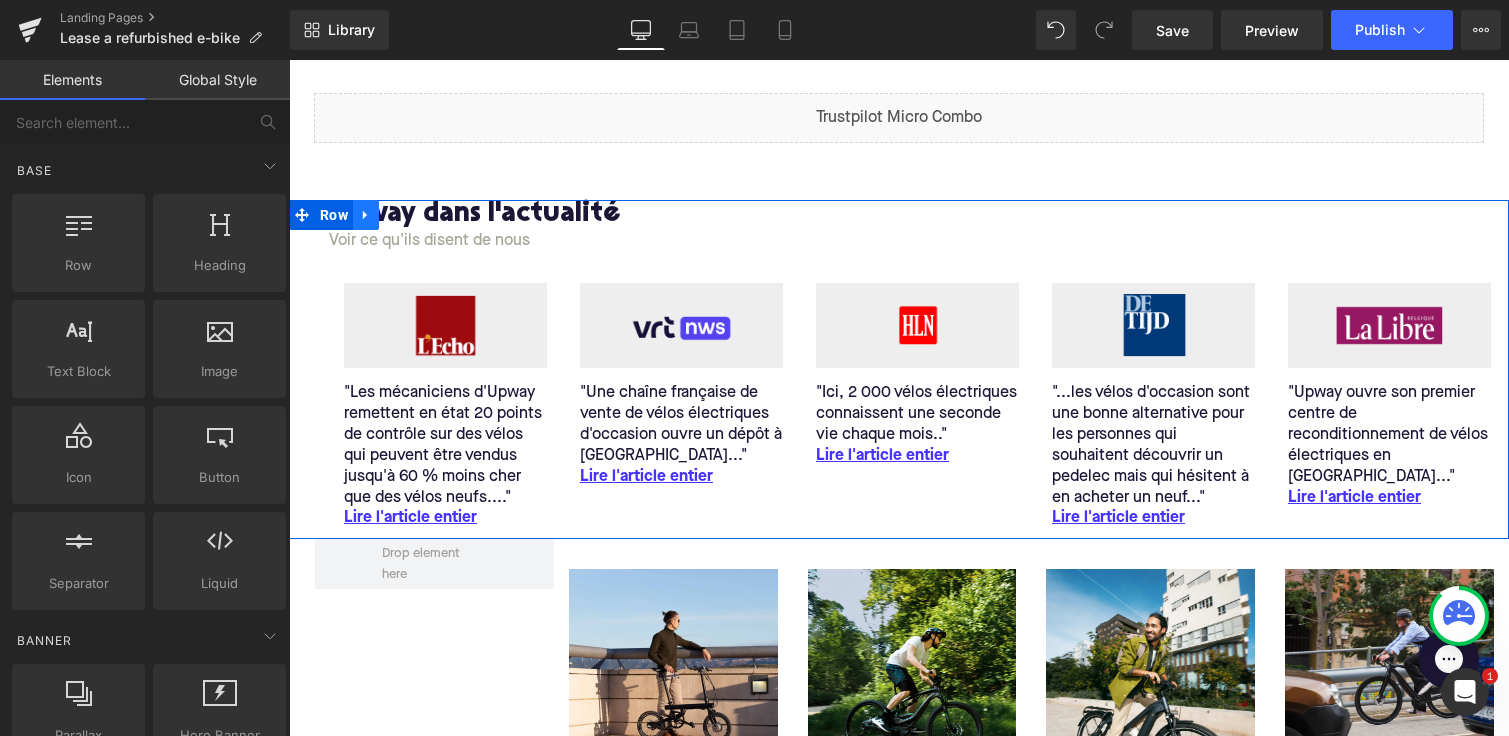 click 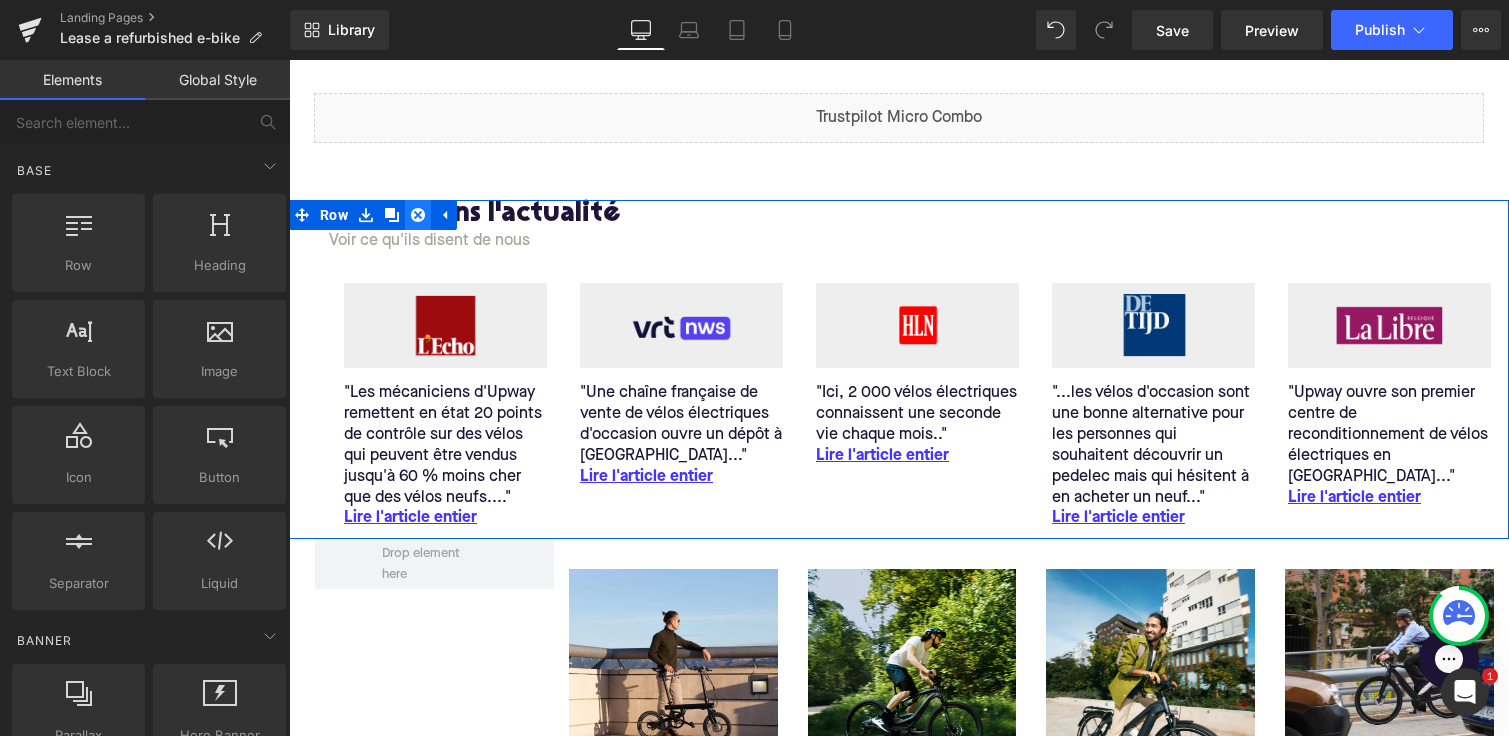 click 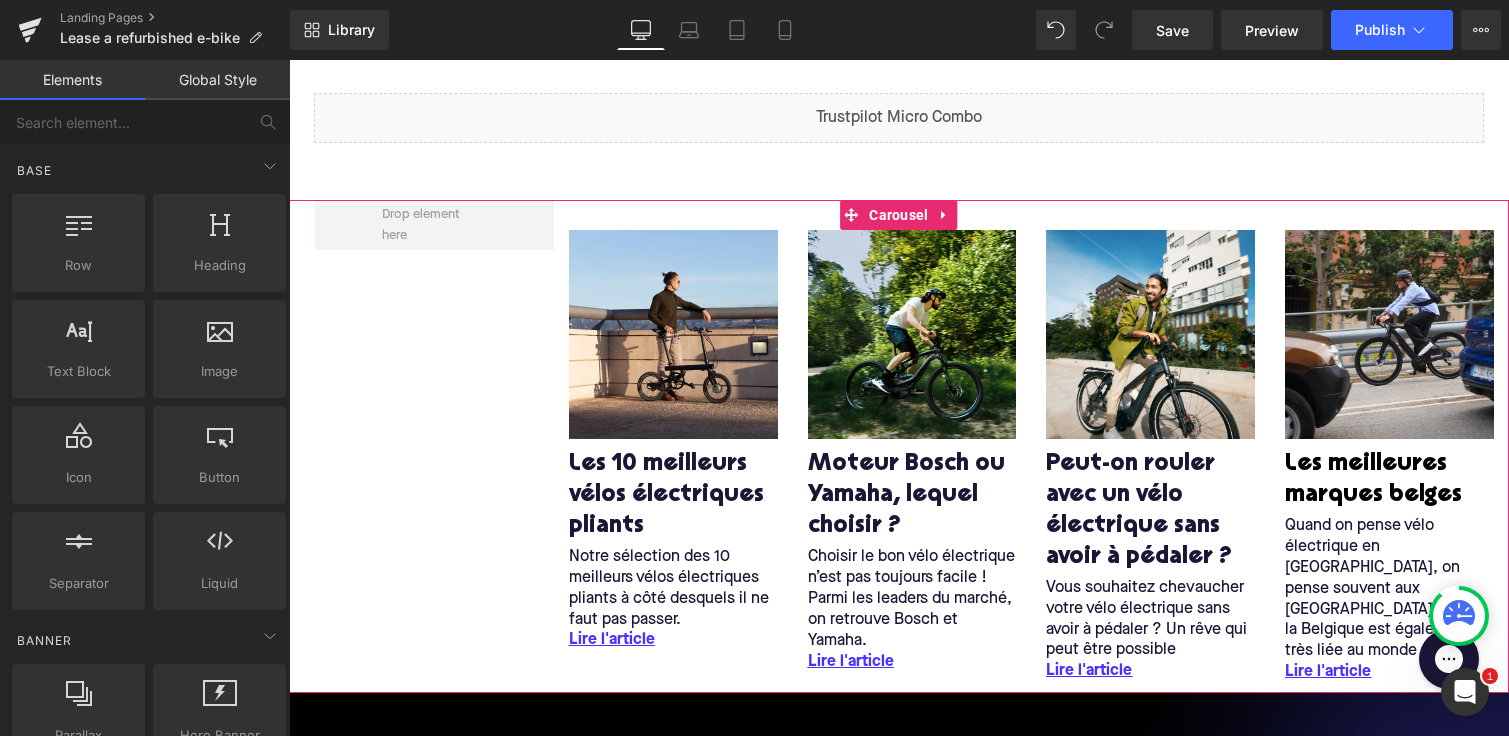 click on "Image         Les 10 meilleurs vélos électriques pliants Heading         Notre sélection des 10 meilleurs vélos électriques pliants à côté desquels il ne faut pas passer. Lire l'article Text Block         Row
Image" at bounding box center [912, 446] 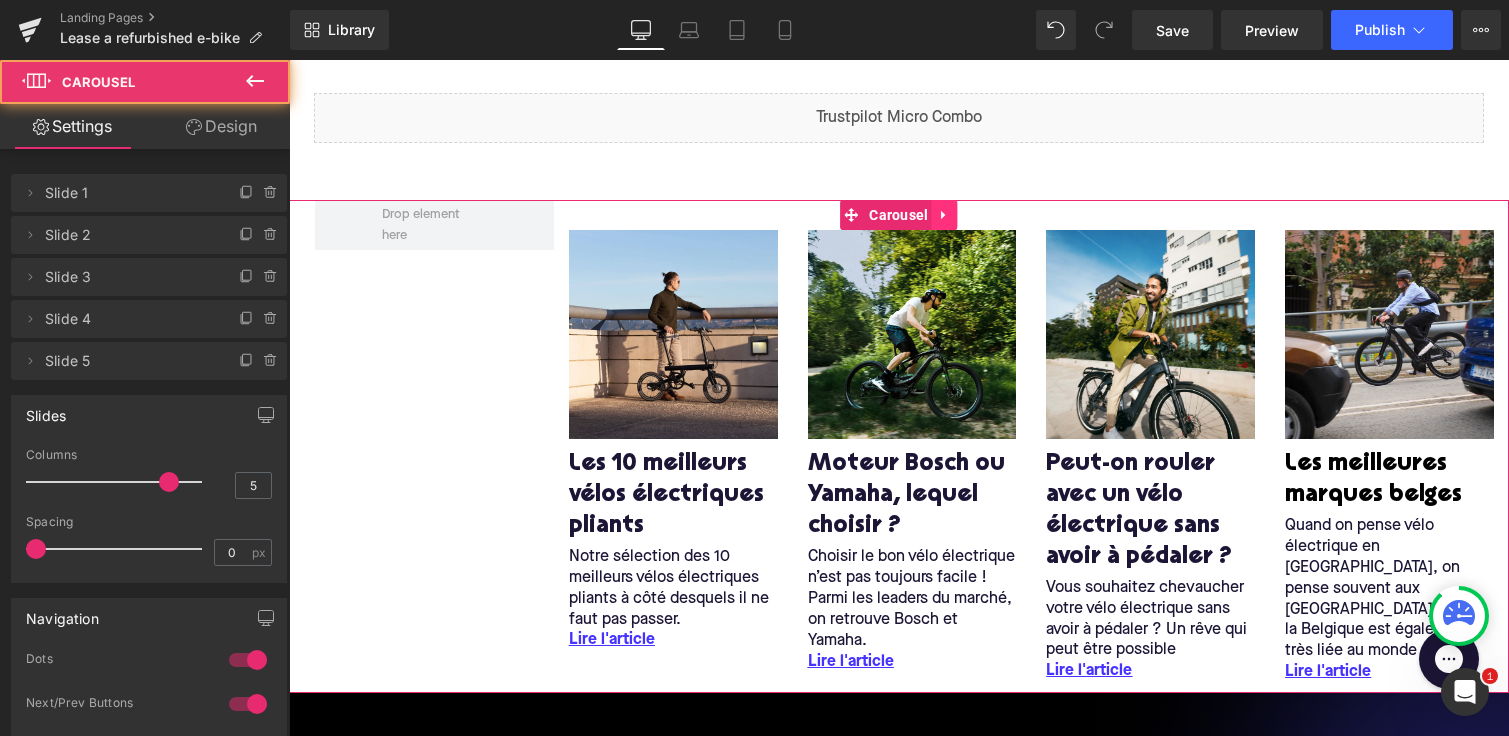 click 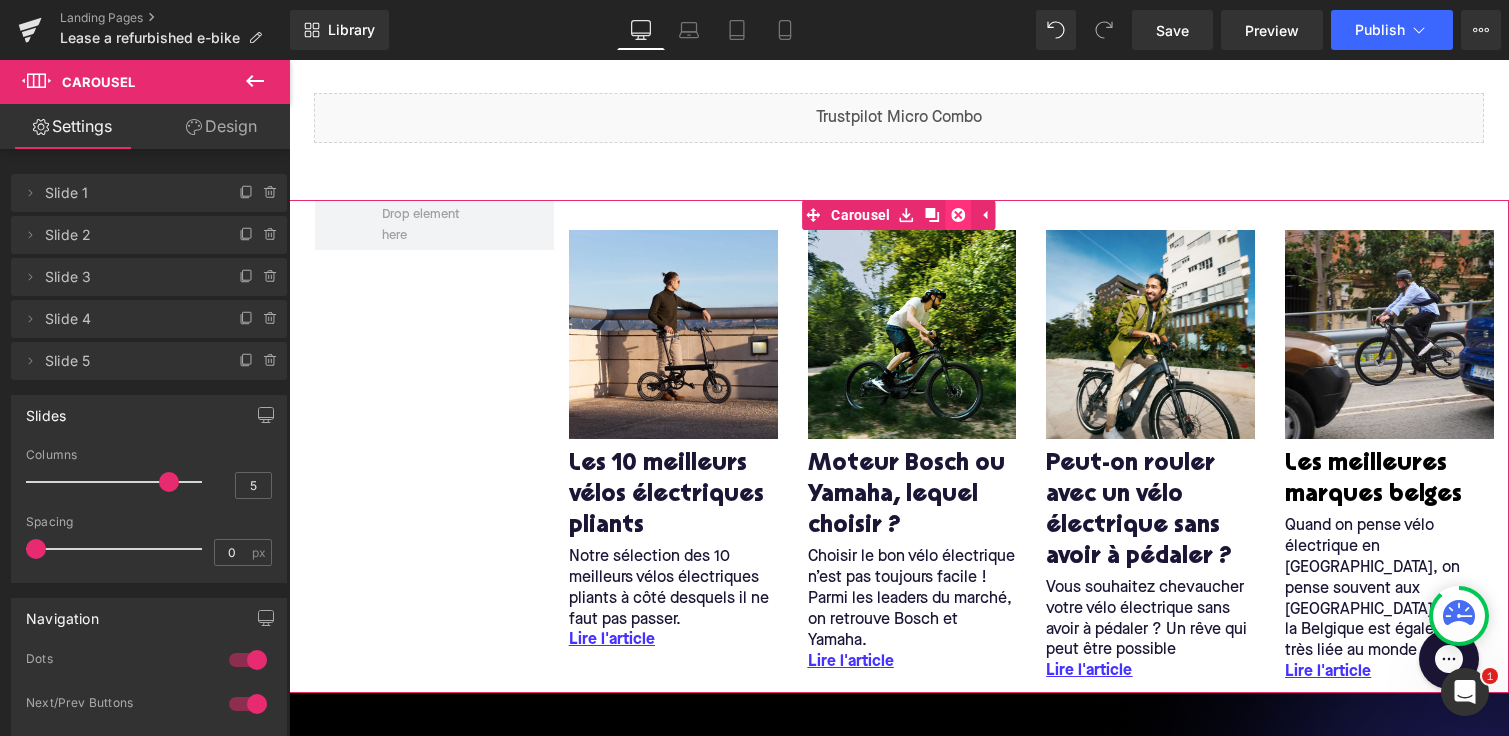click 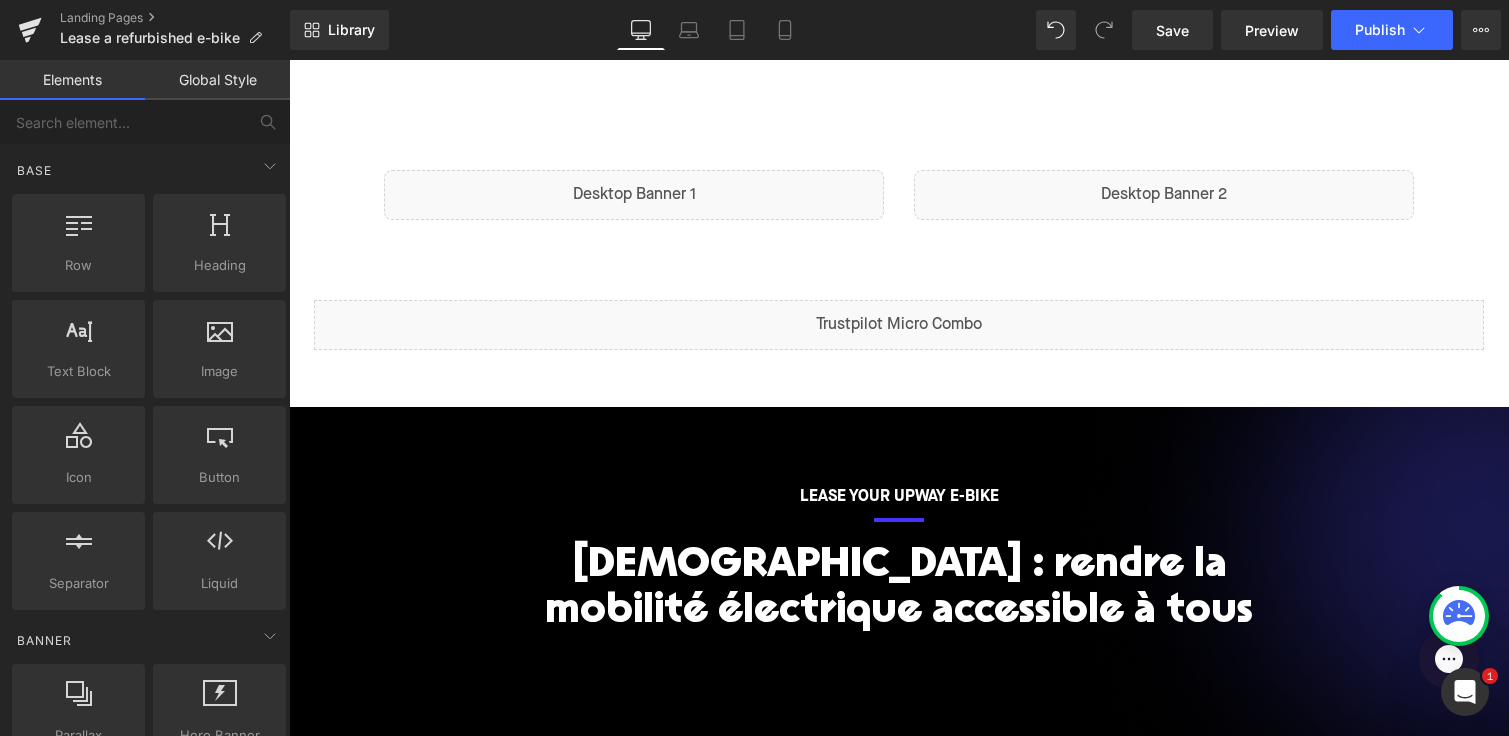 scroll, scrollTop: 122, scrollLeft: 0, axis: vertical 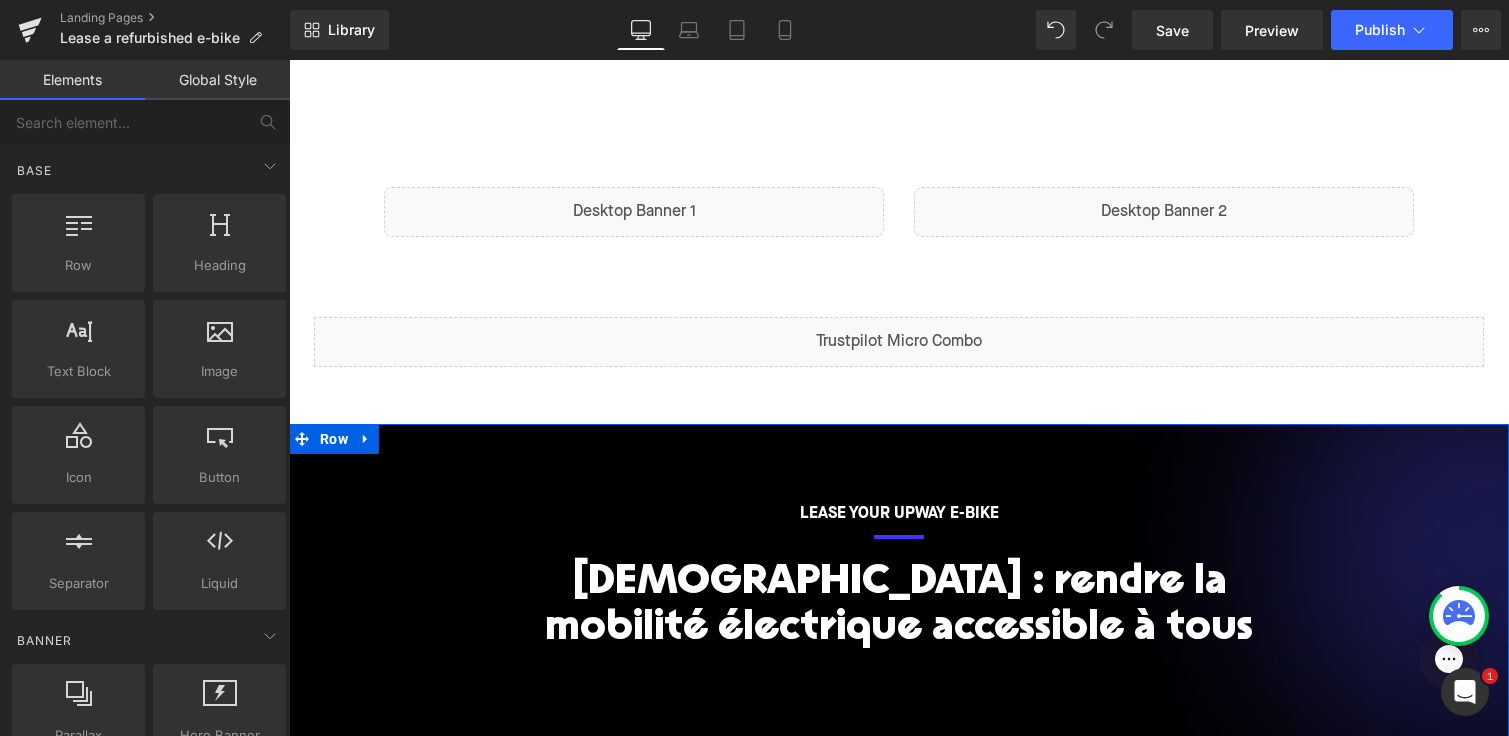 click on "Lease your upway e-bike Text Block         Separator         Notre mission : rendre la mobilité électrique accessible à tous Heading         [GEOGRAPHIC_DATA]" at bounding box center [899, 593] 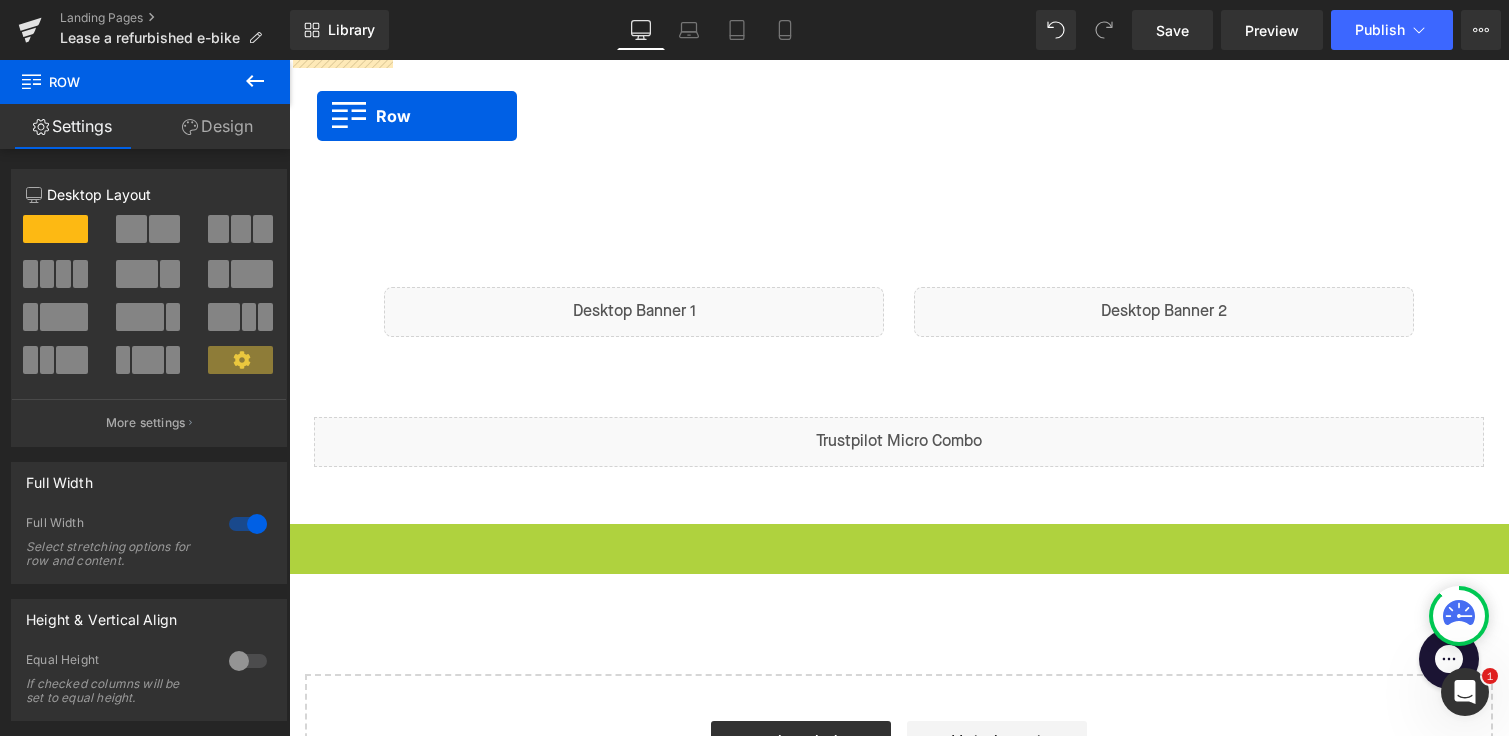 scroll, scrollTop: 0, scrollLeft: 0, axis: both 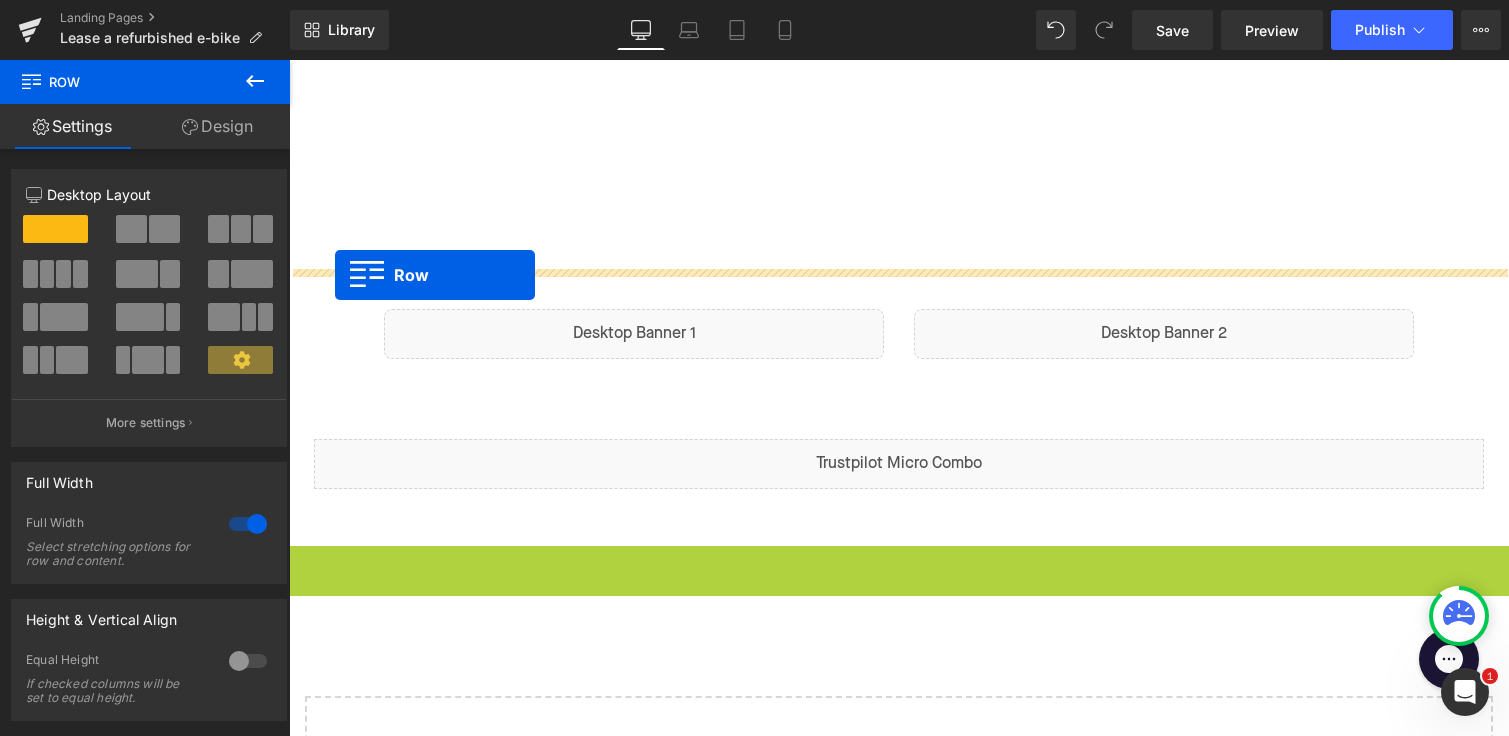 drag, startPoint x: 297, startPoint y: 439, endPoint x: 335, endPoint y: 275, distance: 168.34488 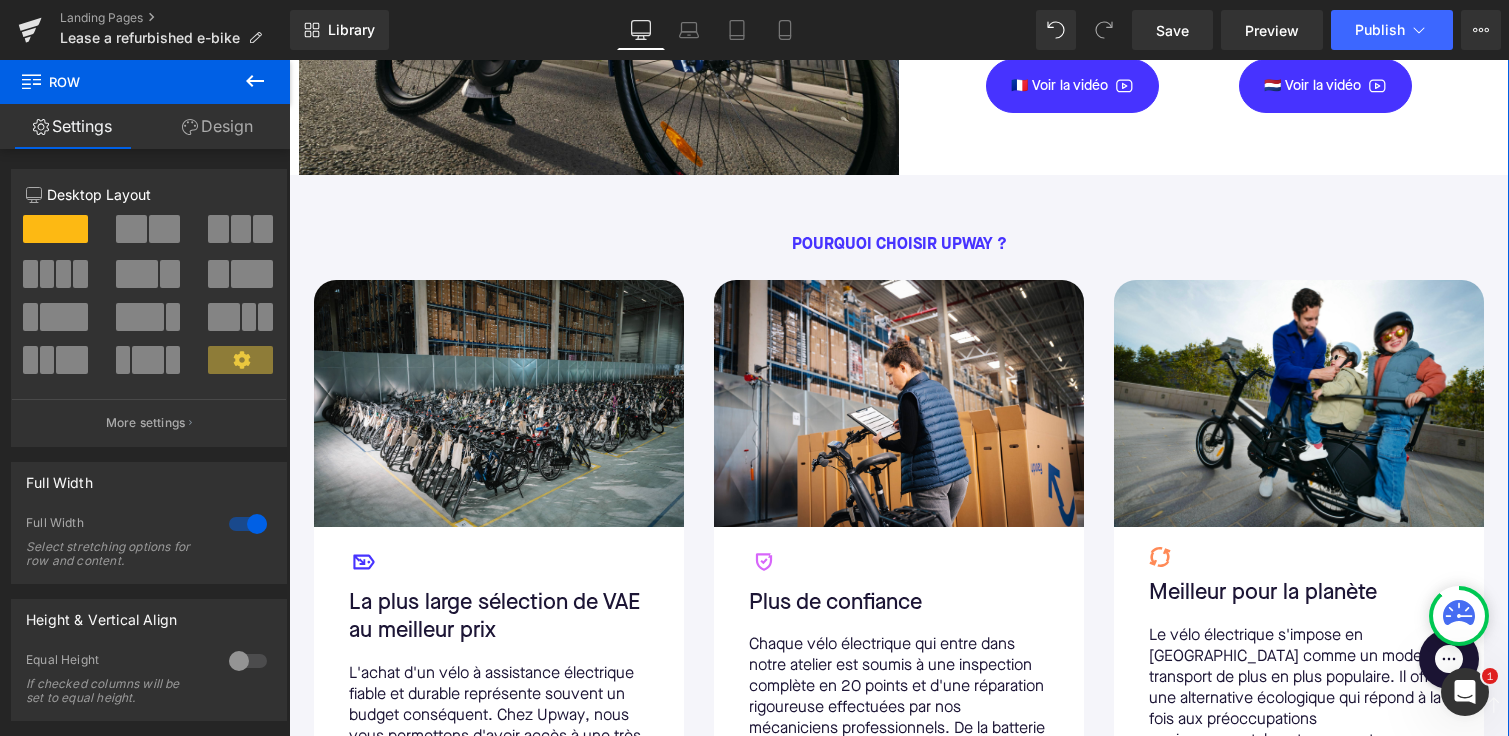 scroll, scrollTop: 767, scrollLeft: 0, axis: vertical 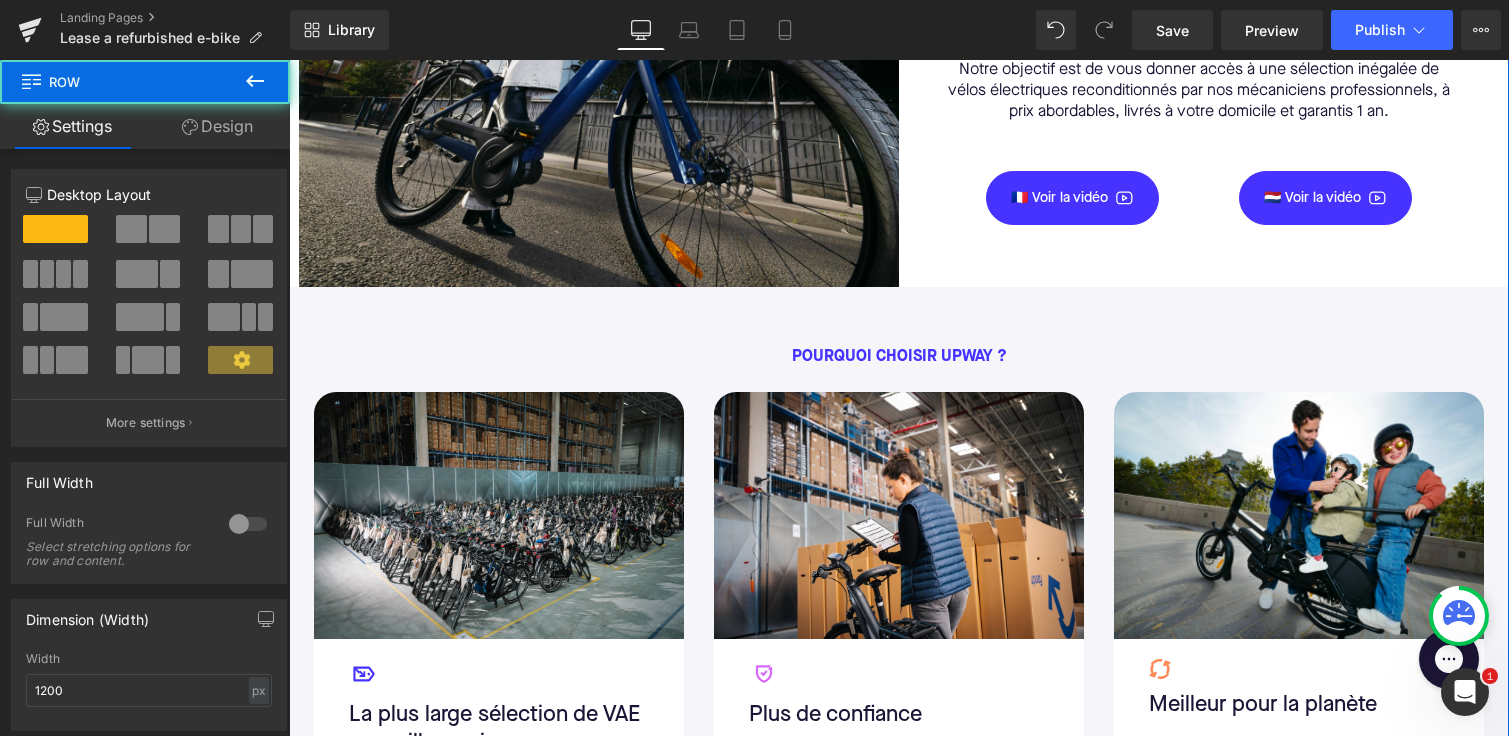 click on "Row" at bounding box center [599, 64] 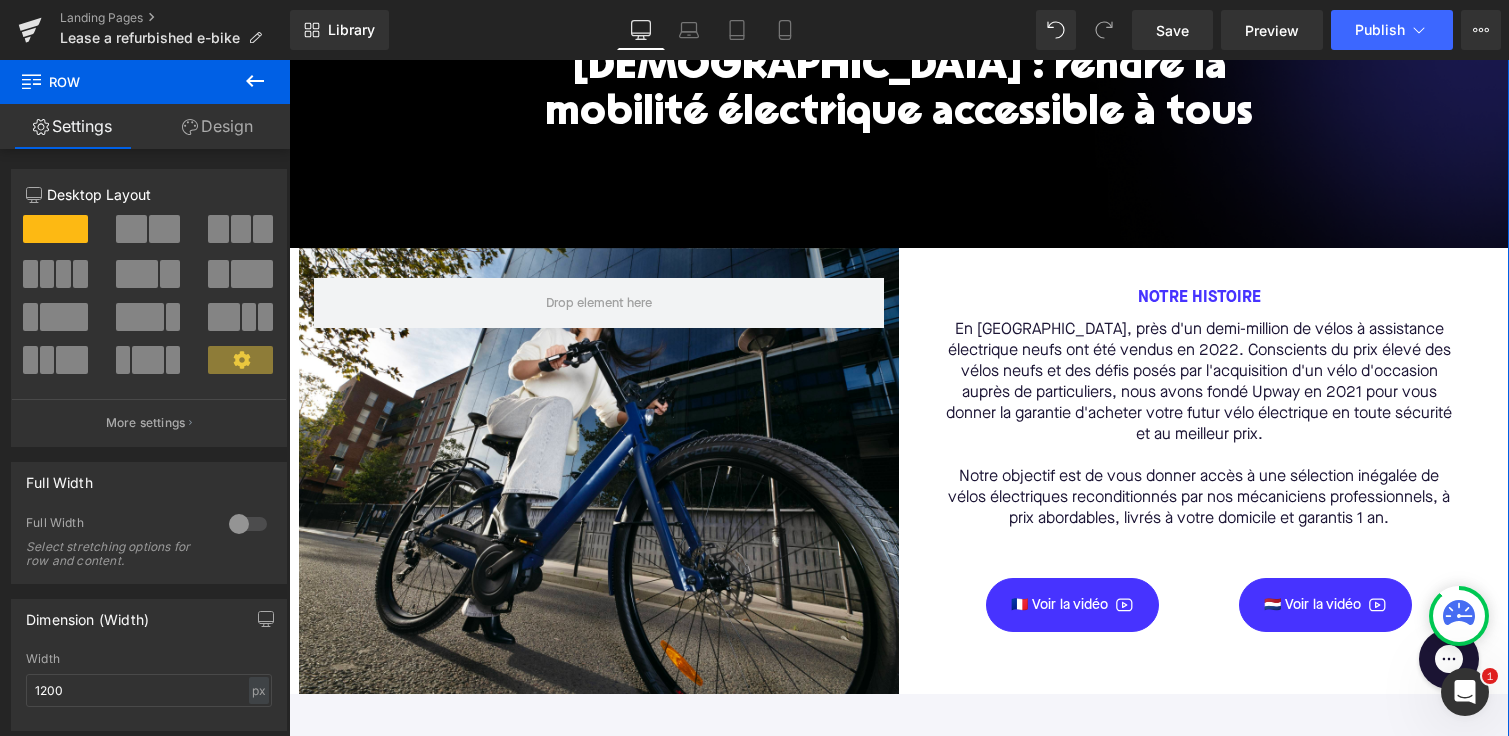 scroll, scrollTop: 49, scrollLeft: 0, axis: vertical 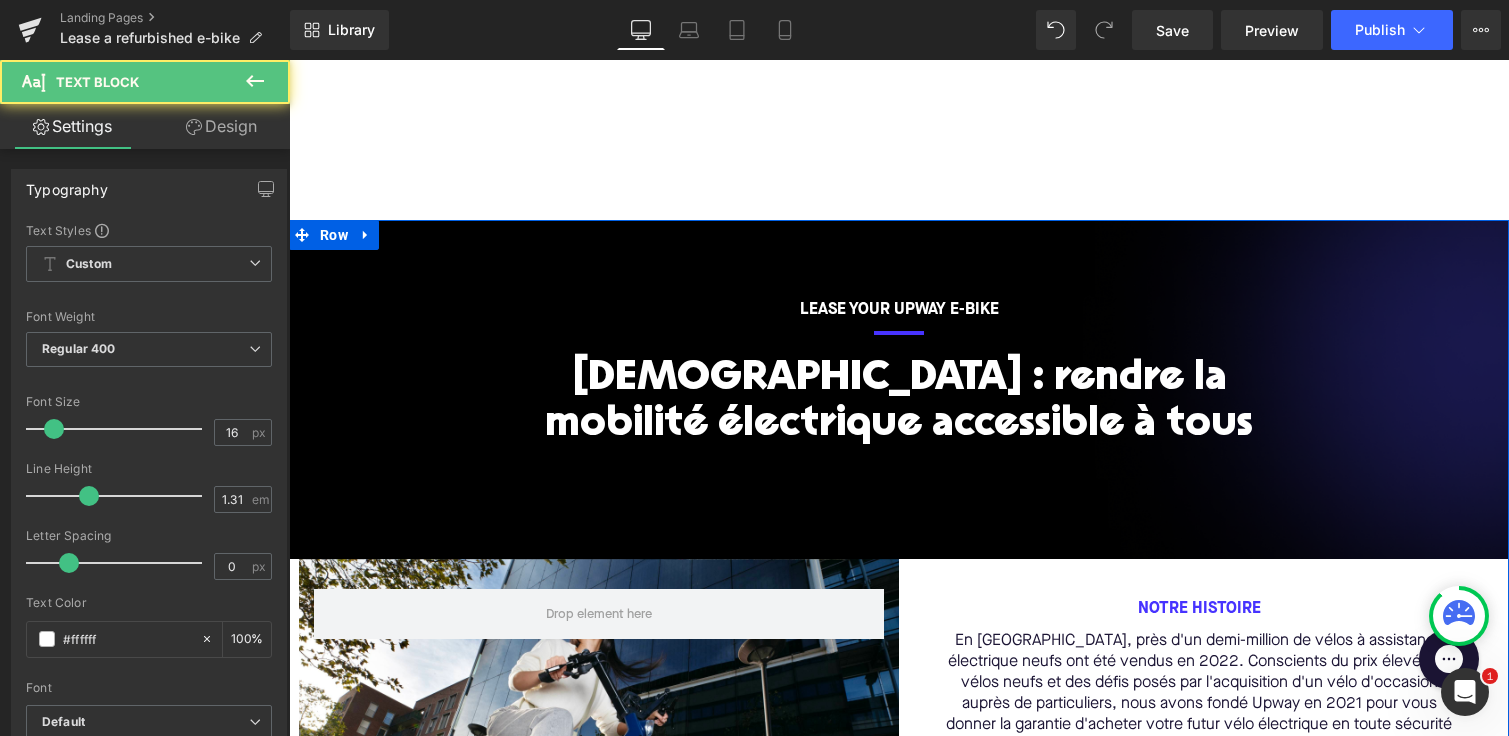 click on "Lease your upway e-bike Text Block" at bounding box center (899, 310) 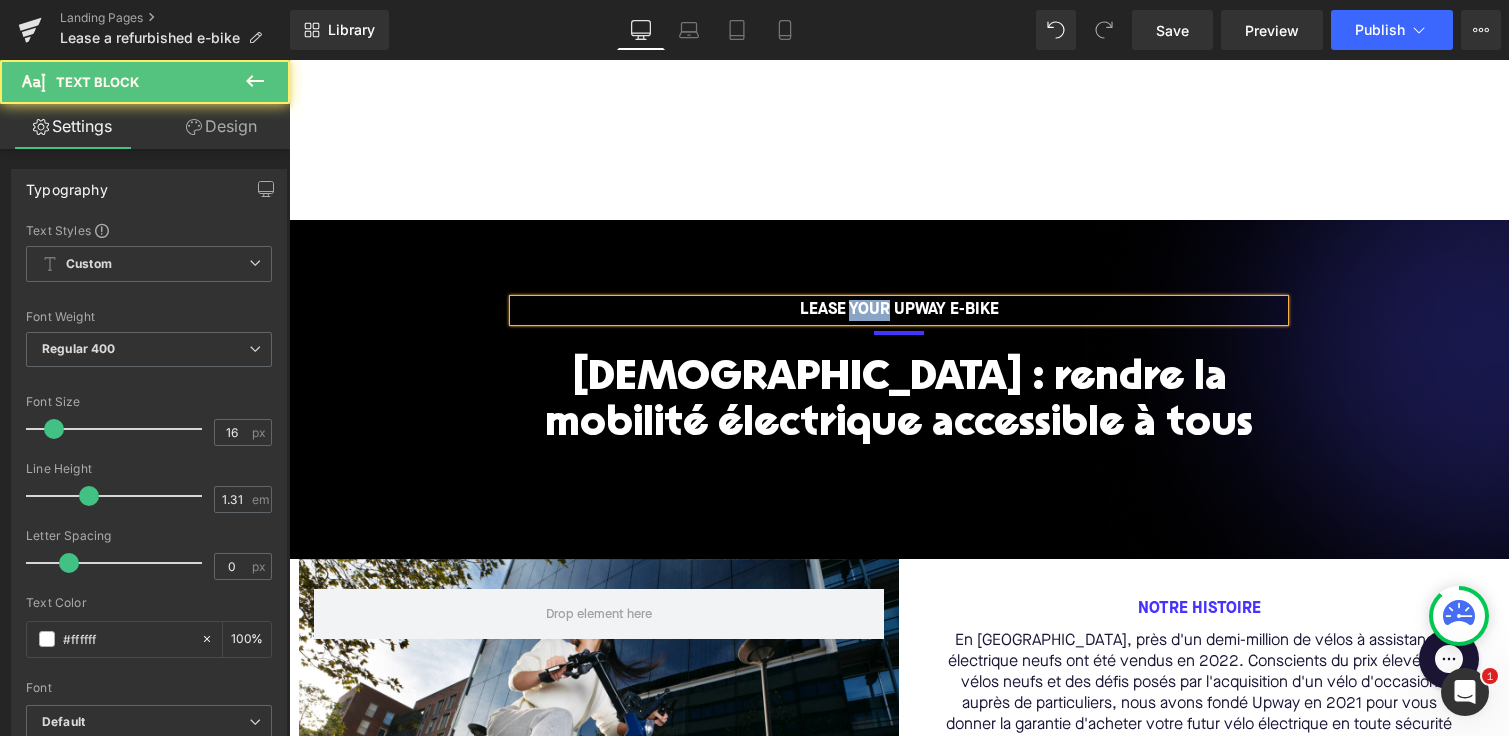 click on "Lease your upway e-bike" at bounding box center (899, 310) 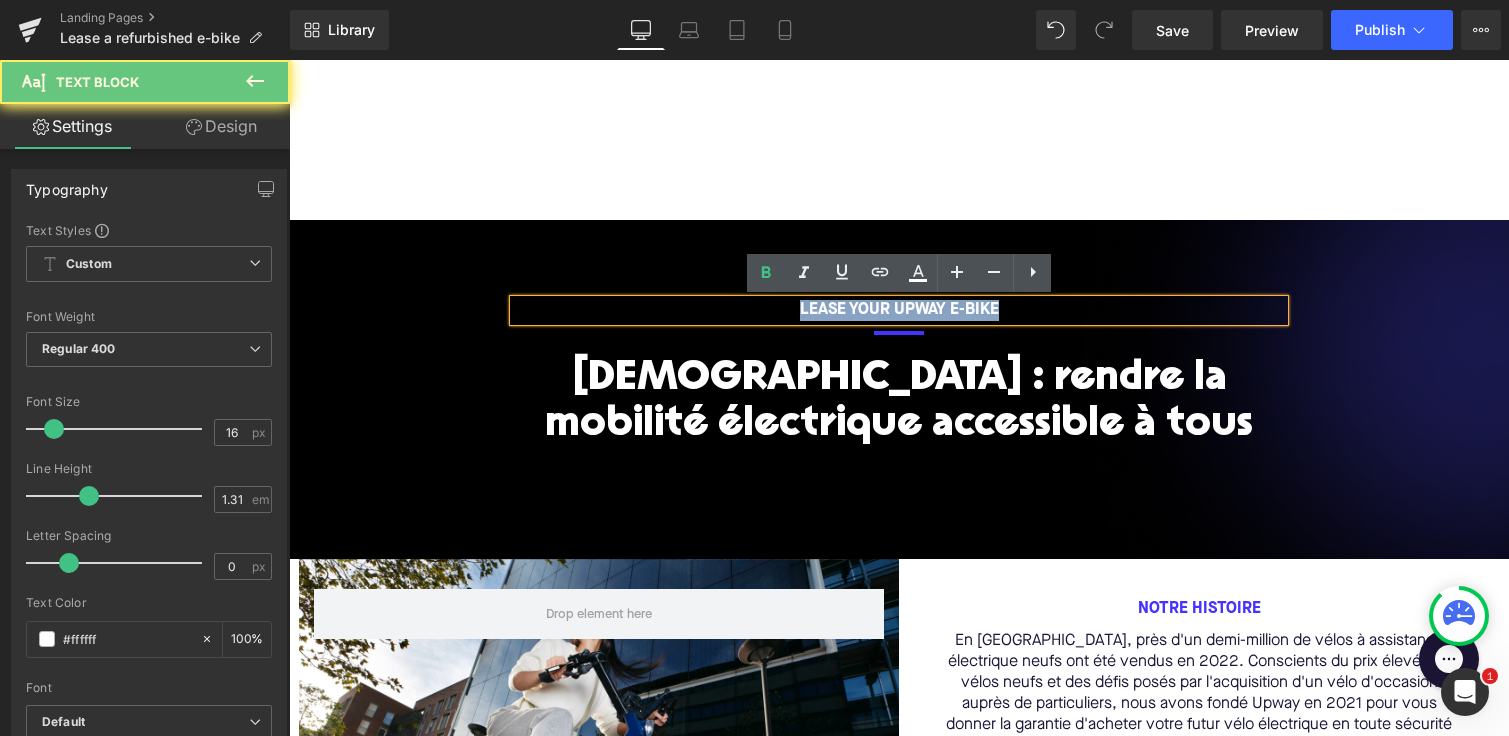click on "Lease your upway e-bike" at bounding box center [899, 310] 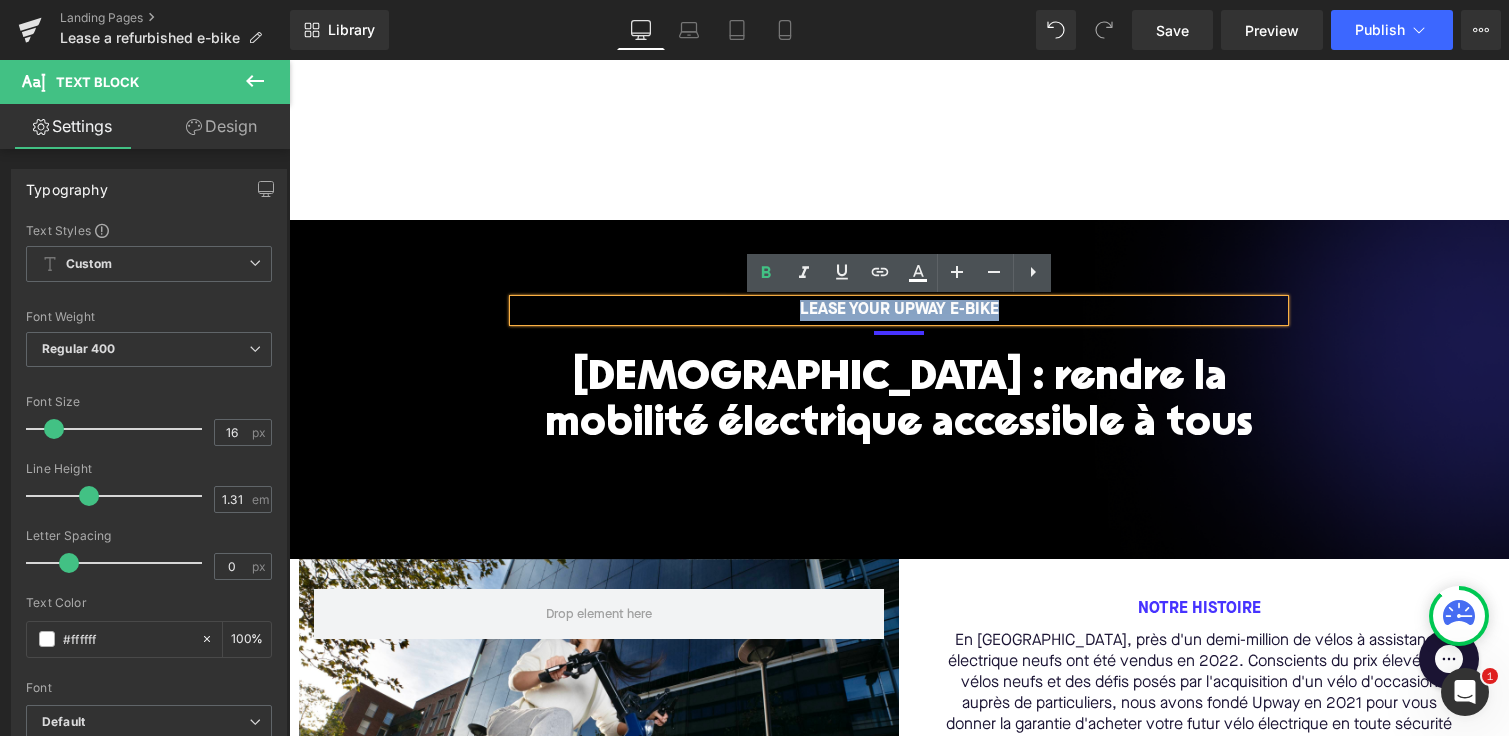 type 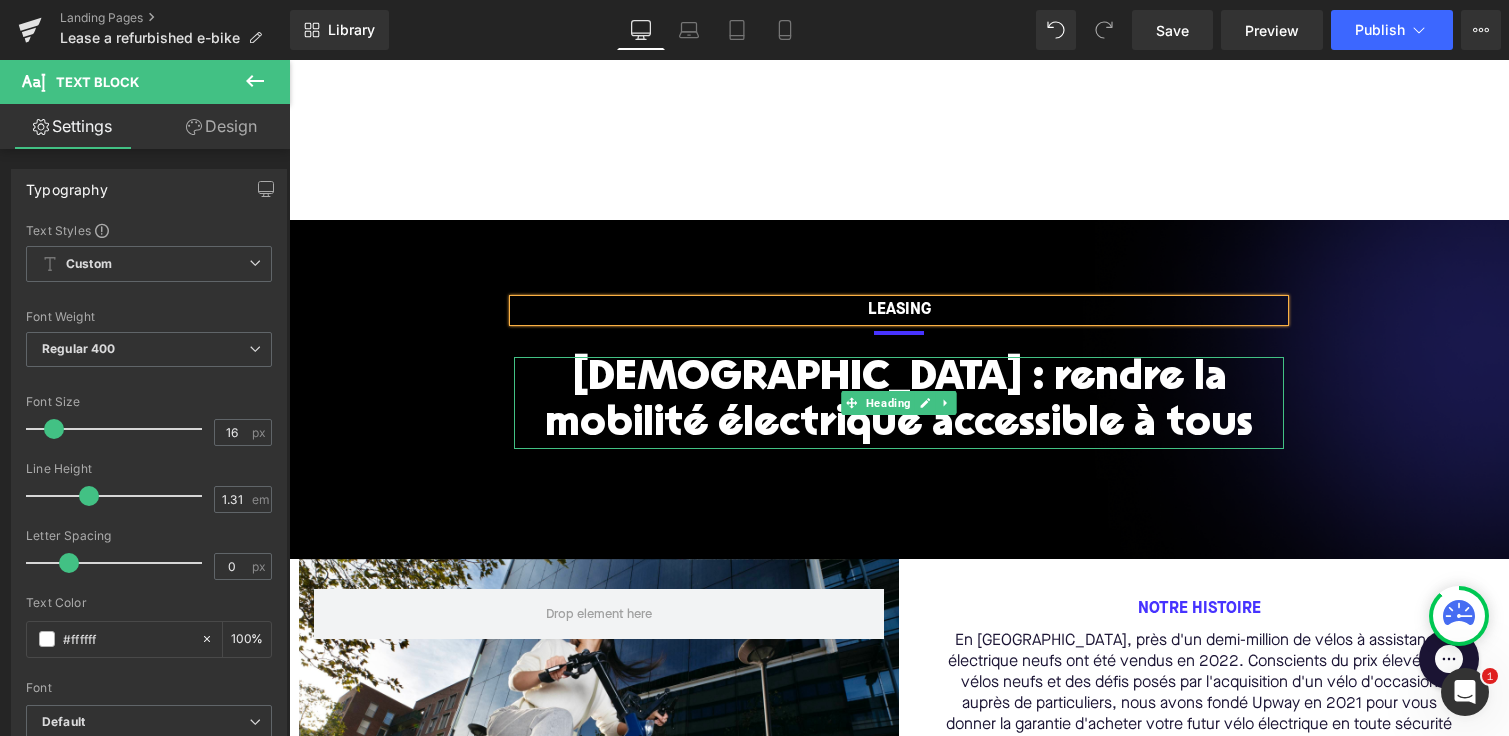 click on "[DEMOGRAPHIC_DATA] : rendre la mobilité électrique accessible à tous" at bounding box center (899, 403) 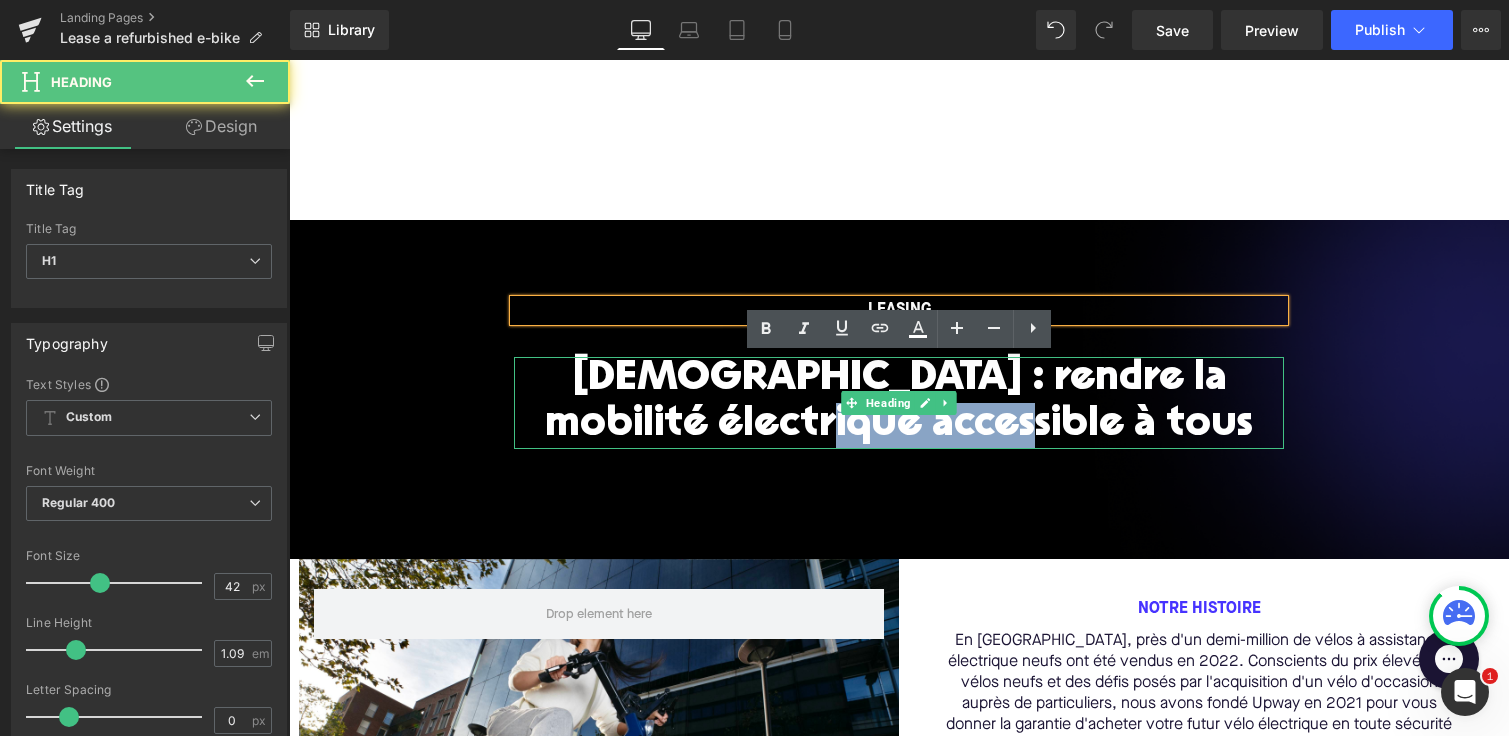 click on "[DEMOGRAPHIC_DATA] : rendre la mobilité électrique accessible à tous" at bounding box center (899, 403) 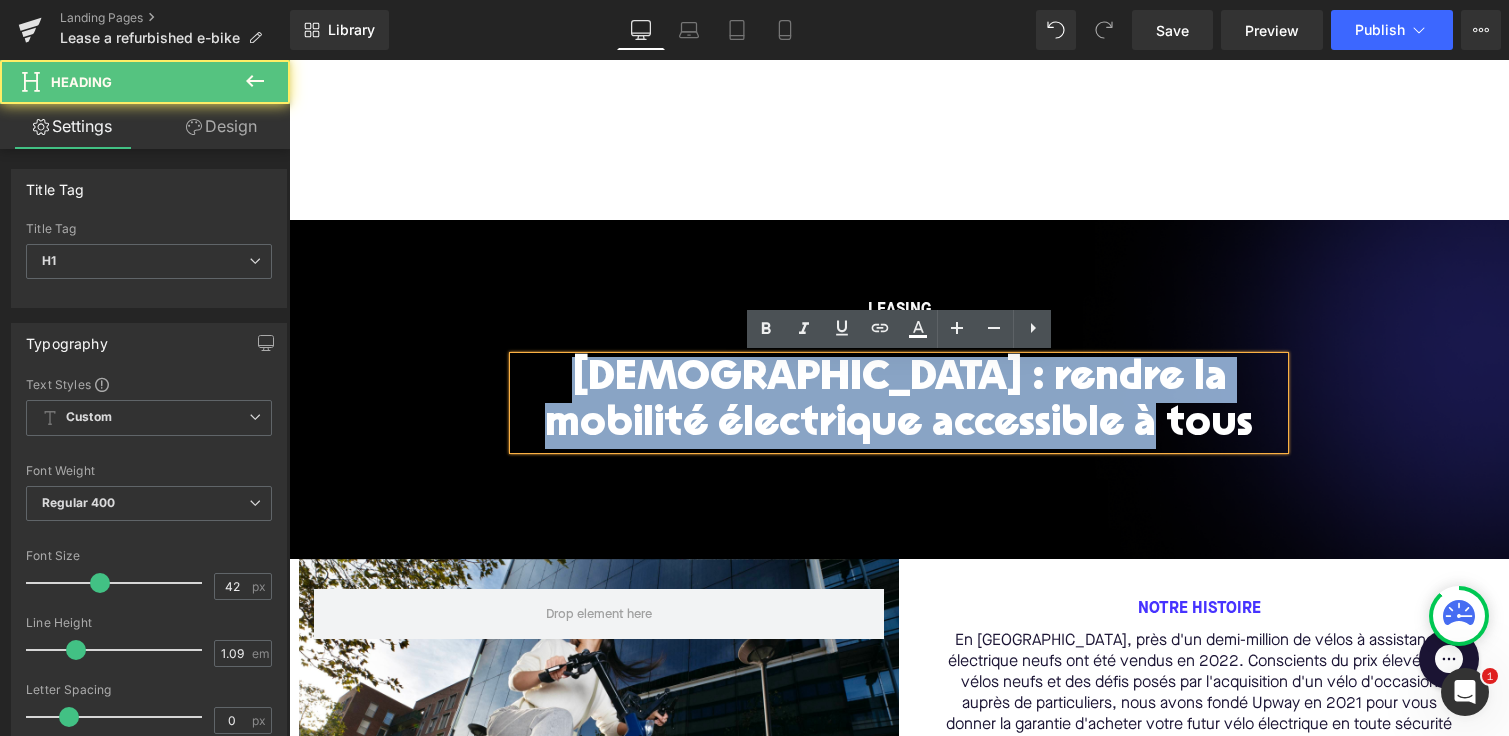 click on "[DEMOGRAPHIC_DATA] : rendre la mobilité électrique accessible à tous" at bounding box center (899, 403) 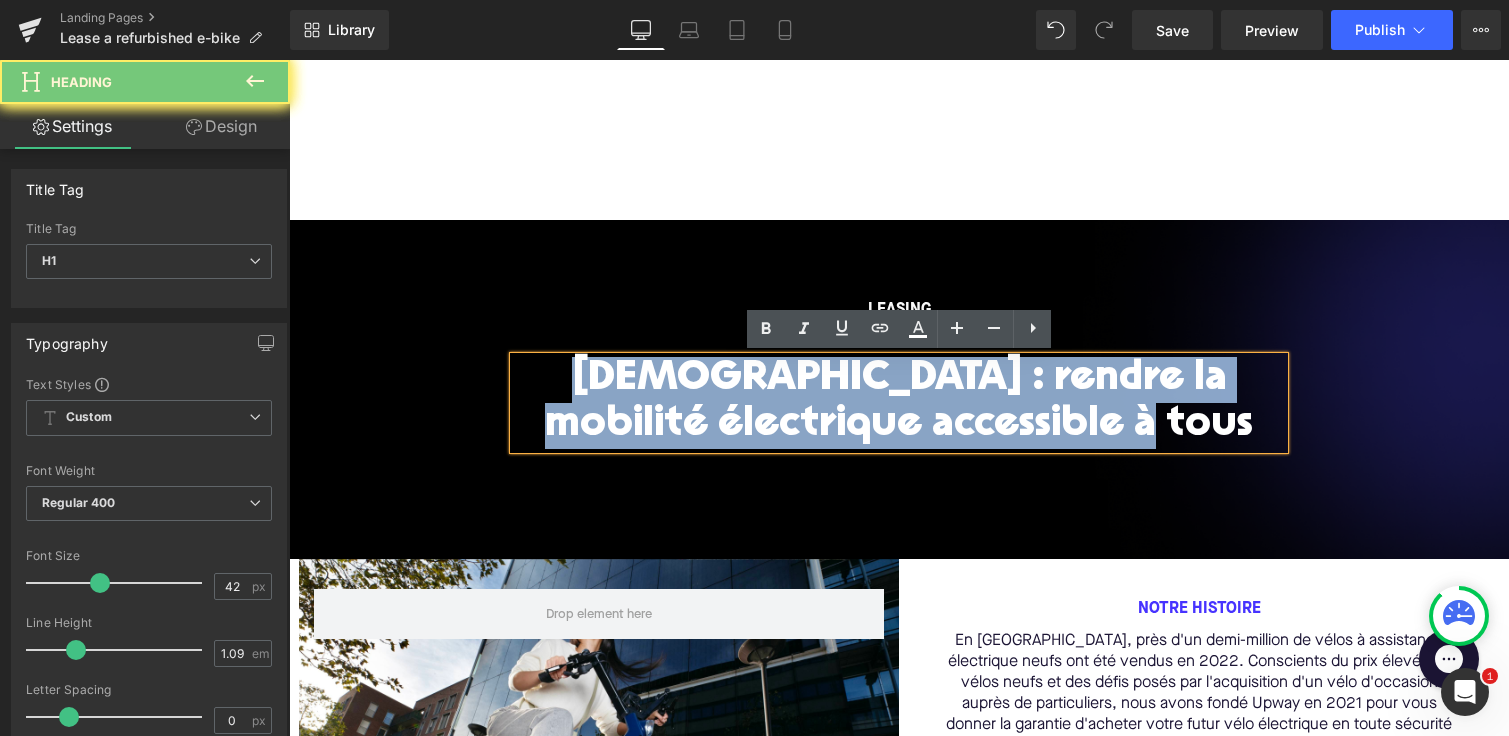 type 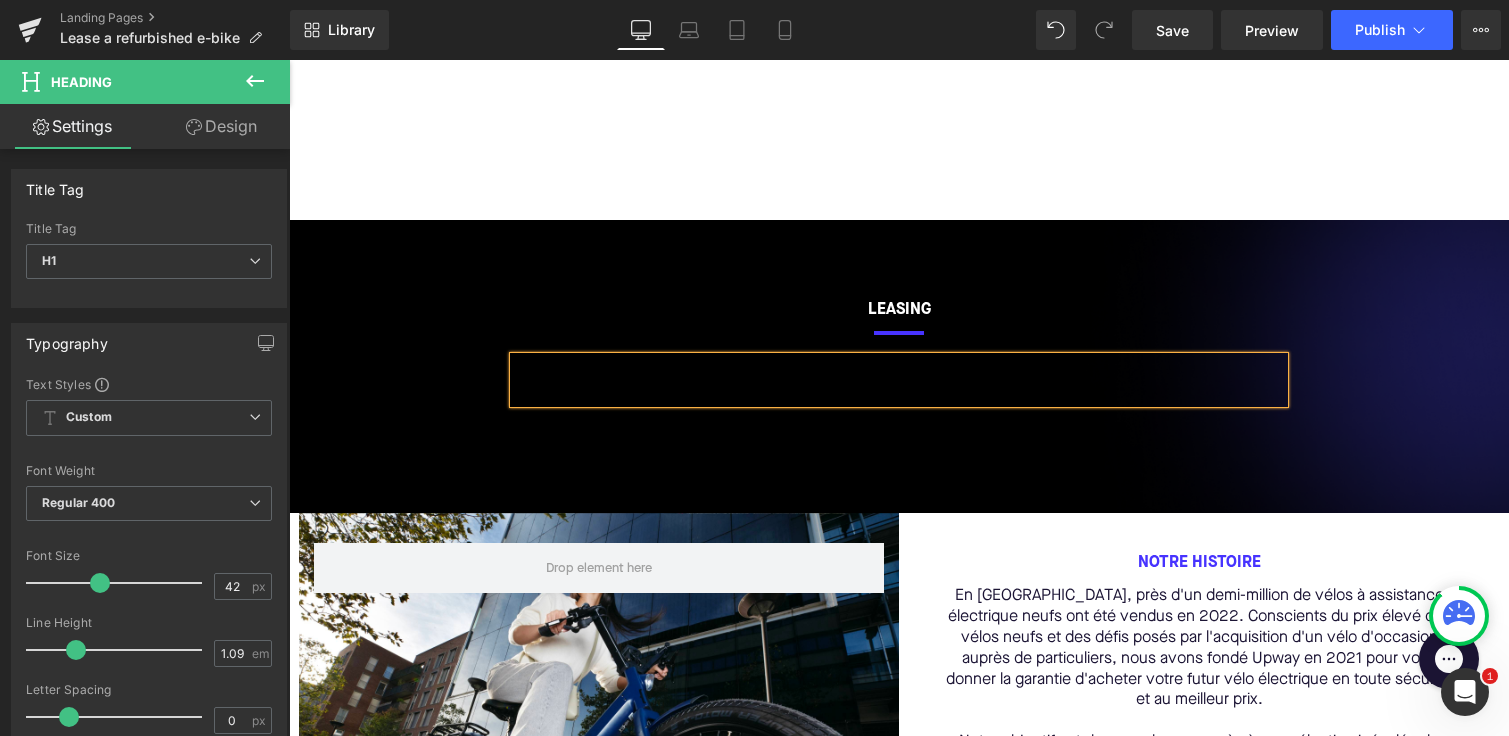 click at bounding box center [899, 380] 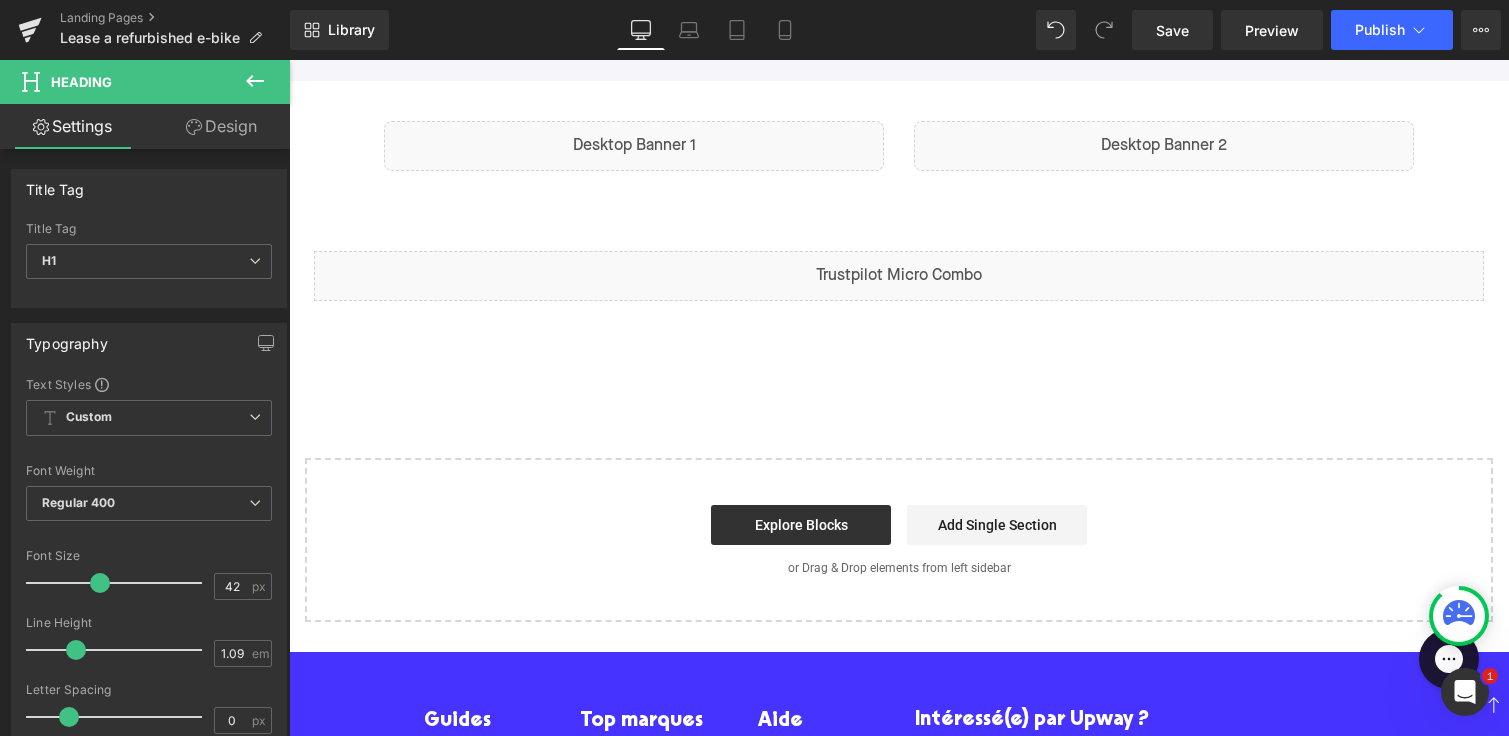scroll, scrollTop: 2847, scrollLeft: 0, axis: vertical 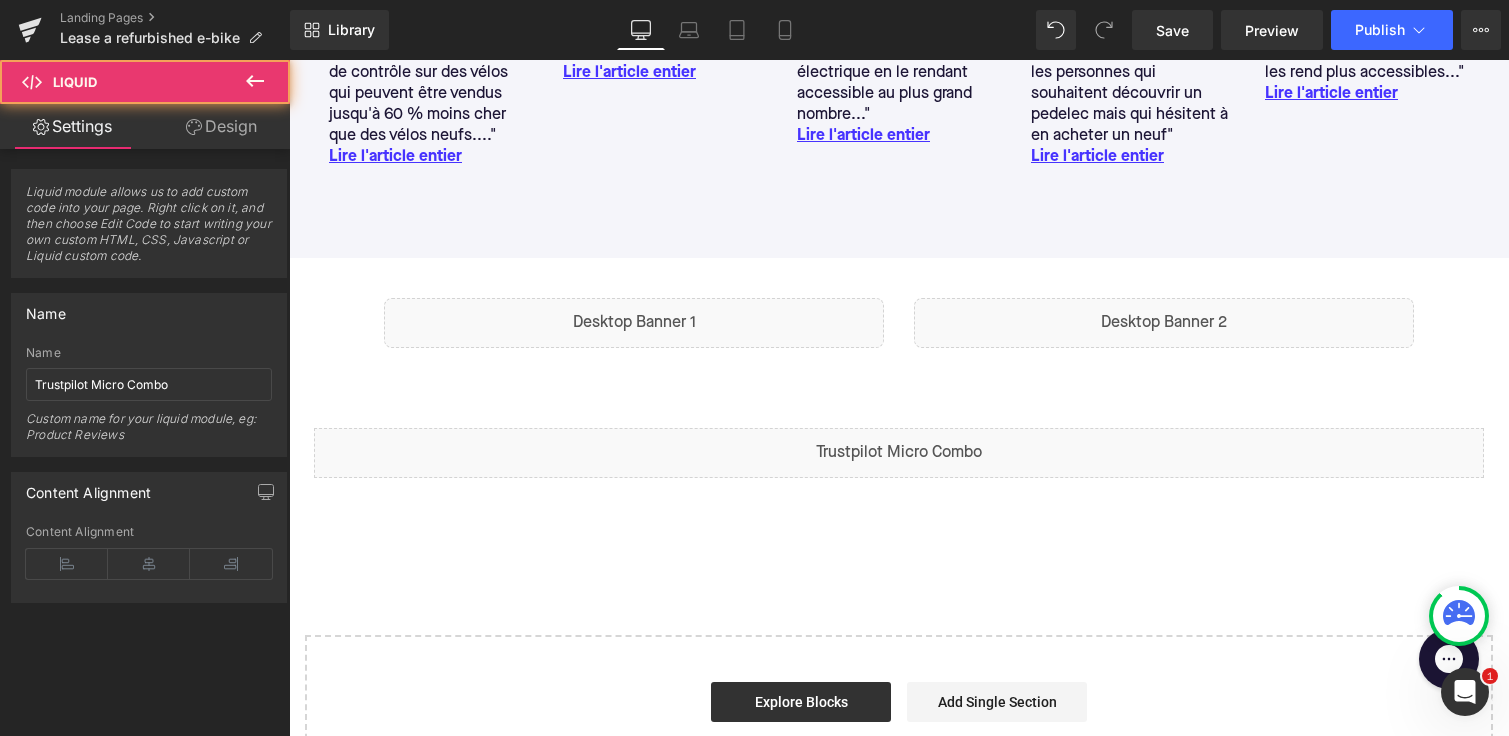 click on "Liquid" at bounding box center [899, 453] 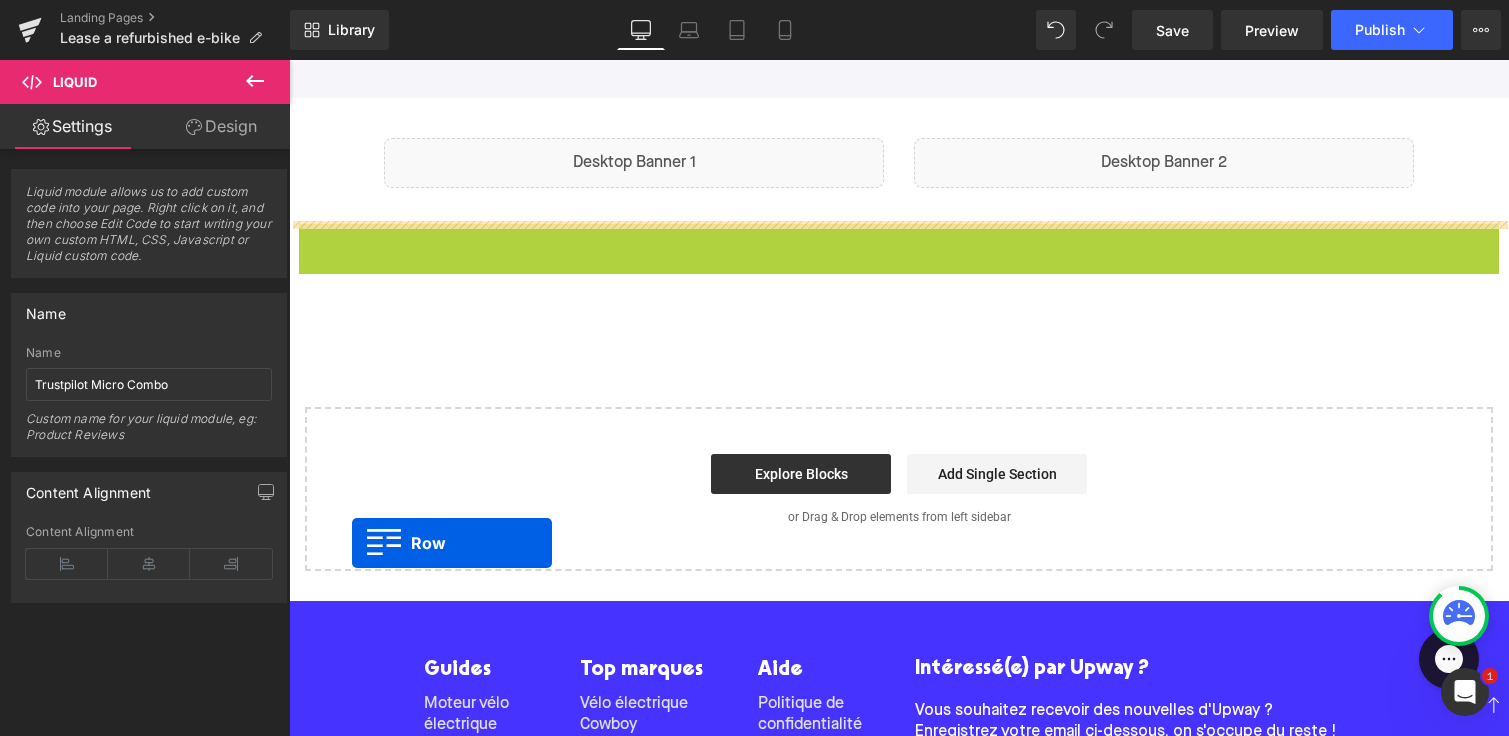 scroll, scrollTop: 3047, scrollLeft: 0, axis: vertical 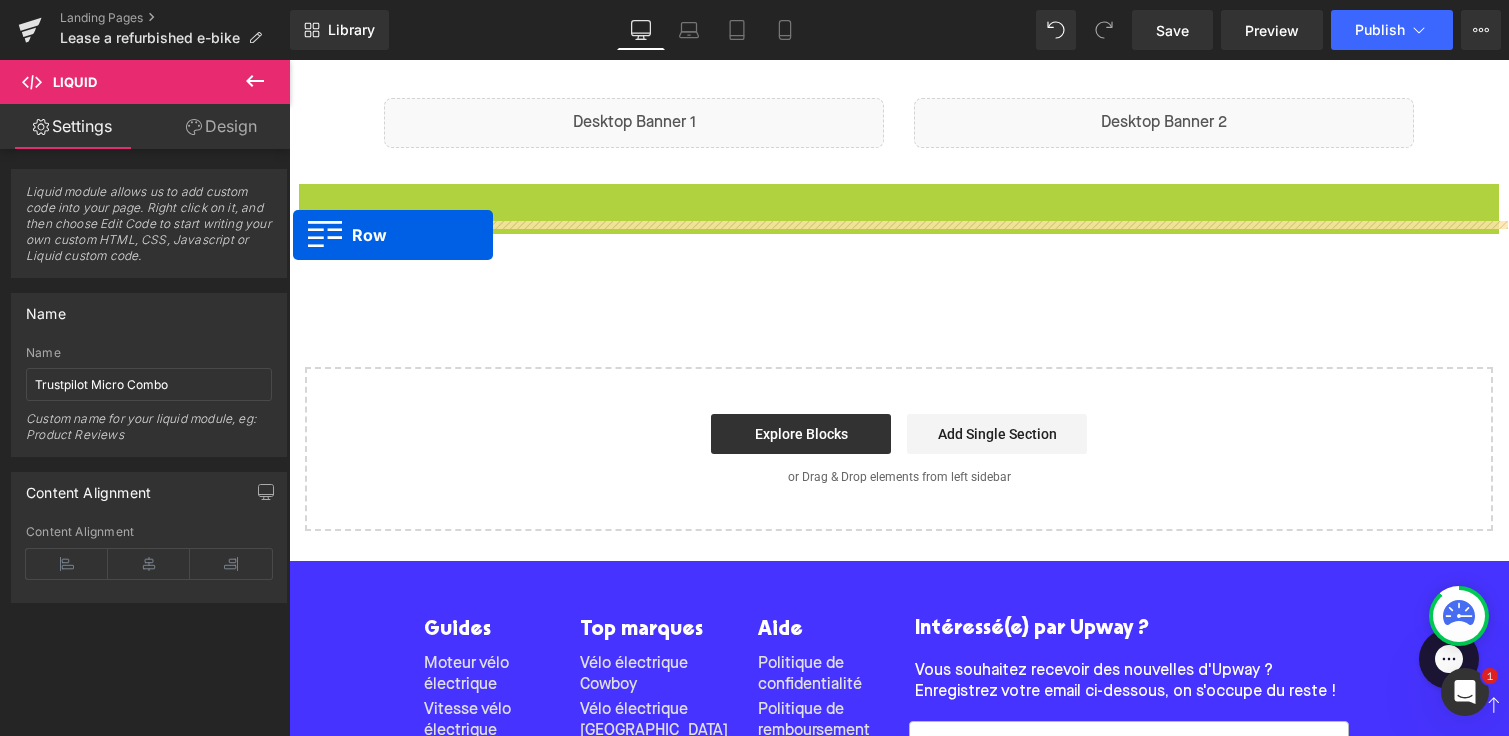 drag, startPoint x: 308, startPoint y: 354, endPoint x: 293, endPoint y: 236, distance: 118.94957 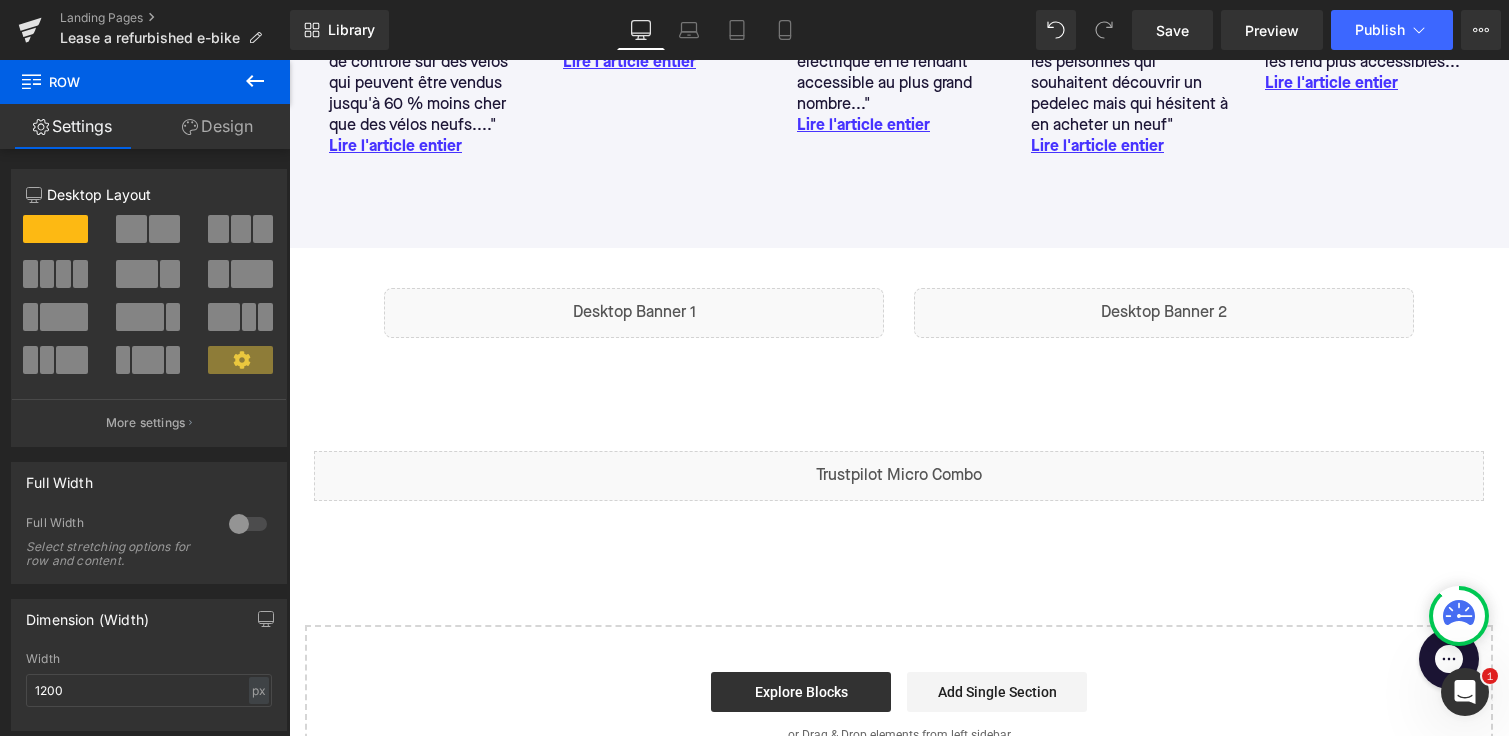 scroll, scrollTop: 2814, scrollLeft: 0, axis: vertical 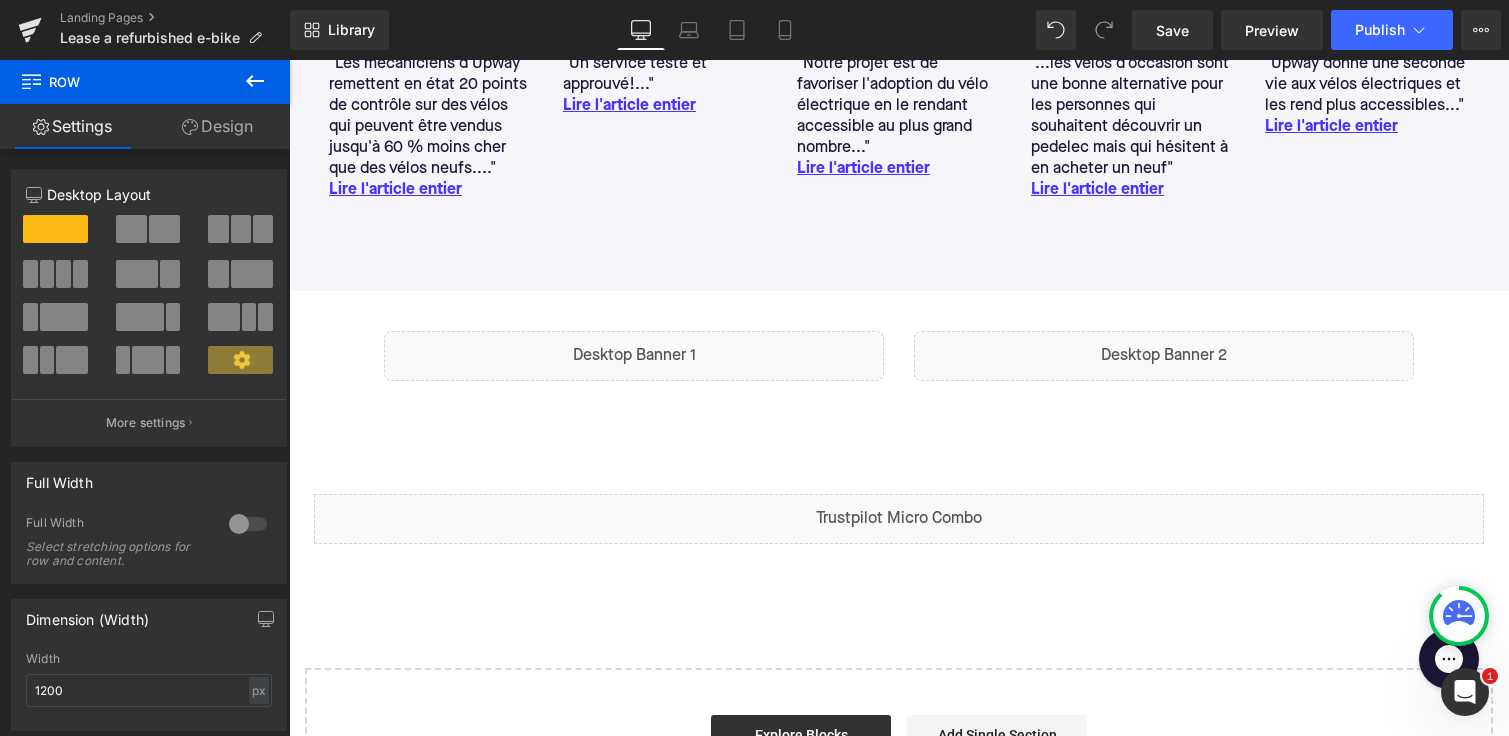 click on "Liquid         Liquid         Row     36px" at bounding box center [899, 354] 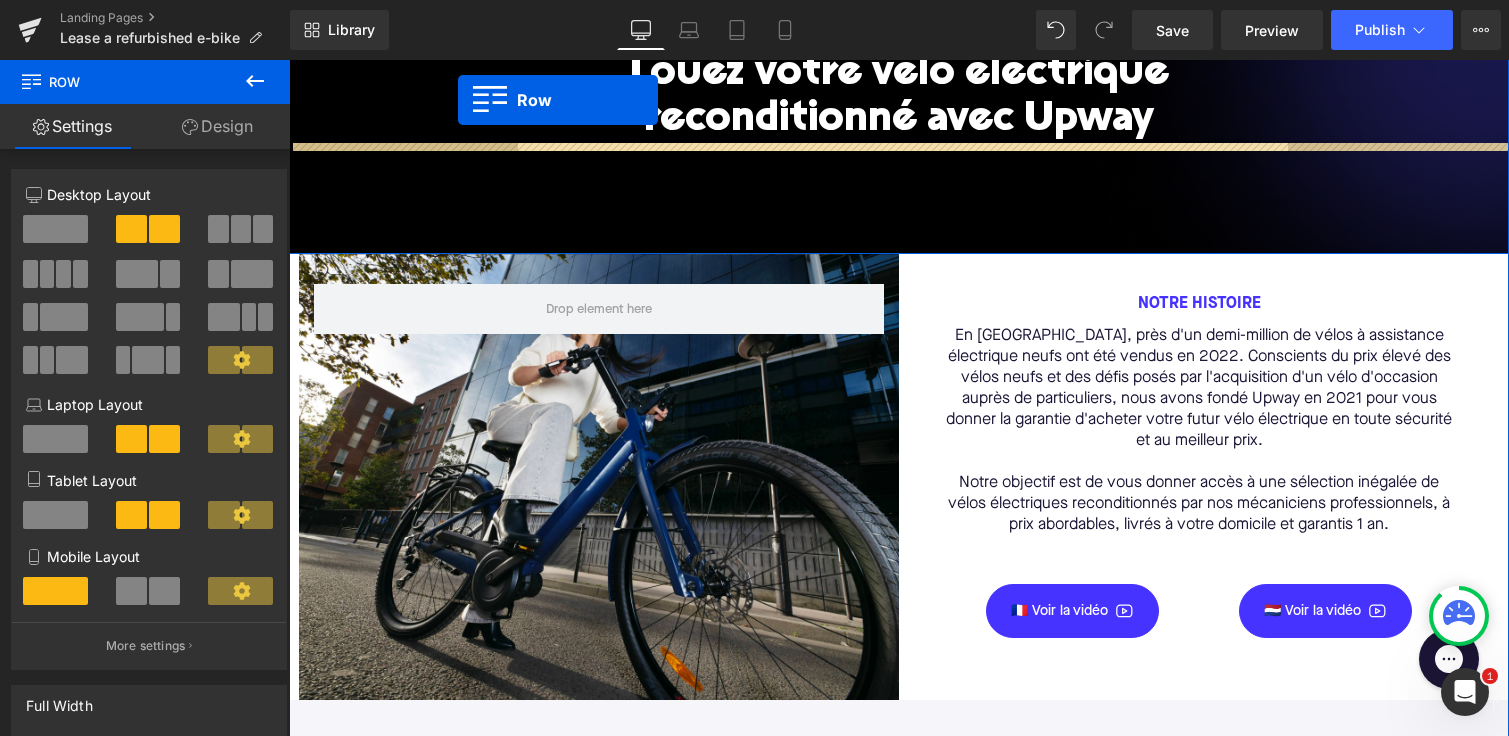 scroll, scrollTop: 314, scrollLeft: 0, axis: vertical 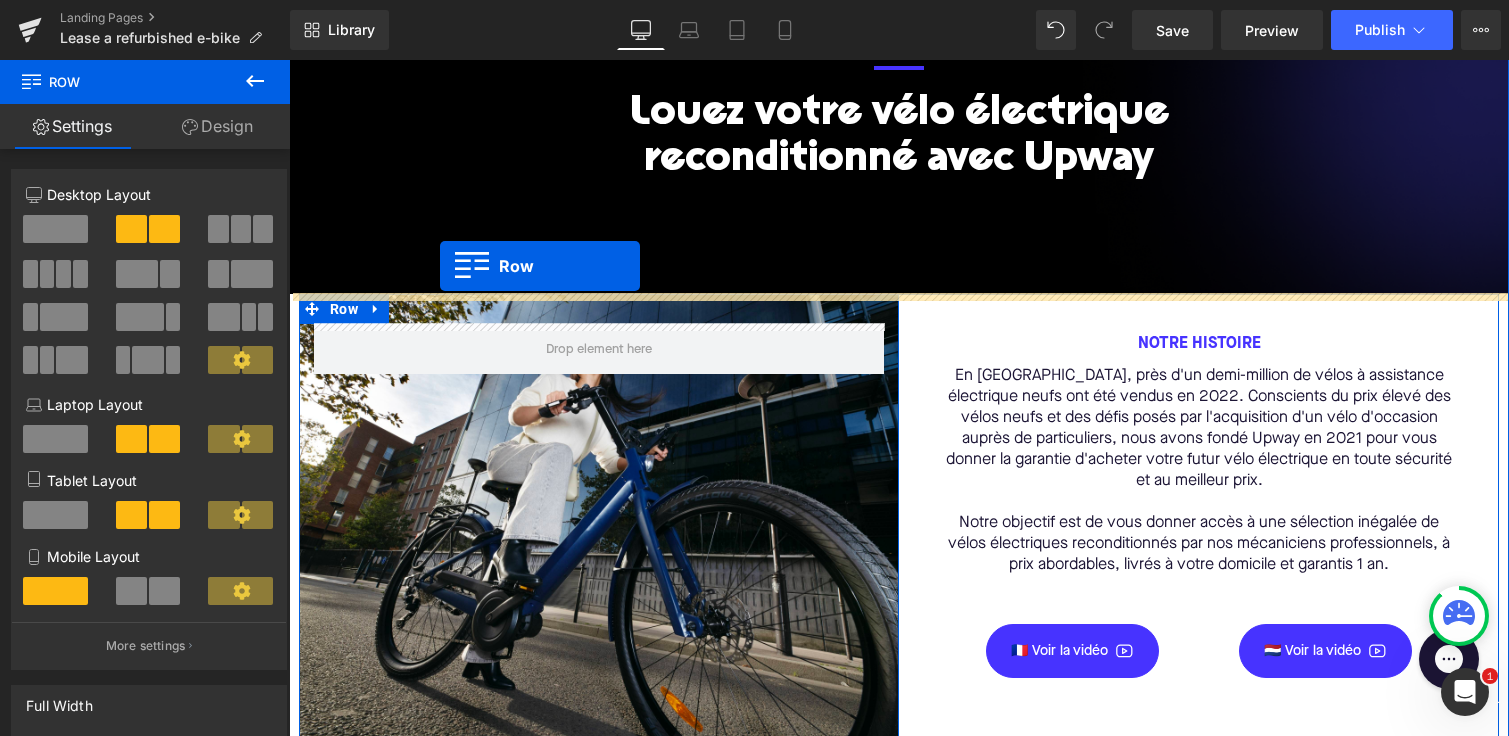 drag, startPoint x: 308, startPoint y: 262, endPoint x: 438, endPoint y: 265, distance: 130.0346 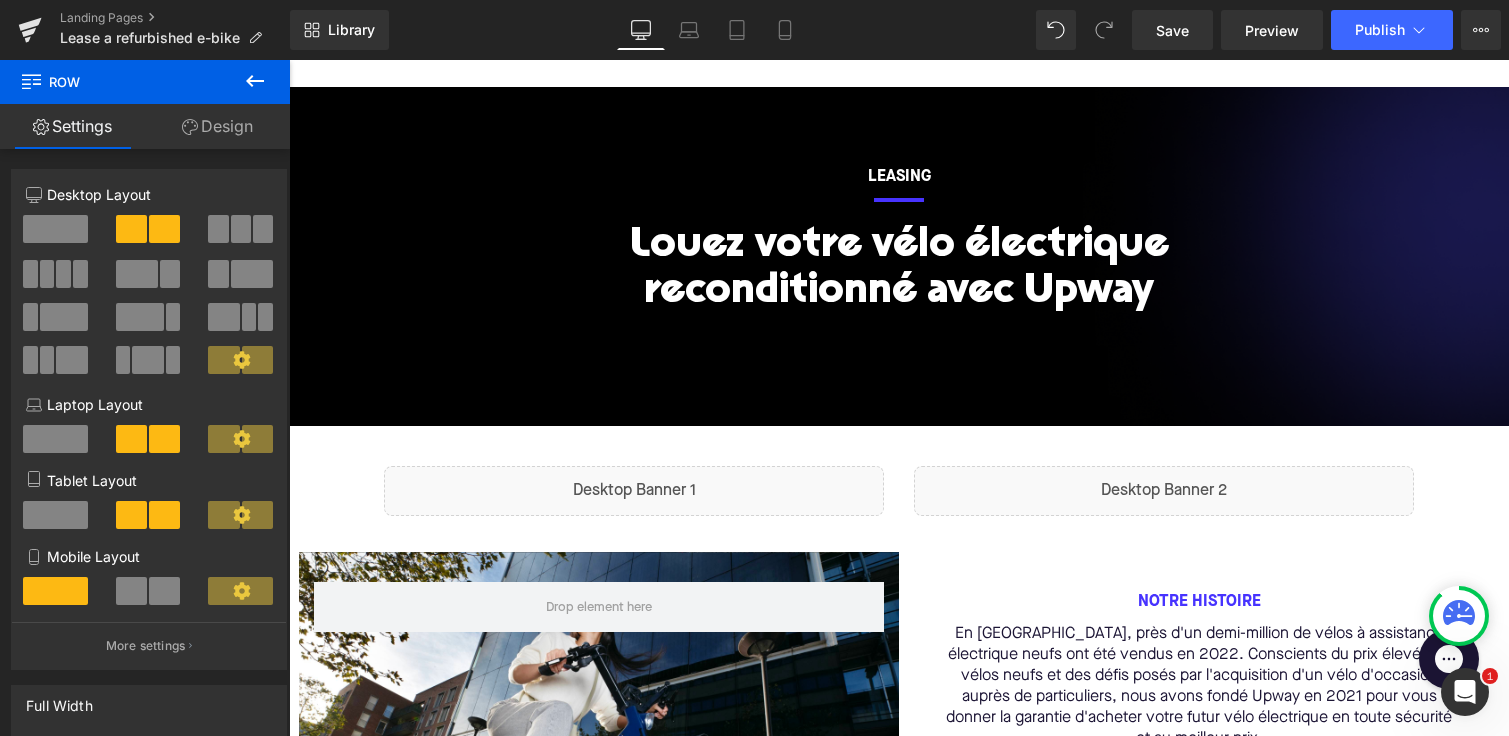 scroll, scrollTop: 388, scrollLeft: 0, axis: vertical 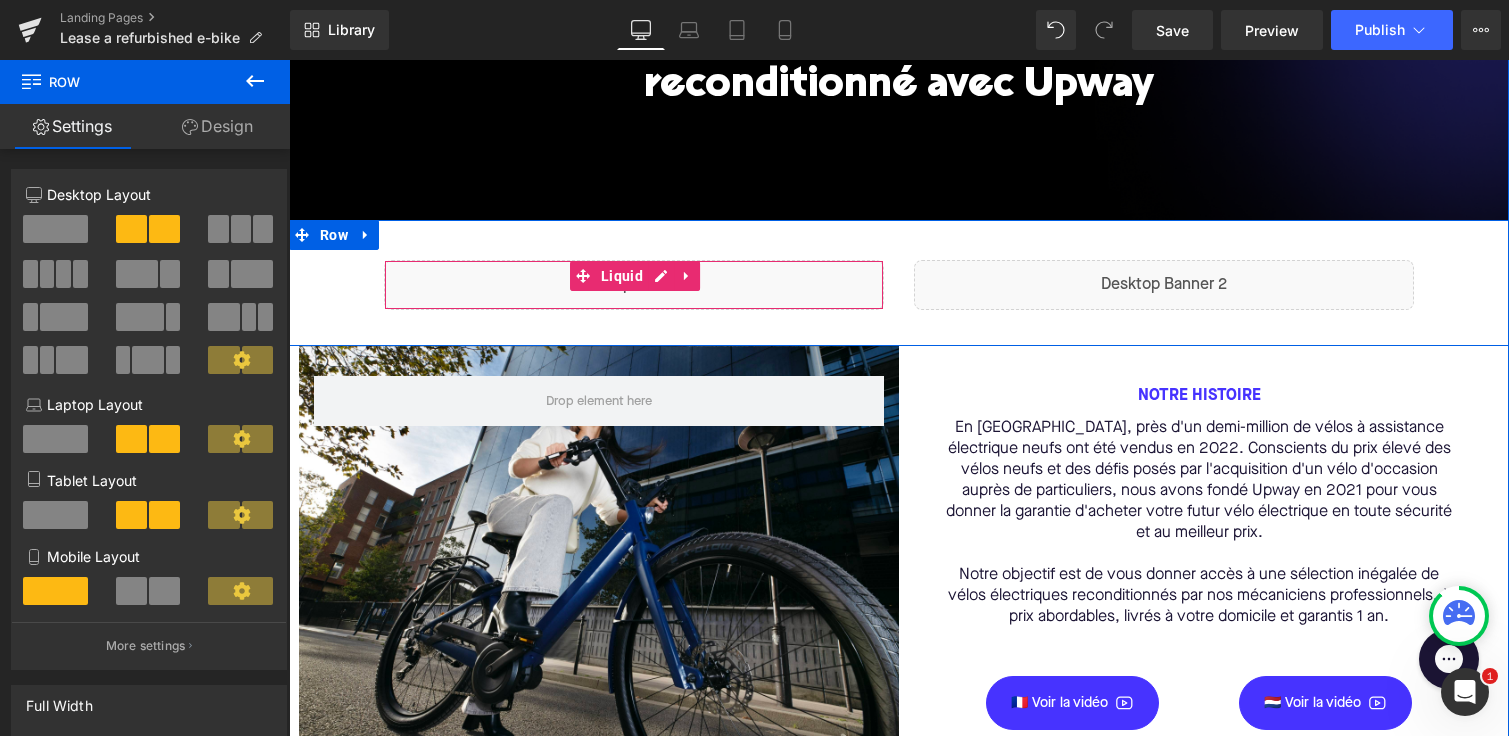 click on "Liquid" at bounding box center (634, 285) 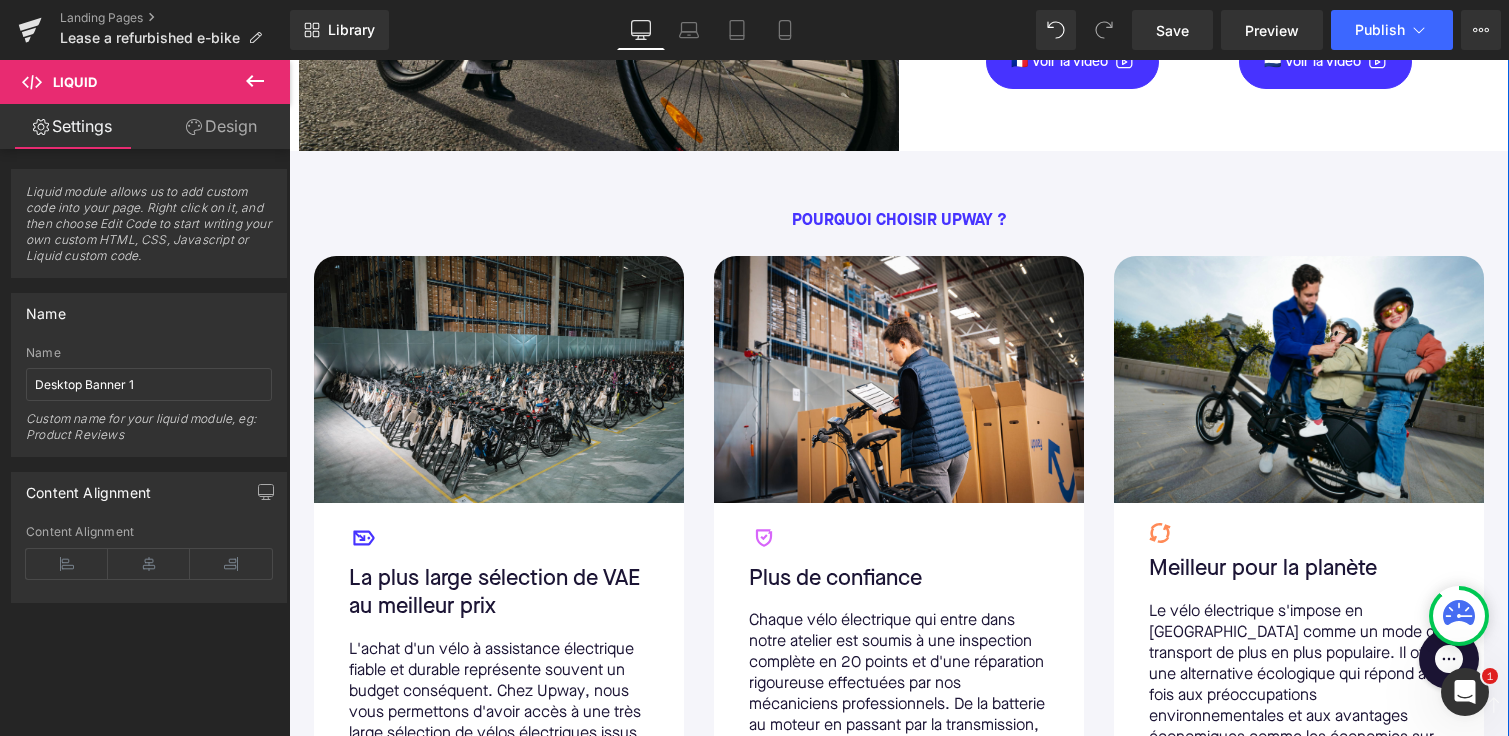 scroll, scrollTop: 984, scrollLeft: 0, axis: vertical 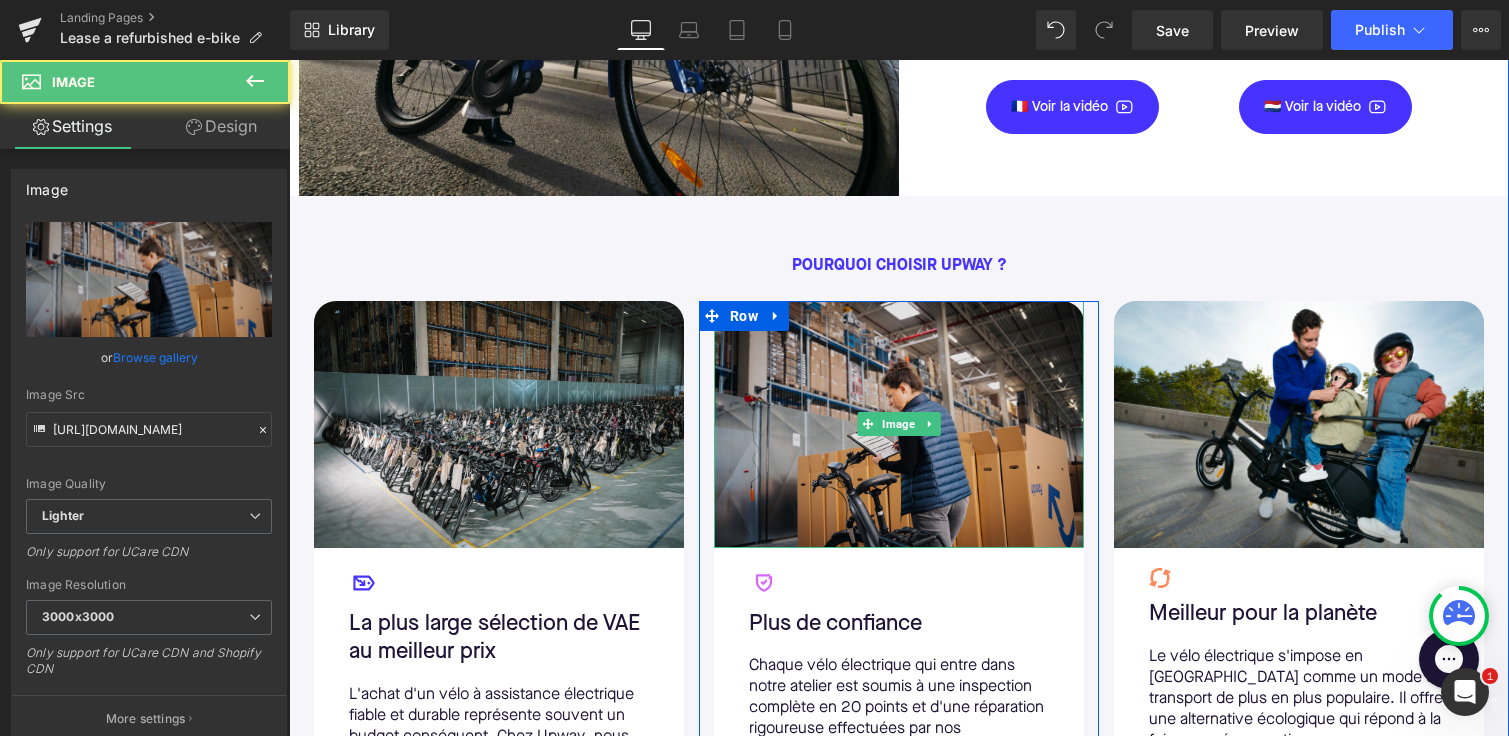 click at bounding box center [899, 424] 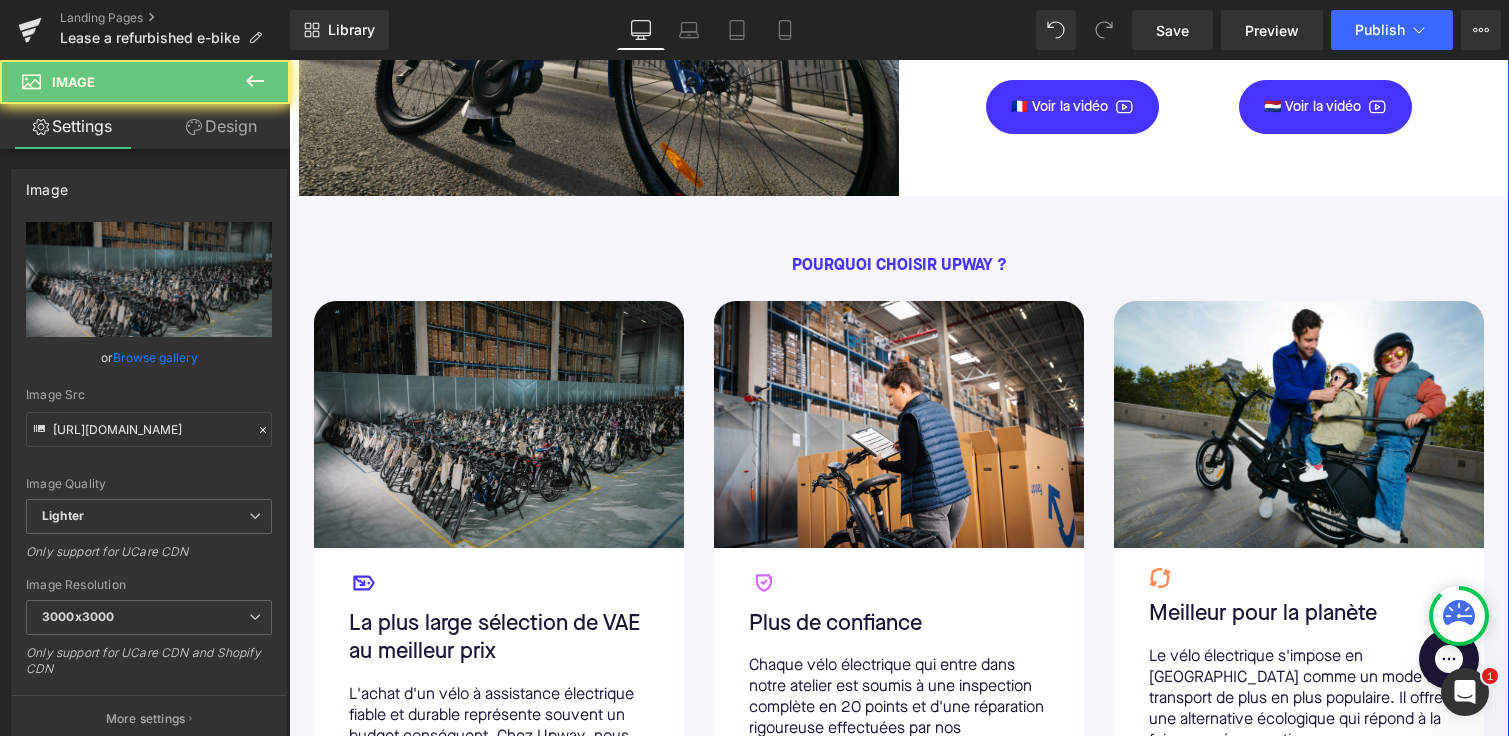 click at bounding box center [499, 424] 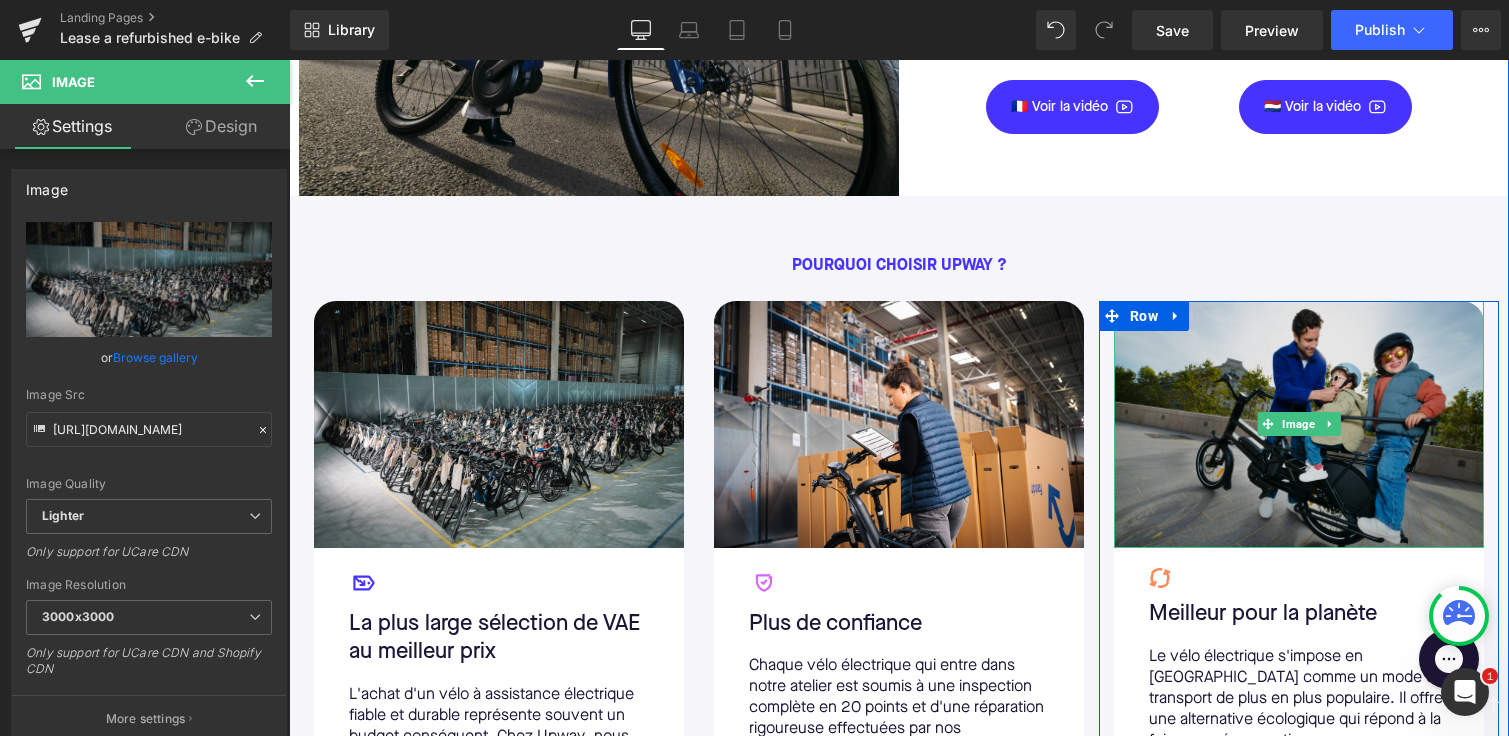 click at bounding box center [1299, 424] 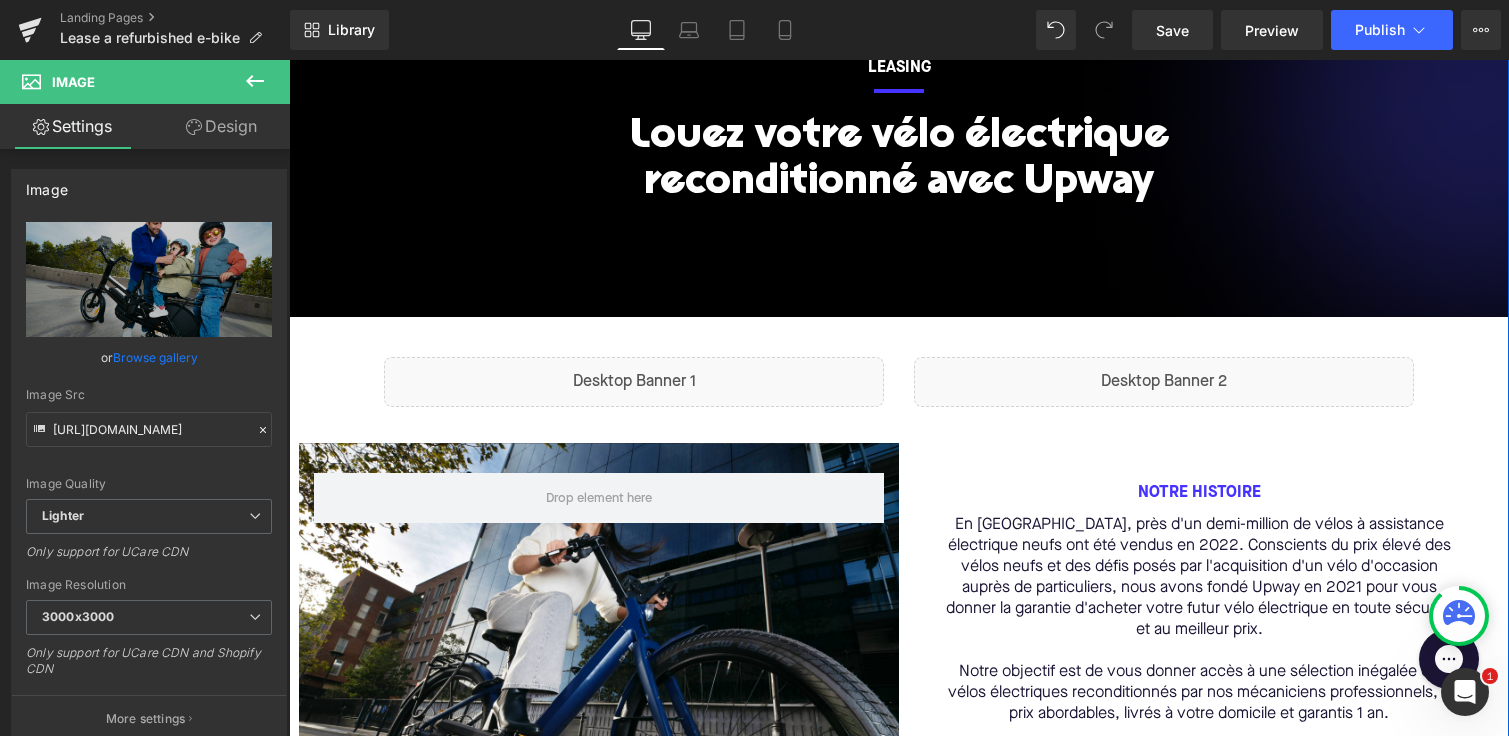 scroll, scrollTop: 307, scrollLeft: 0, axis: vertical 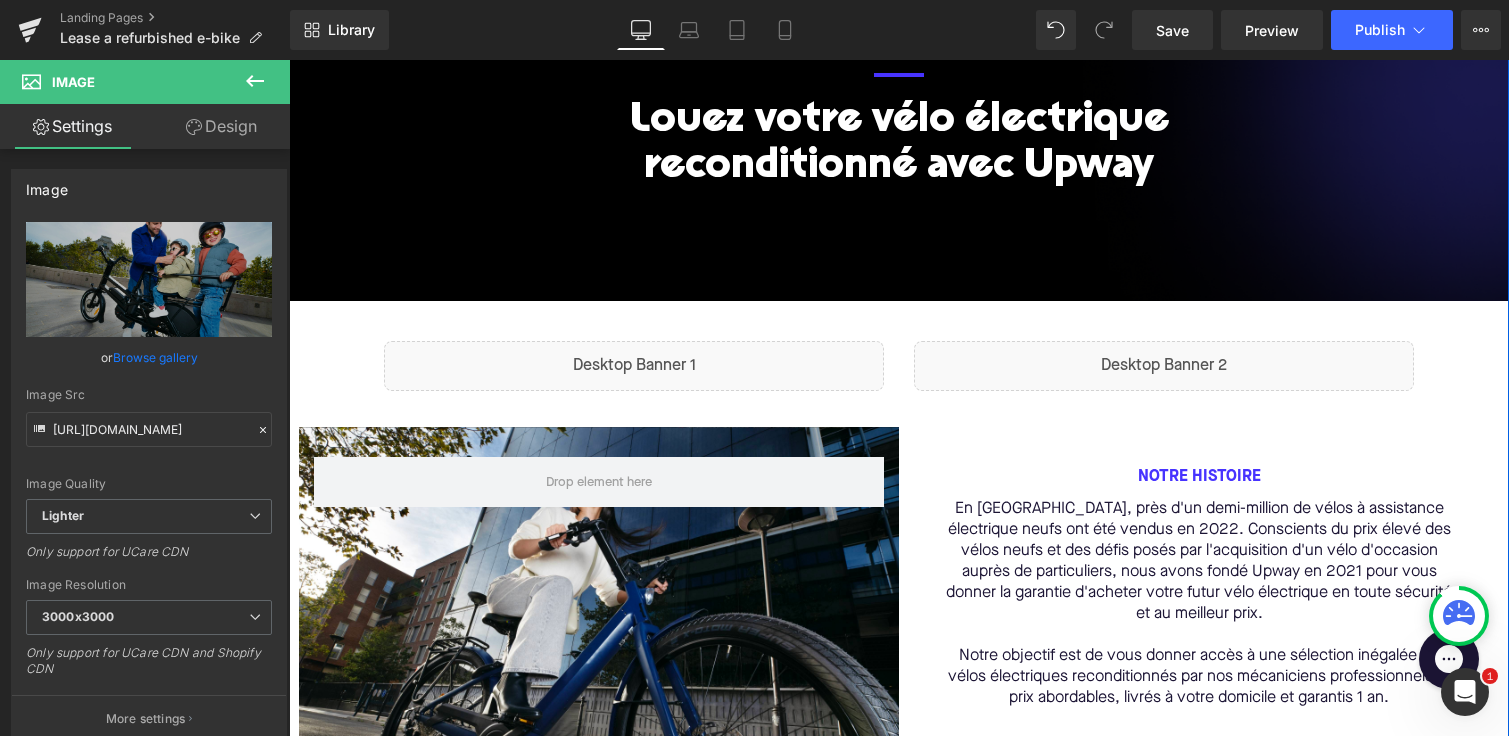 click on "Liquid         Liquid         Row     36px" at bounding box center [899, 364] 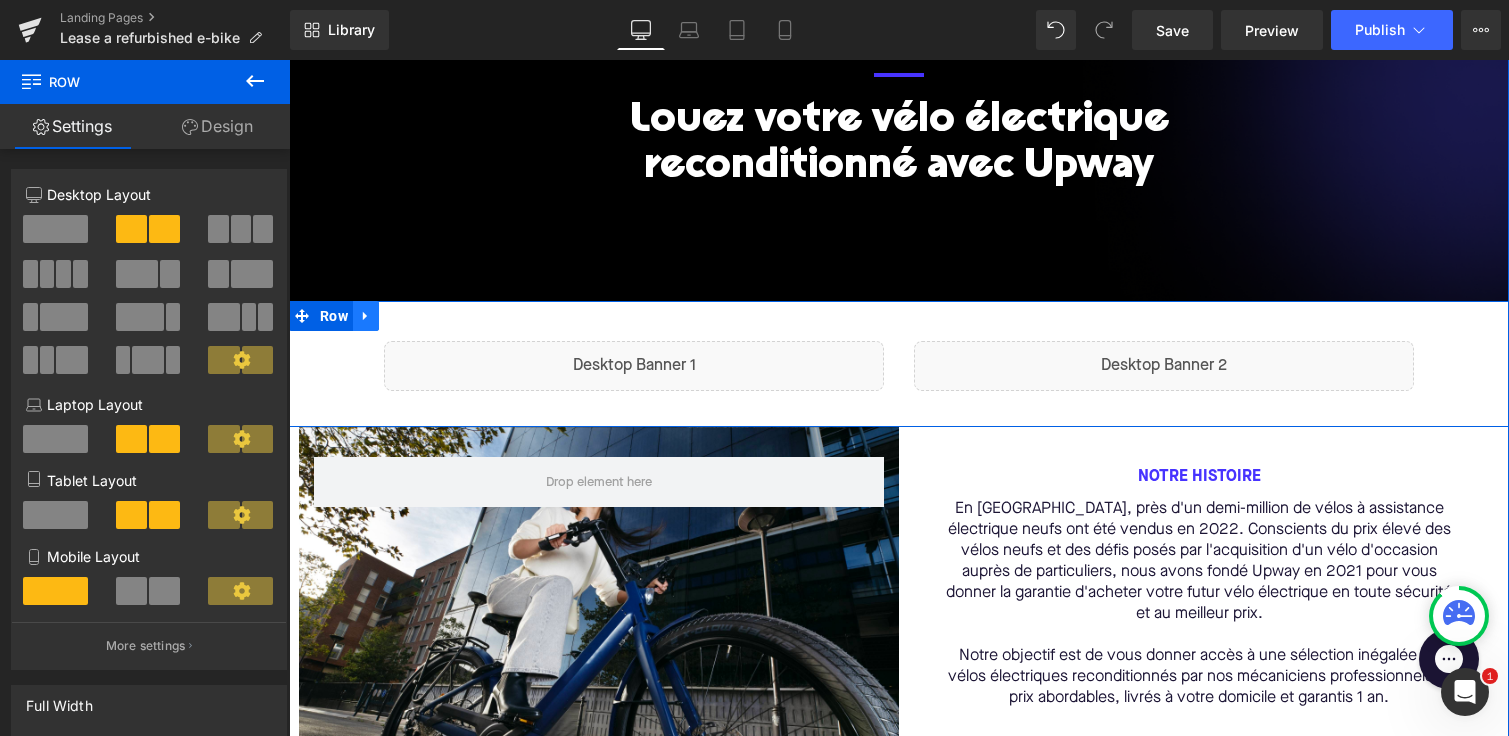 click 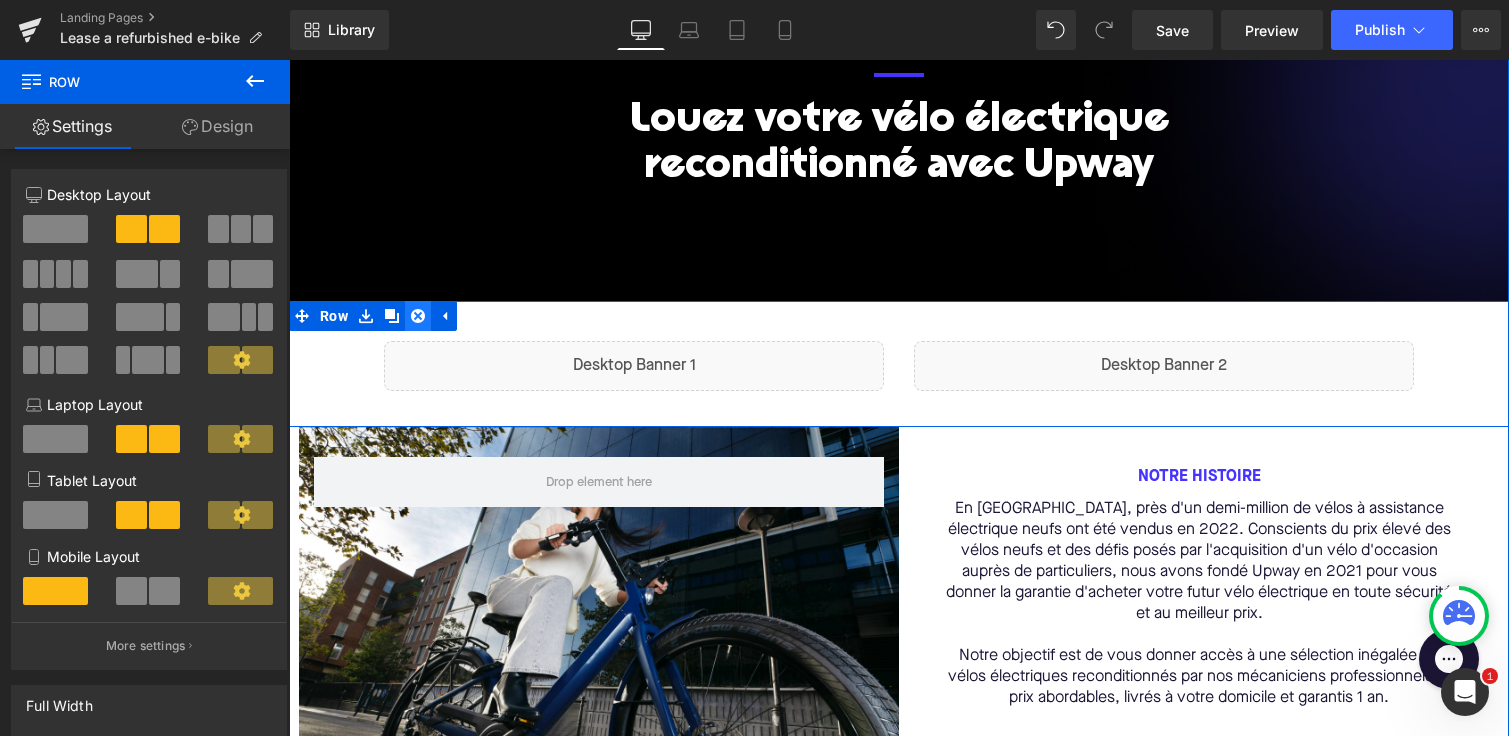 click 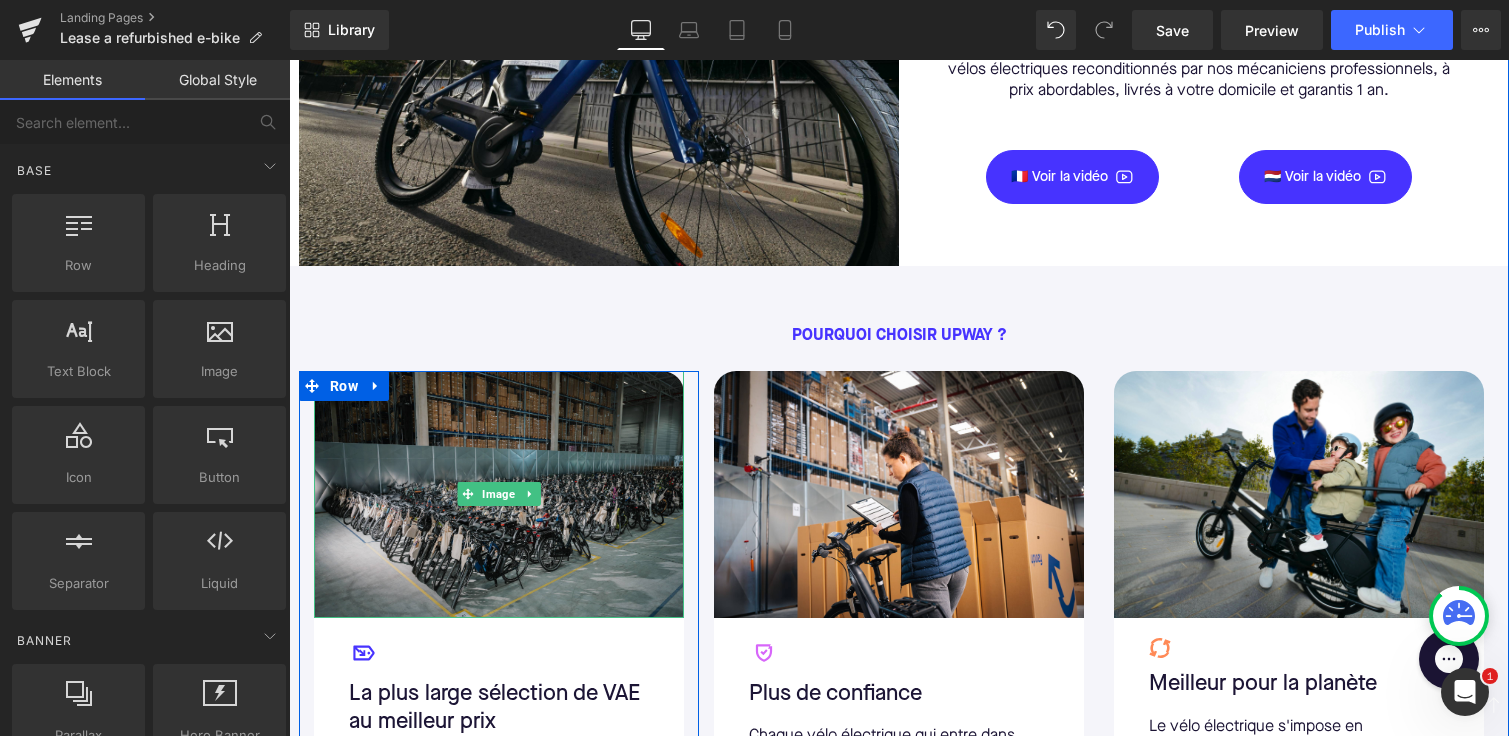 scroll, scrollTop: 883, scrollLeft: 0, axis: vertical 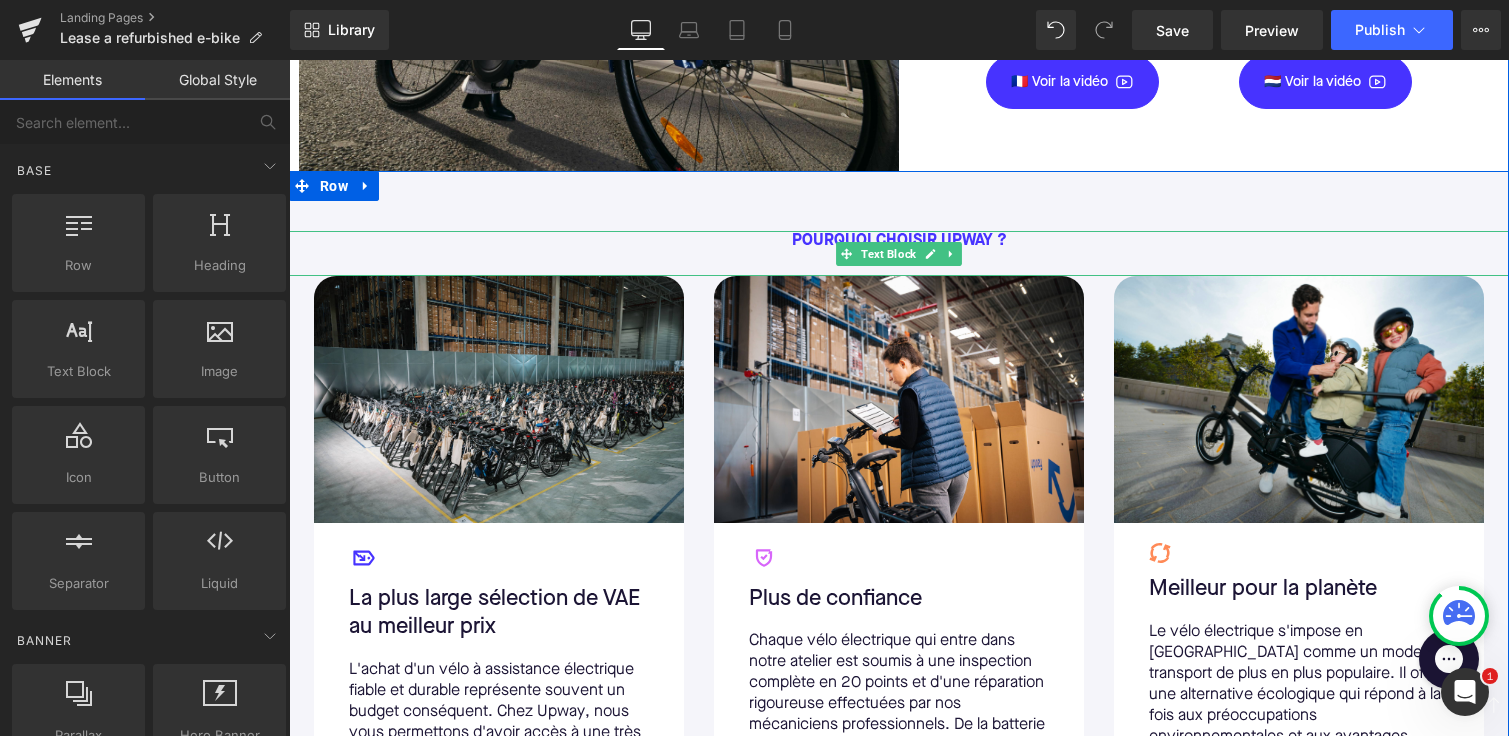 click at bounding box center (899, 233) 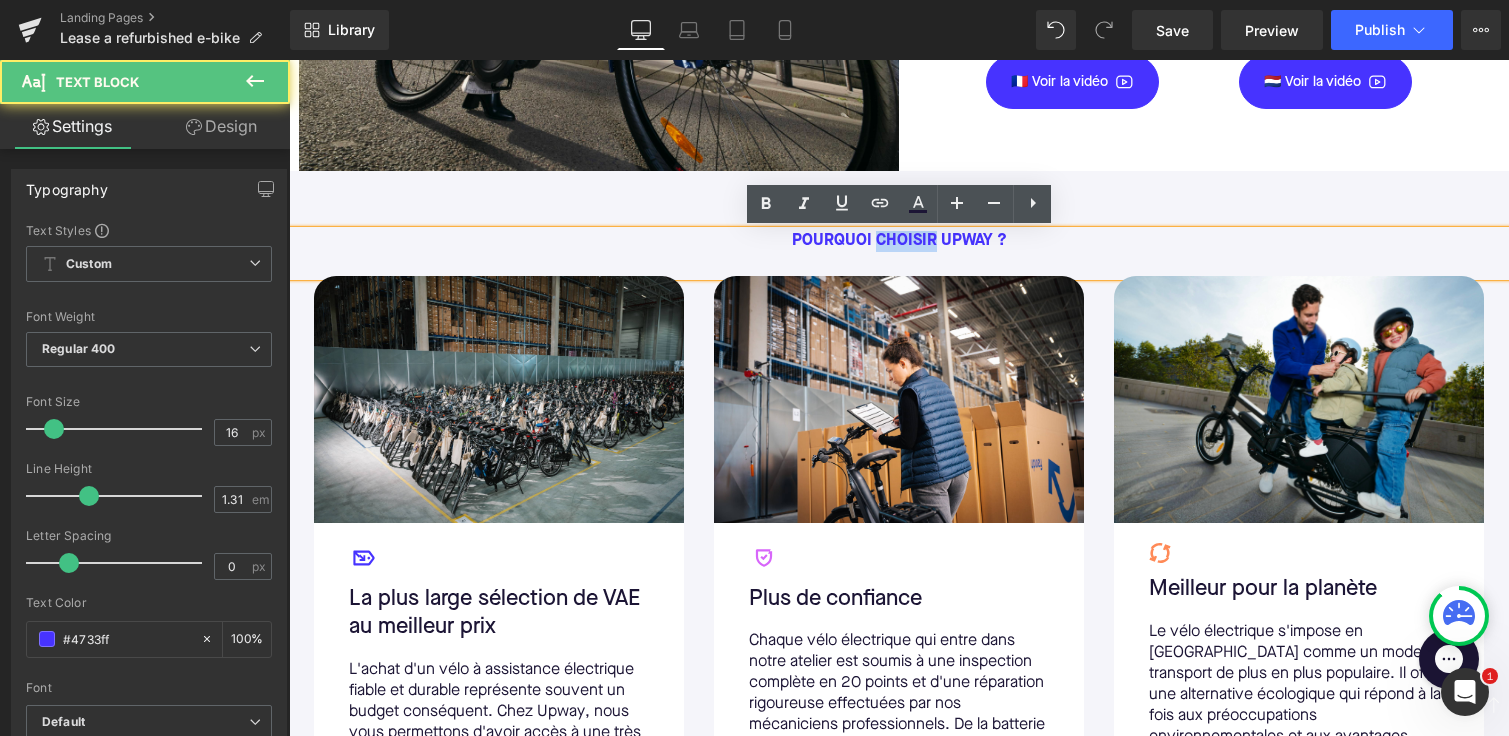 click on "POURQUOI CHOISIR UPWAY ?" at bounding box center (899, 241) 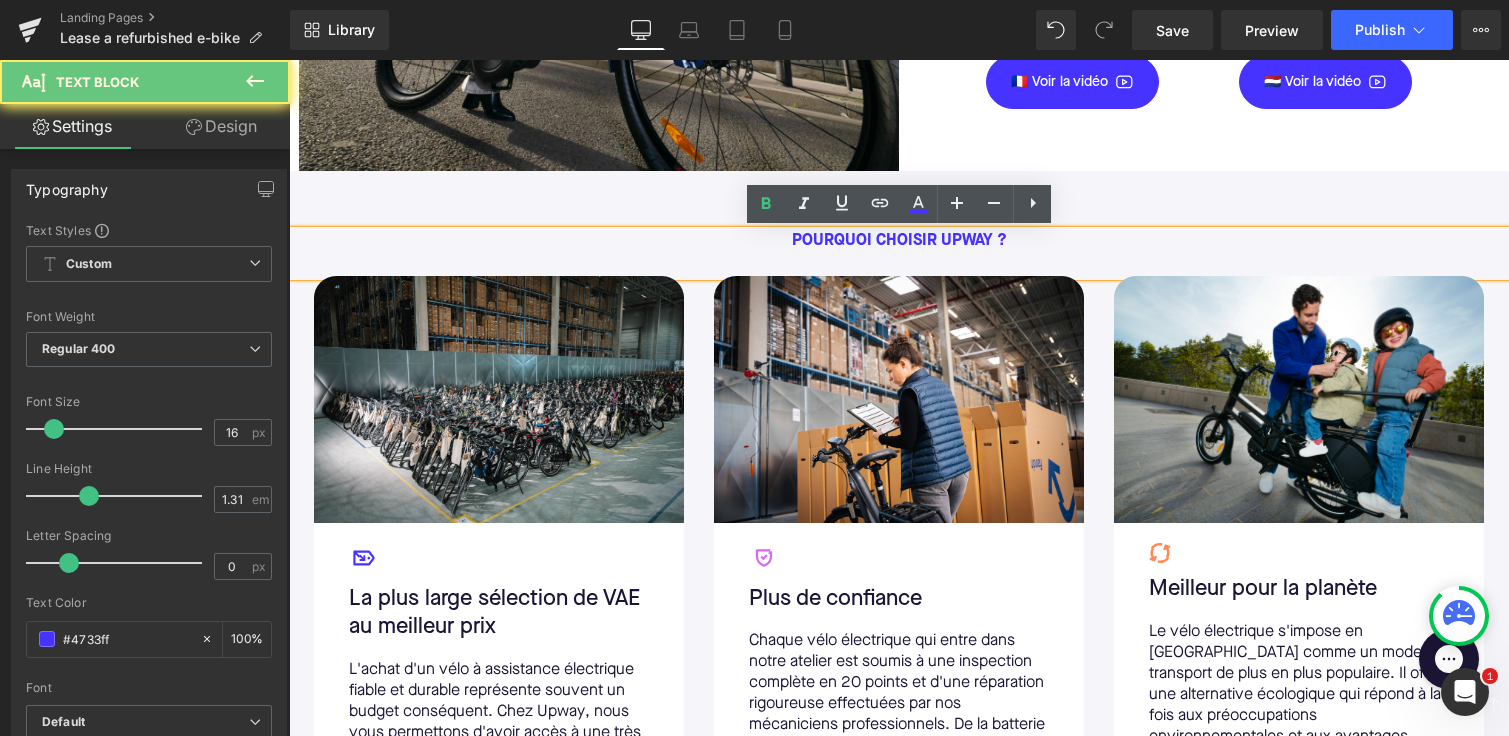 click on "POURQUOI CHOISIR UPWAY ?" at bounding box center [899, 253] 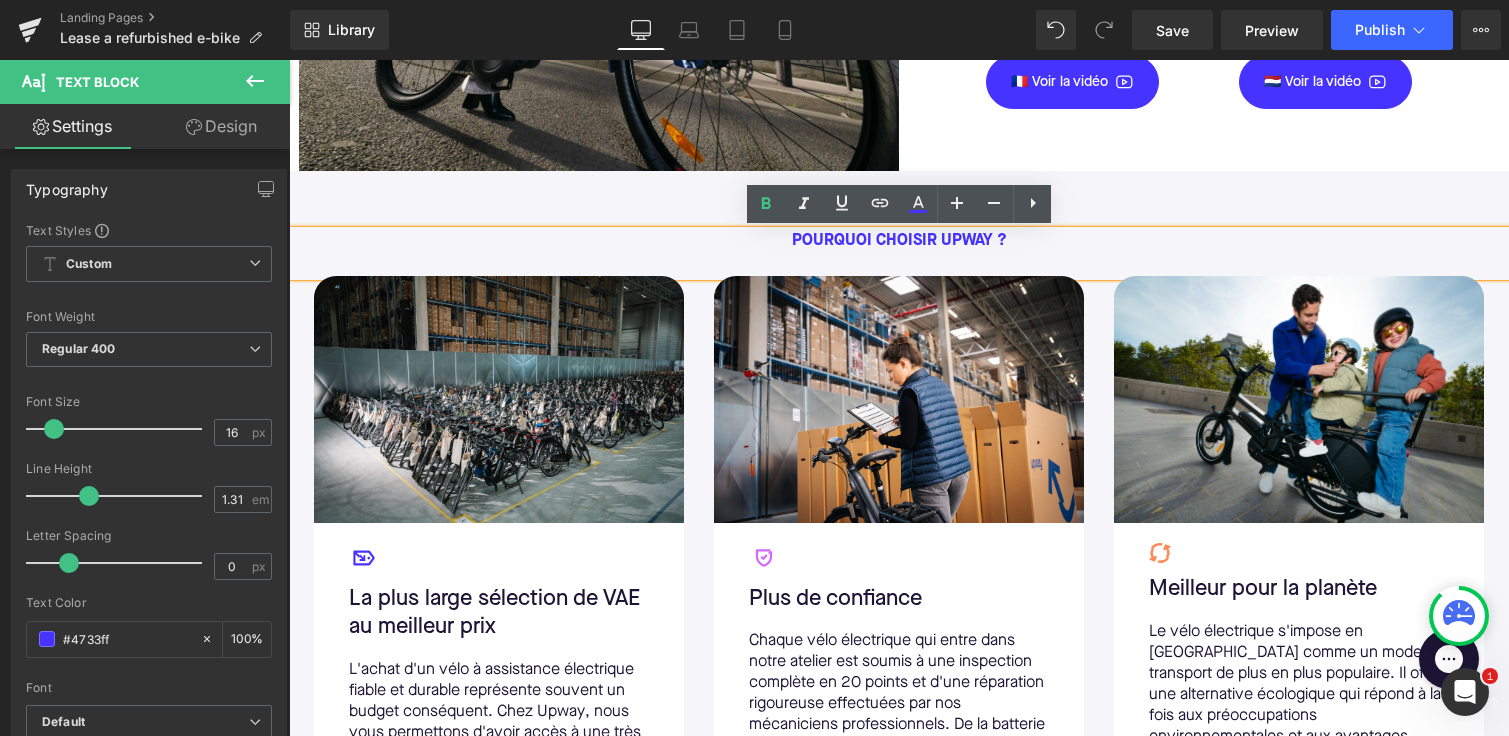 click on "POURQUOI CHOISIR UPWAY ?" at bounding box center [899, 241] 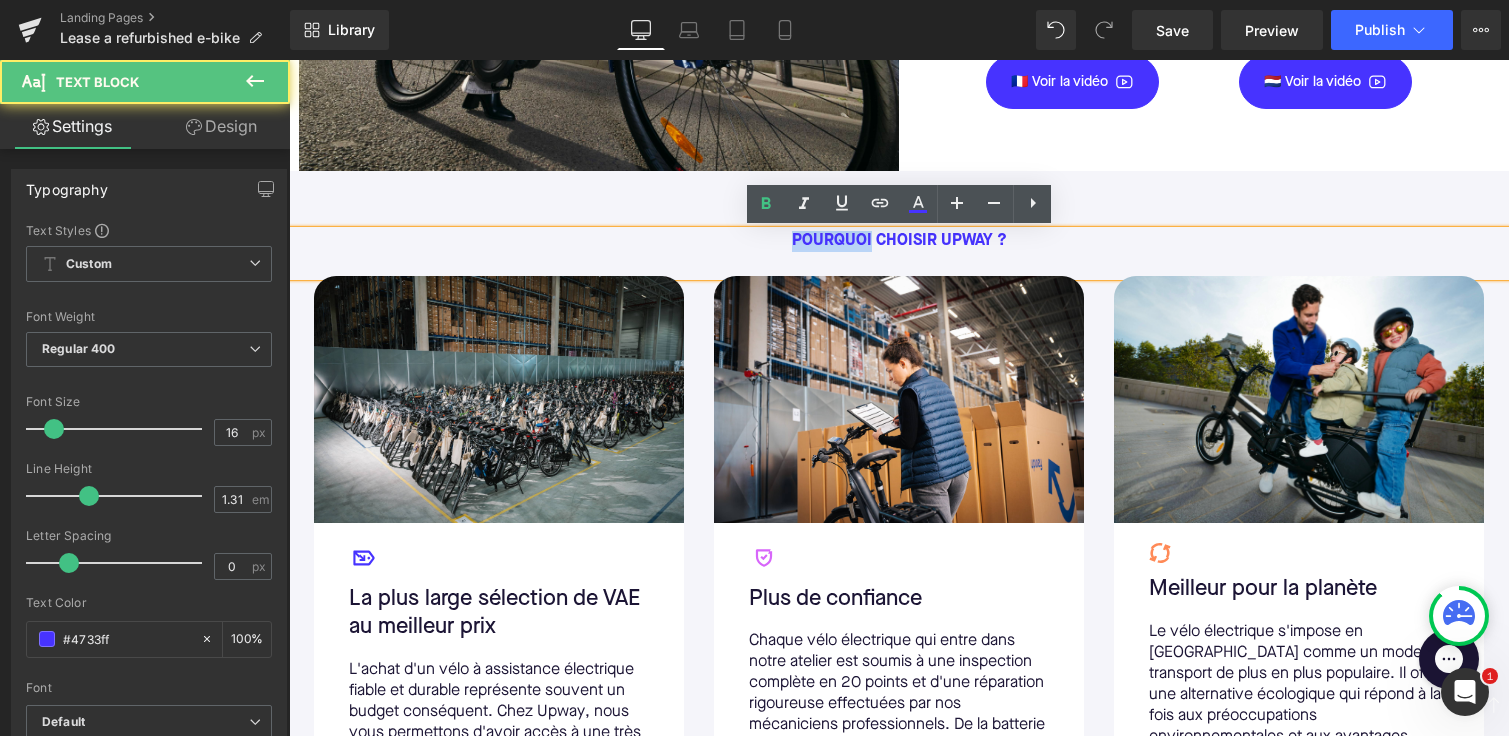 click on "POURQUOI CHOISIR UPWAY ?" at bounding box center (899, 241) 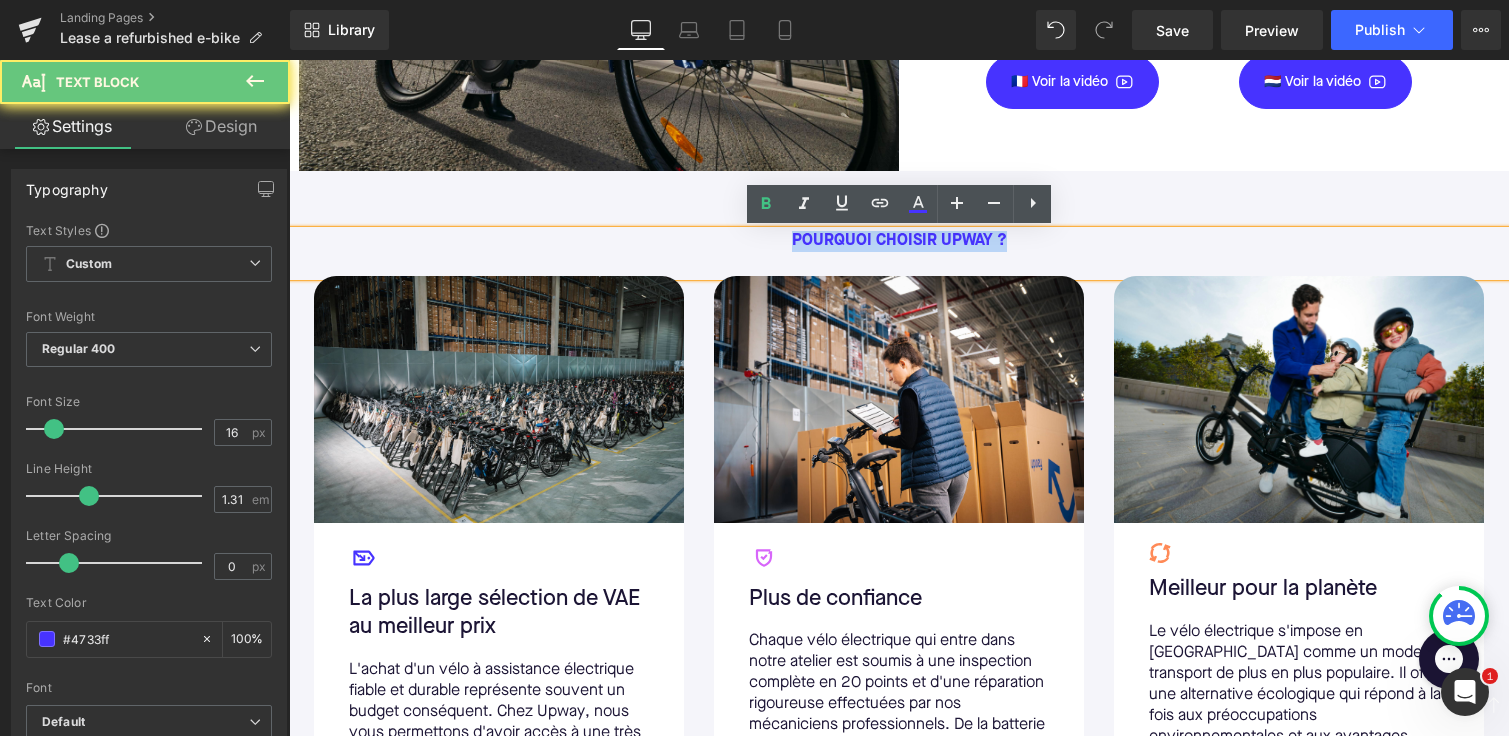 click on "POURQUOI CHOISIR UPWAY ?" at bounding box center (899, 241) 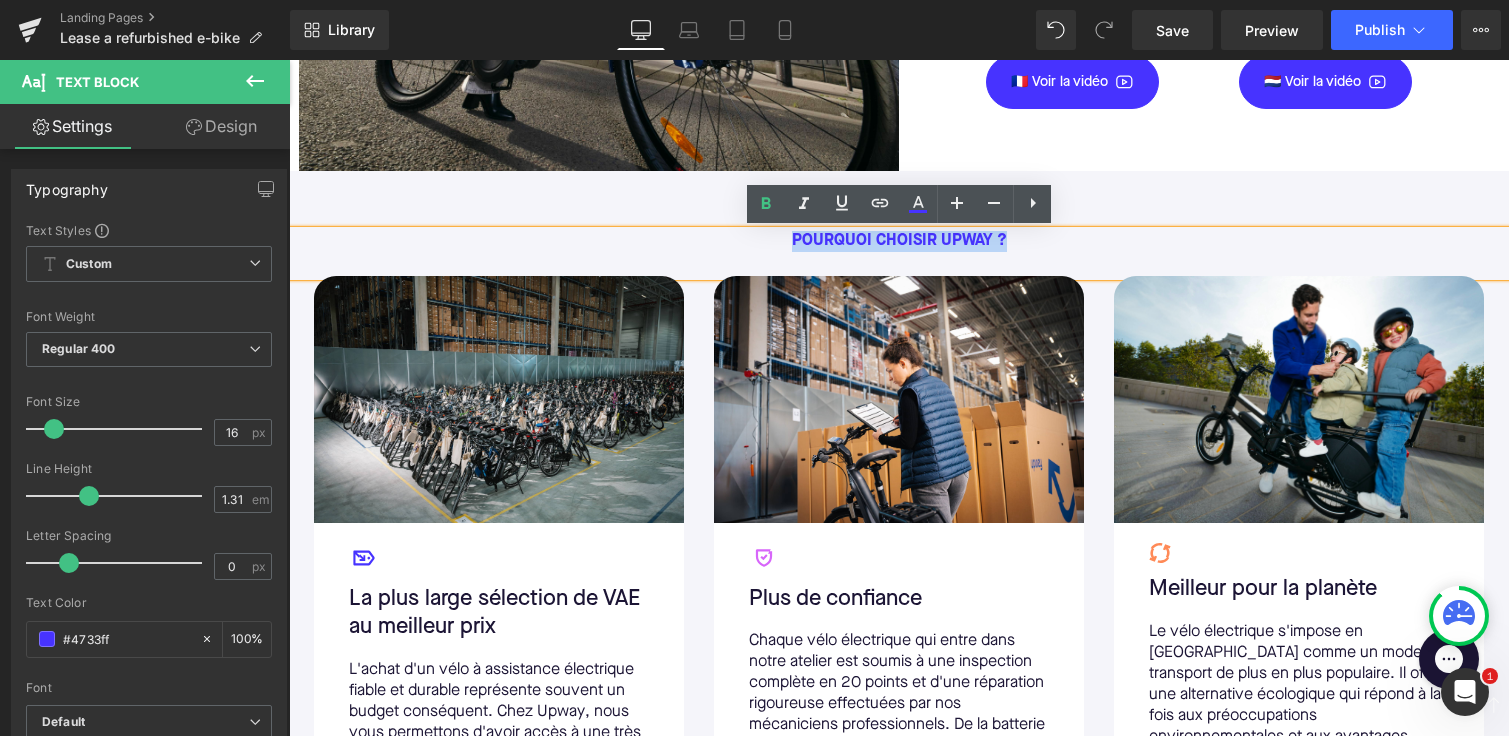 type 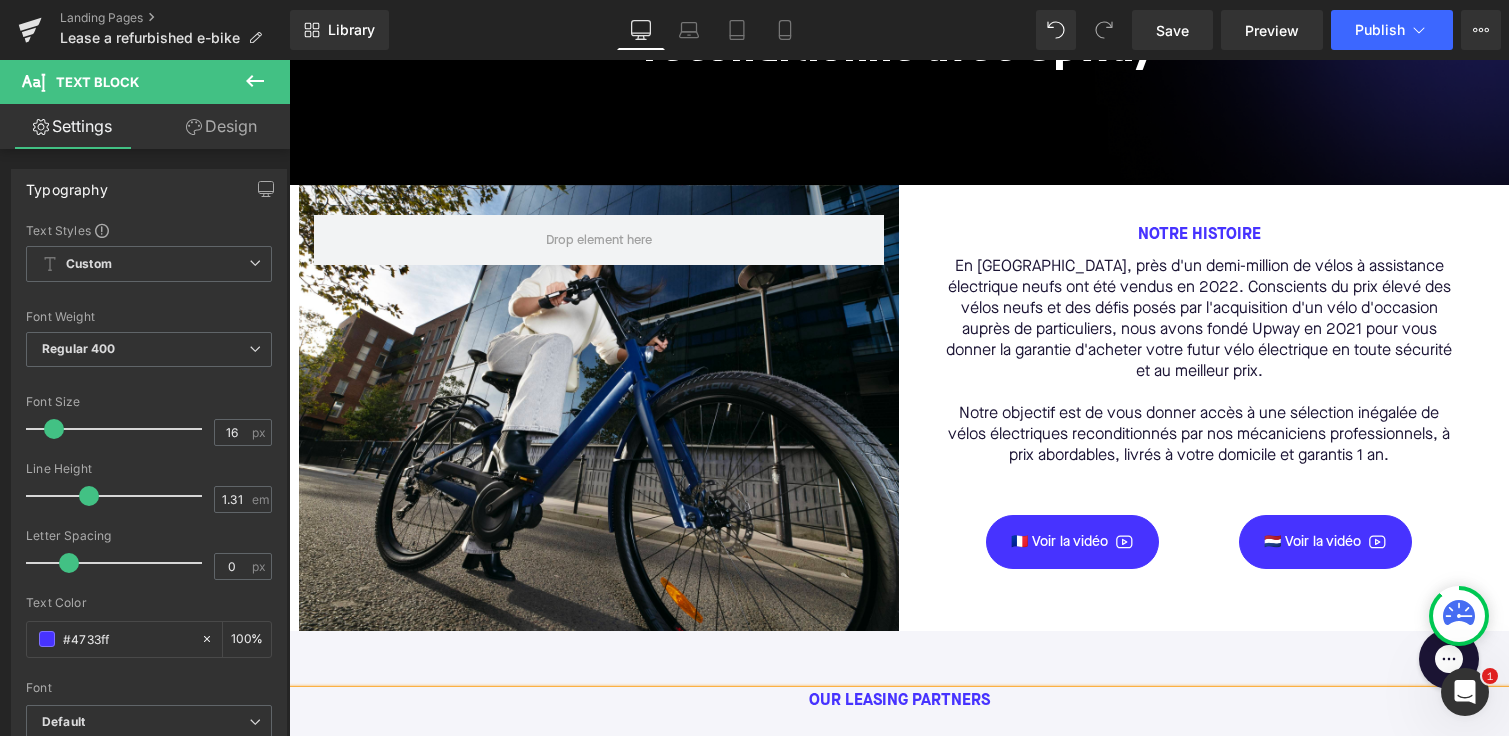 scroll, scrollTop: 276, scrollLeft: 0, axis: vertical 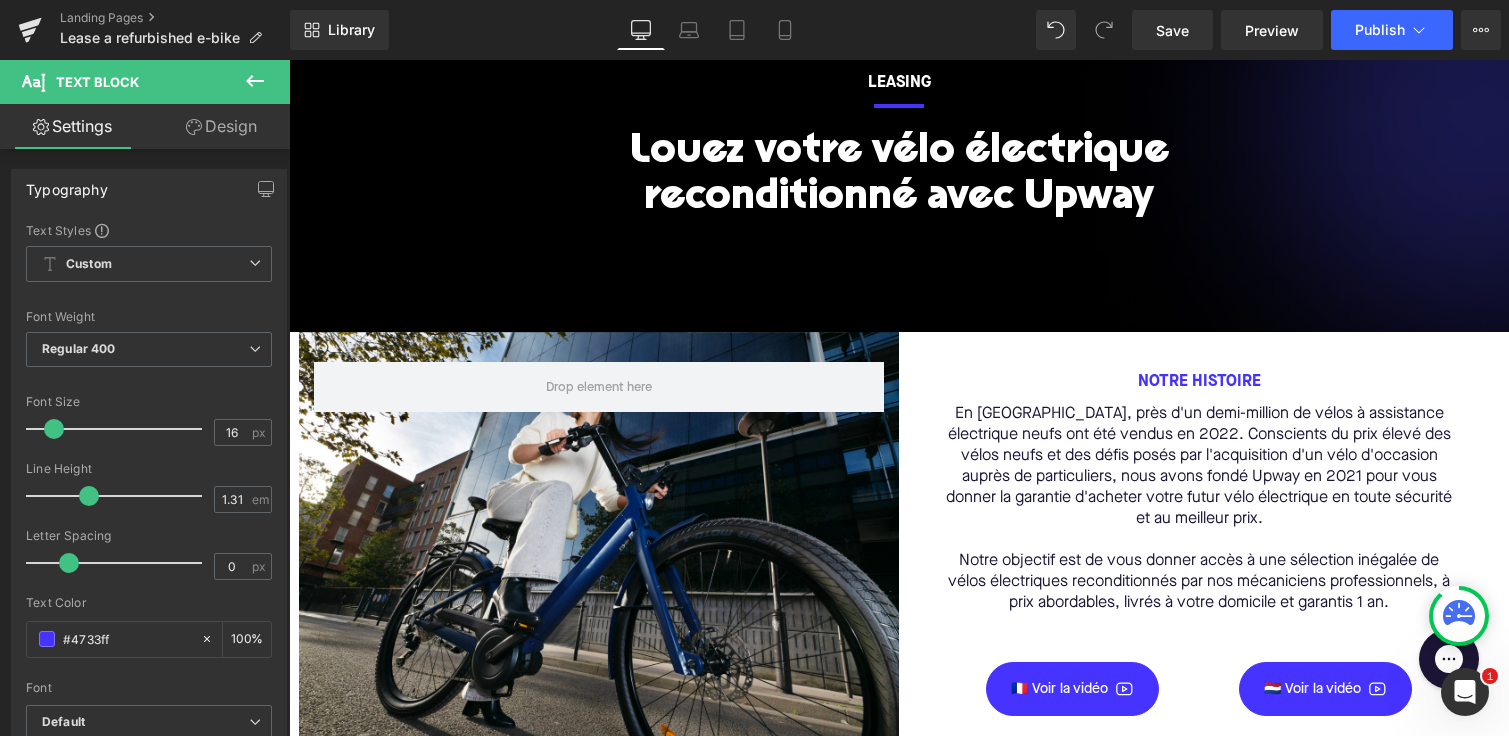 click on "NOTRE HISTOIRE Text Block         En [GEOGRAPHIC_DATA], près d'un demi-million de vélos à assistance électrique neufs ont été vendus en 2022. Conscients du prix élevé des vélos neufs et des défis posés par l'acquisition d'un vélo d'occasion auprès de particuliers, nous avons fondé Upway en 2021 pour vous donner la garantie d'acheter votre futur vélo électrique en toute sécurité et au meilleur prix. Notre objectif est de vous donner accès à une sélection inégalée de vélos électriques reconditionnés par nos mécaniciens professionnels, à prix abordables, livrés à votre domicile et garantis 1 an. Text Block          🇫🇷 Voir la vidéo Button         🇳🇱 Voir la vidéo Button         Row         Row" at bounding box center [1199, 555] 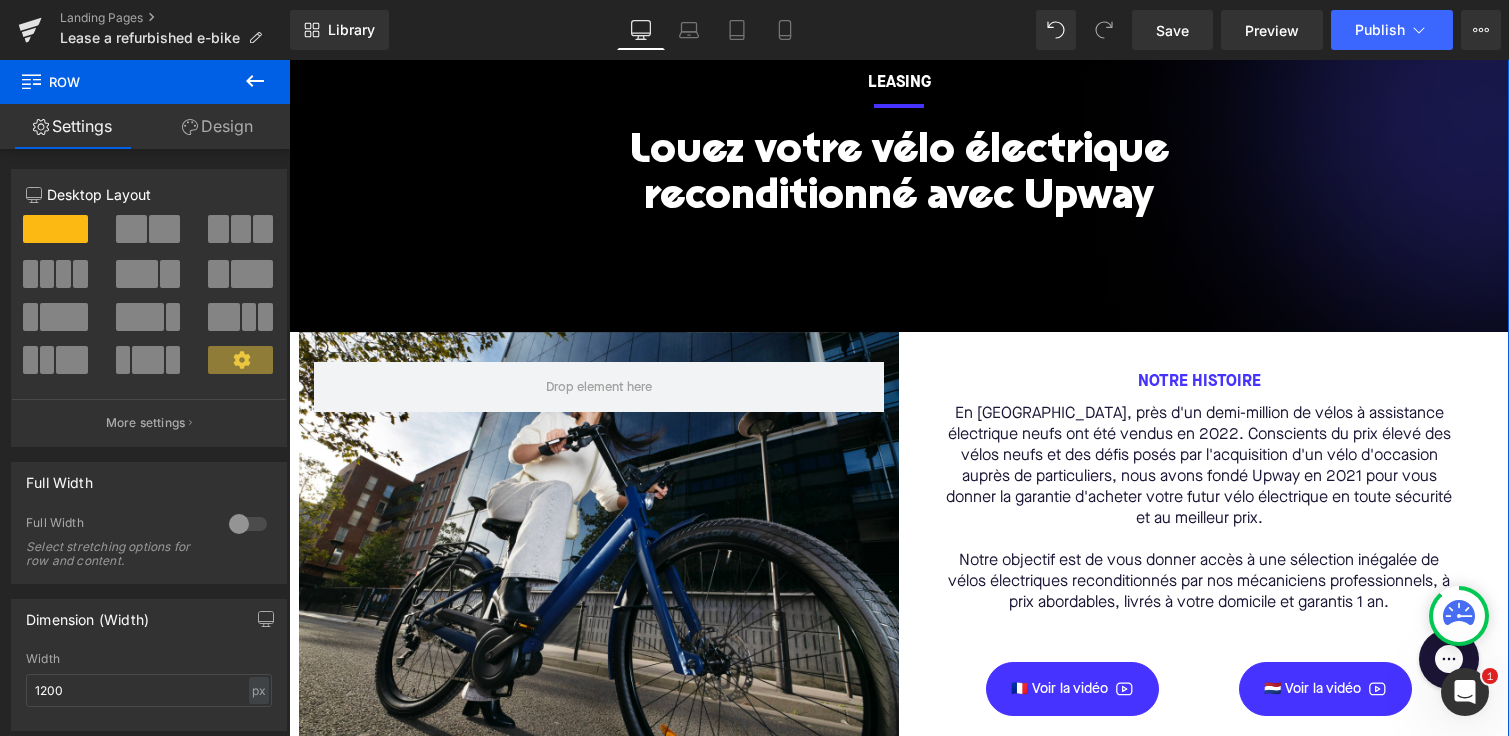 click on "LEASING Text Block         Separator         Louez votre vélo électrique reconditionné avec Upway Heading         Row         Row     110px     Row         NOTRE HISTOIRE Text Block         En [GEOGRAPHIC_DATA], près d'un demi-million de vélos à assistance électrique neufs ont été vendus en 2022. Conscients du prix élevé des vélos neufs et des défis posés par l'acquisition d'un vélo d'occasion auprès de particuliers, nous avons fondé Upway en 2021 pour vous donner la garantie d'acheter votre futur vélo électrique en toute sécurité et au meilleur prix. Notre objectif est de vous donner accès à une sélection inégalée de vélos électriques reconditionnés par nos mécaniciens professionnels, à prix abordables, livrés à votre domicile et garantis 1 an. Text Block          🇫🇷 Voir la vidéo Button         🇳🇱 Voir la vidéo Button         Row         Row         Row         Our leasing partners Text Block         Image         Icon         Text Block         Text Block         Button" at bounding box center [899, 1411] 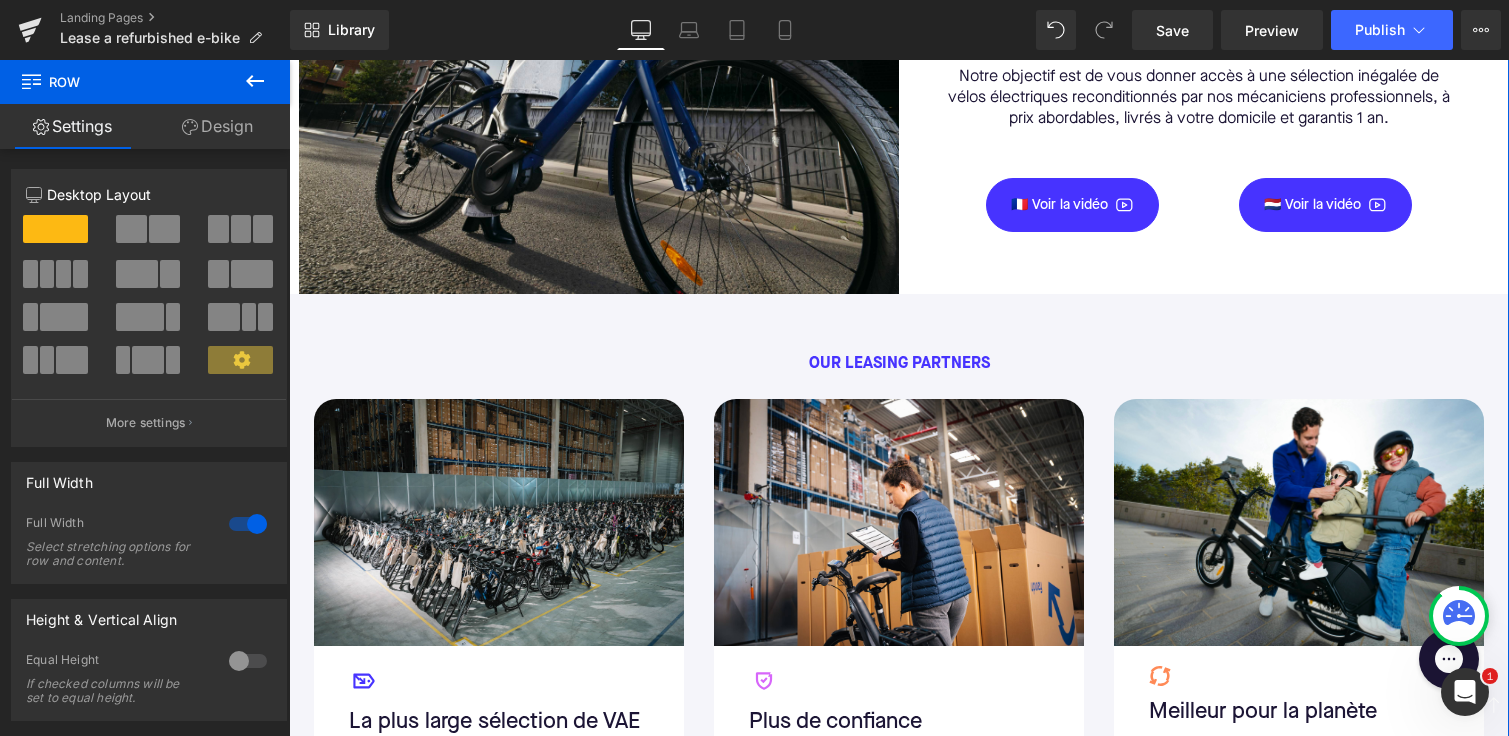 scroll, scrollTop: 782, scrollLeft: 0, axis: vertical 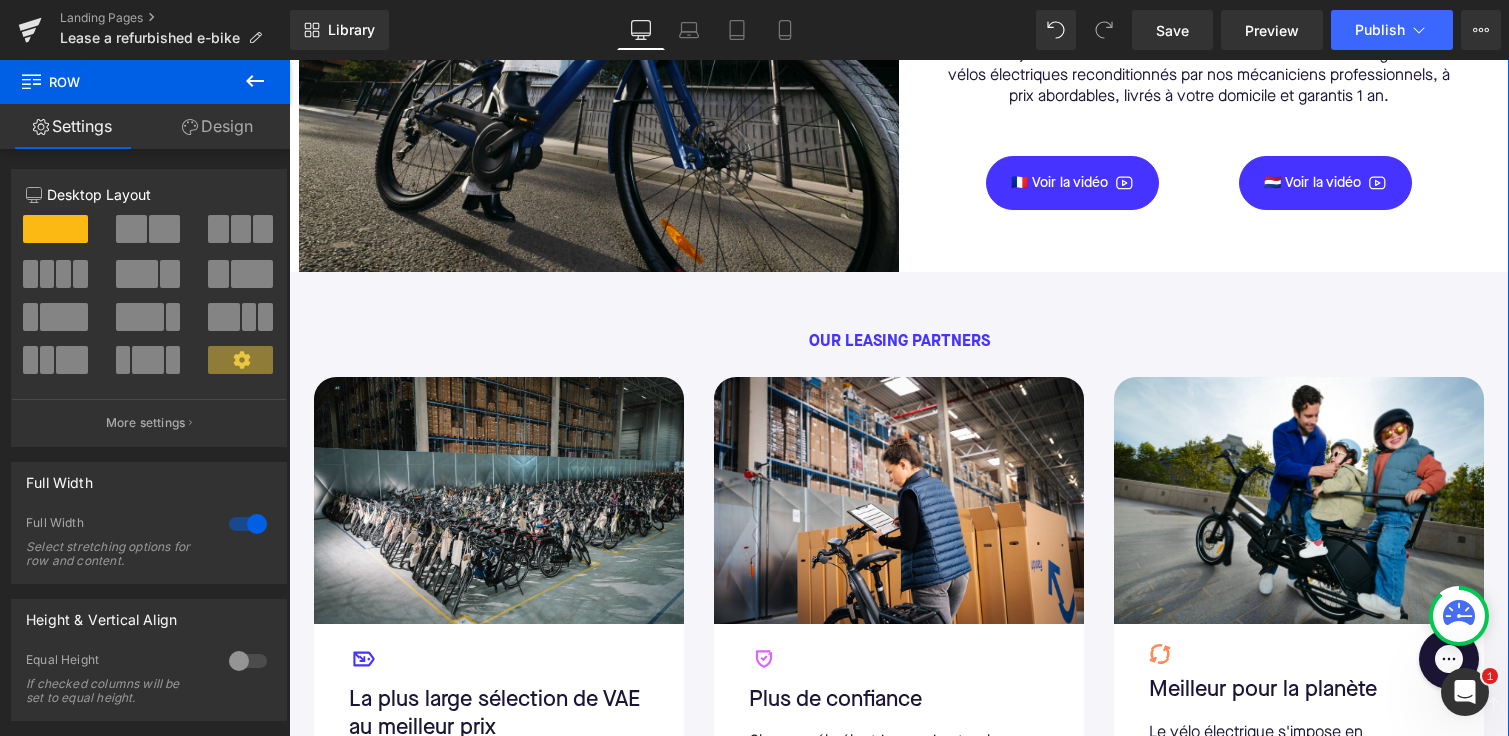 click on "Our leasing partners Text Block" at bounding box center [899, 354] 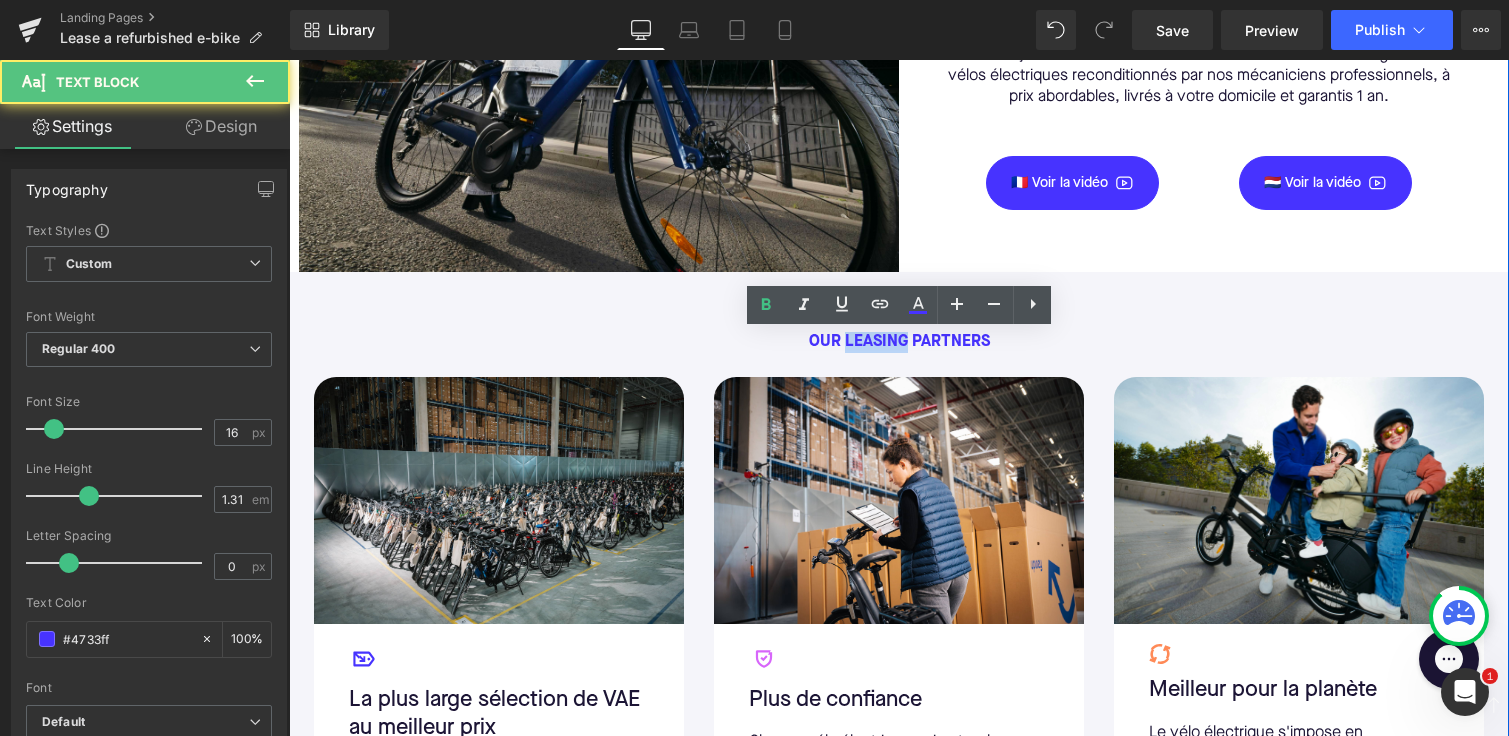 click on "Our leasing partners" at bounding box center (899, 342) 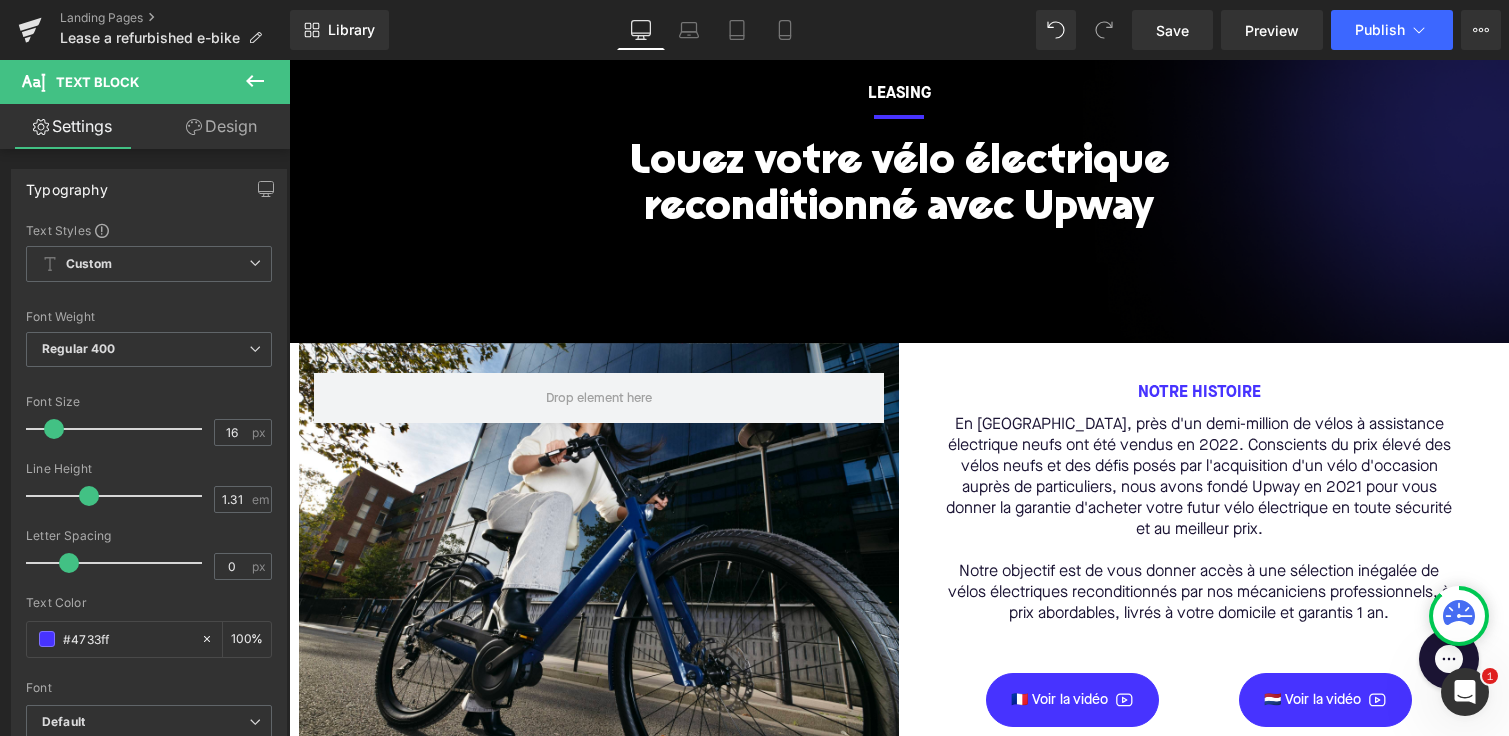scroll, scrollTop: 192, scrollLeft: 0, axis: vertical 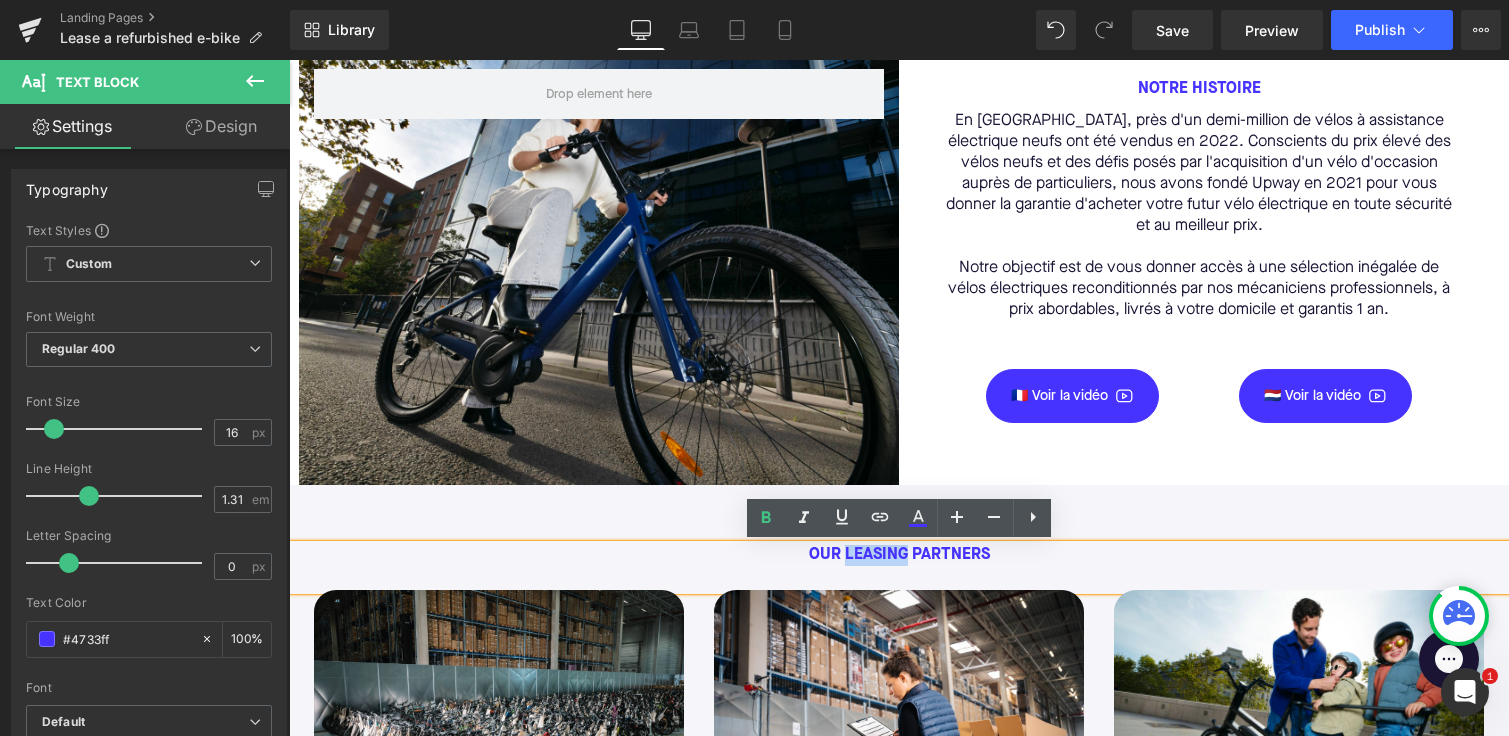 click on "Our leasing partners" at bounding box center (899, 555) 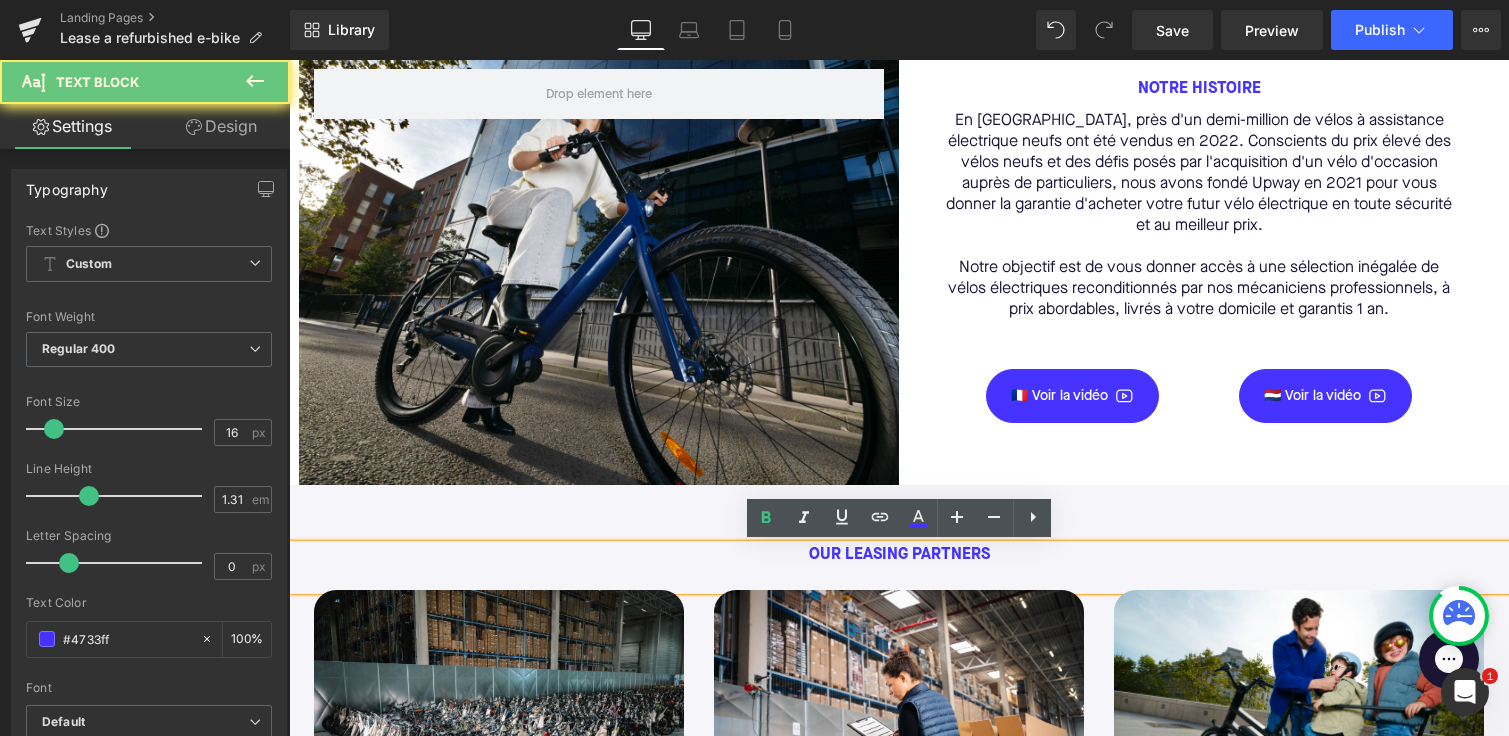 click on "Our leasing partners" at bounding box center [899, 555] 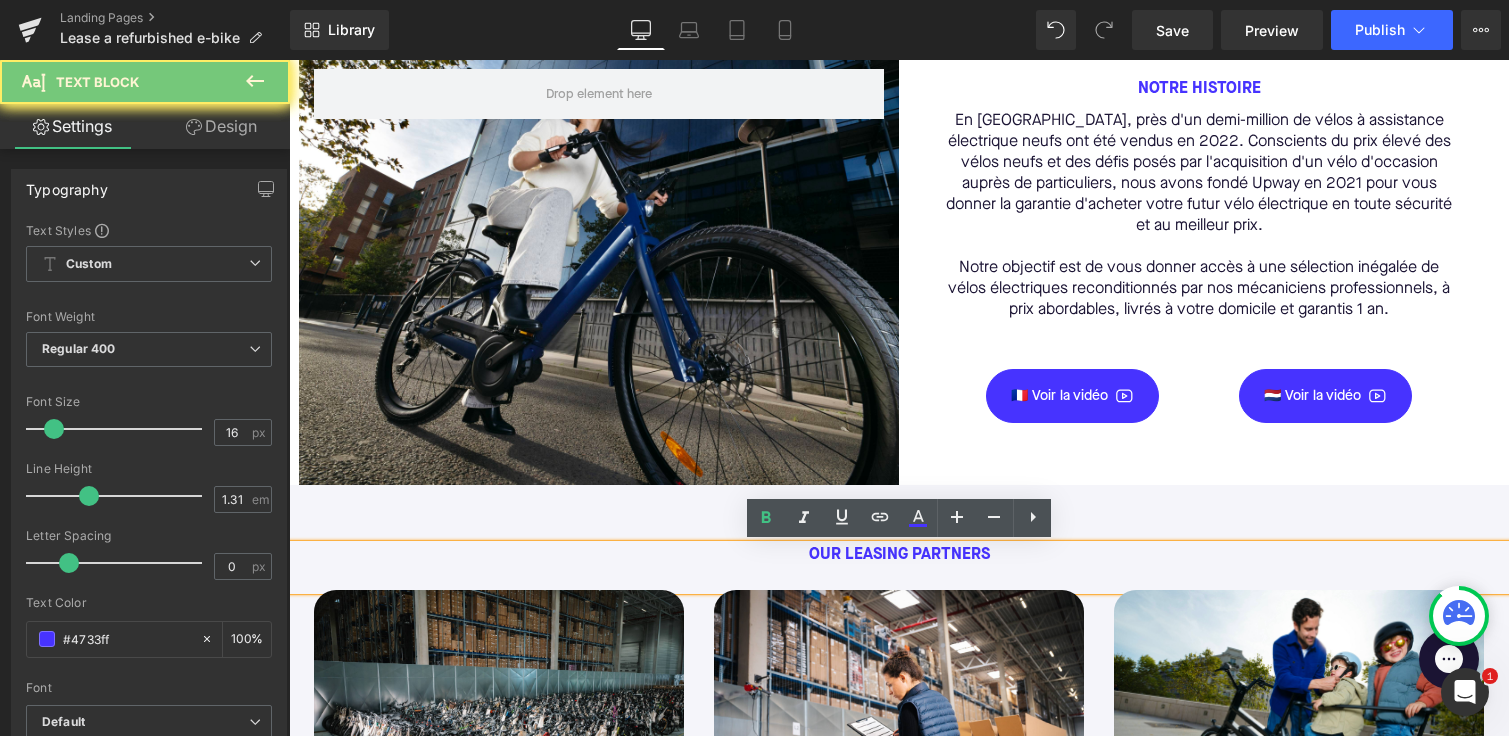 click on "Our leasing partners" at bounding box center (899, 555) 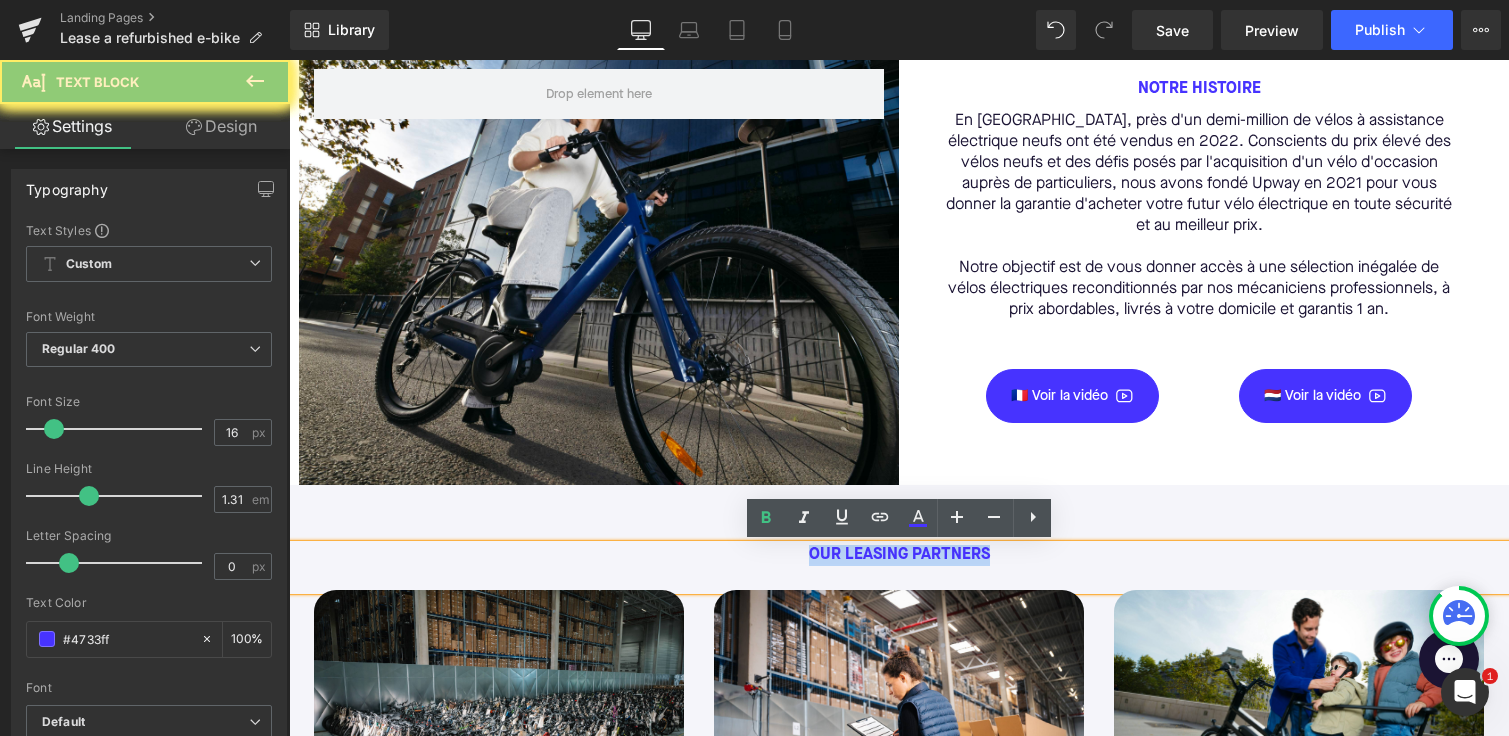 click on "Our leasing partners" at bounding box center (899, 555) 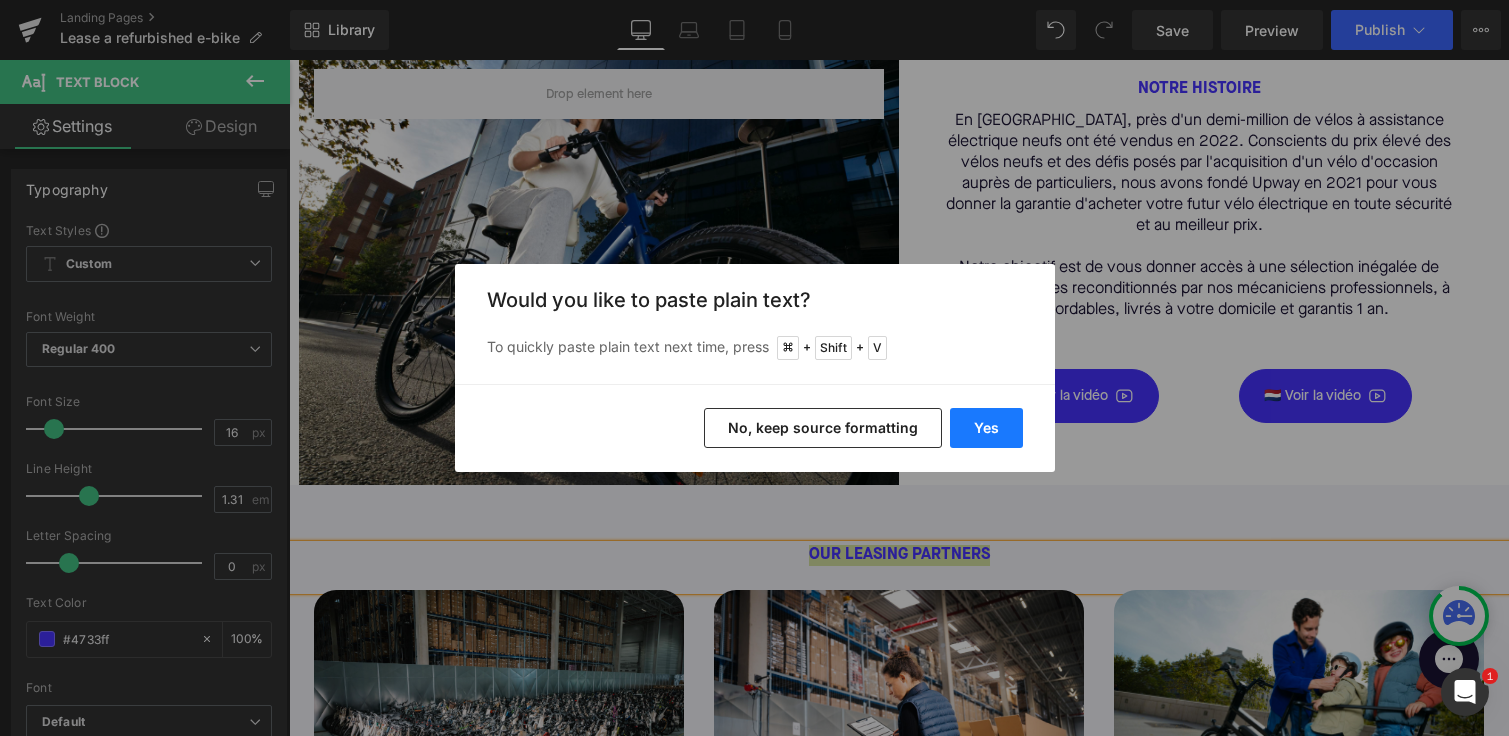 click on "Yes" at bounding box center [986, 428] 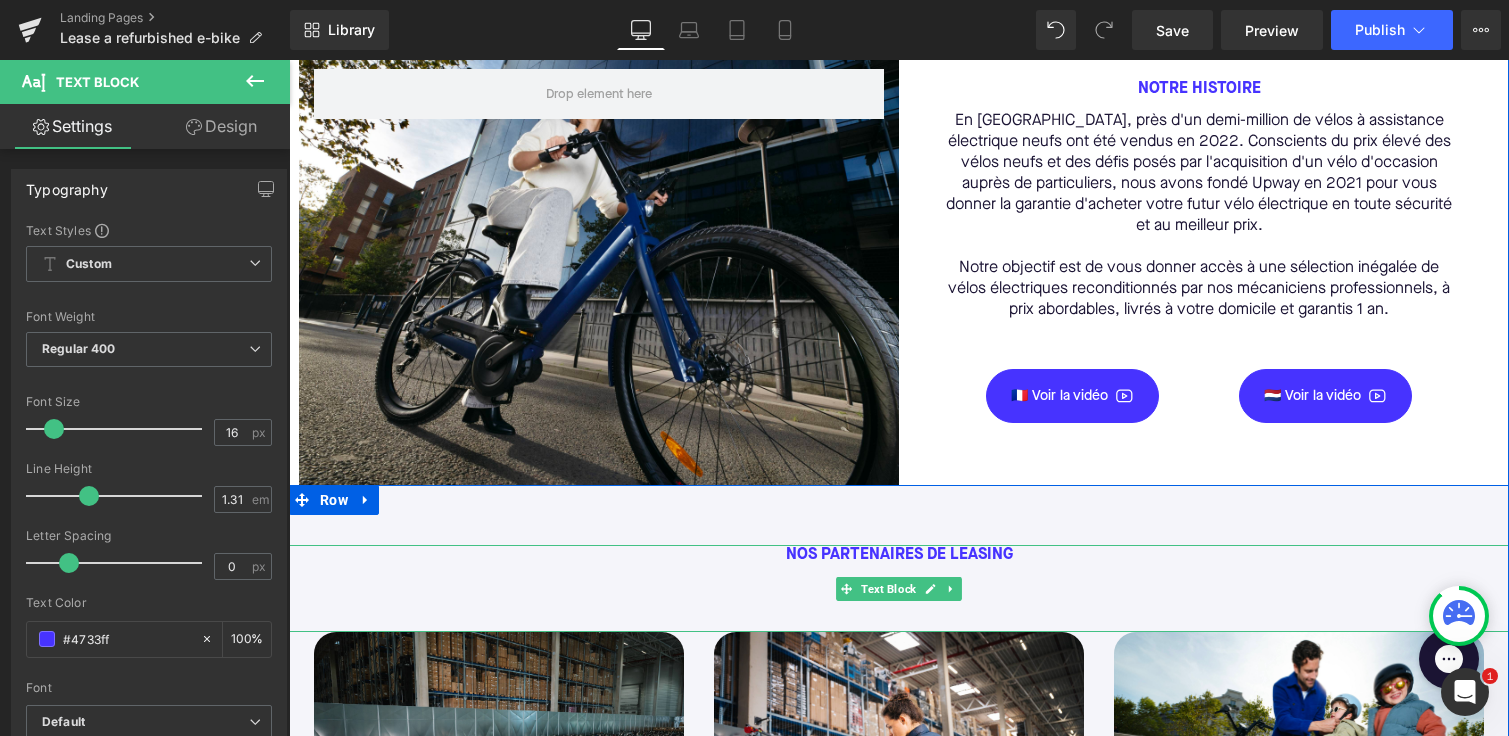 click on "Nos partenaires de leasing" at bounding box center [899, 555] 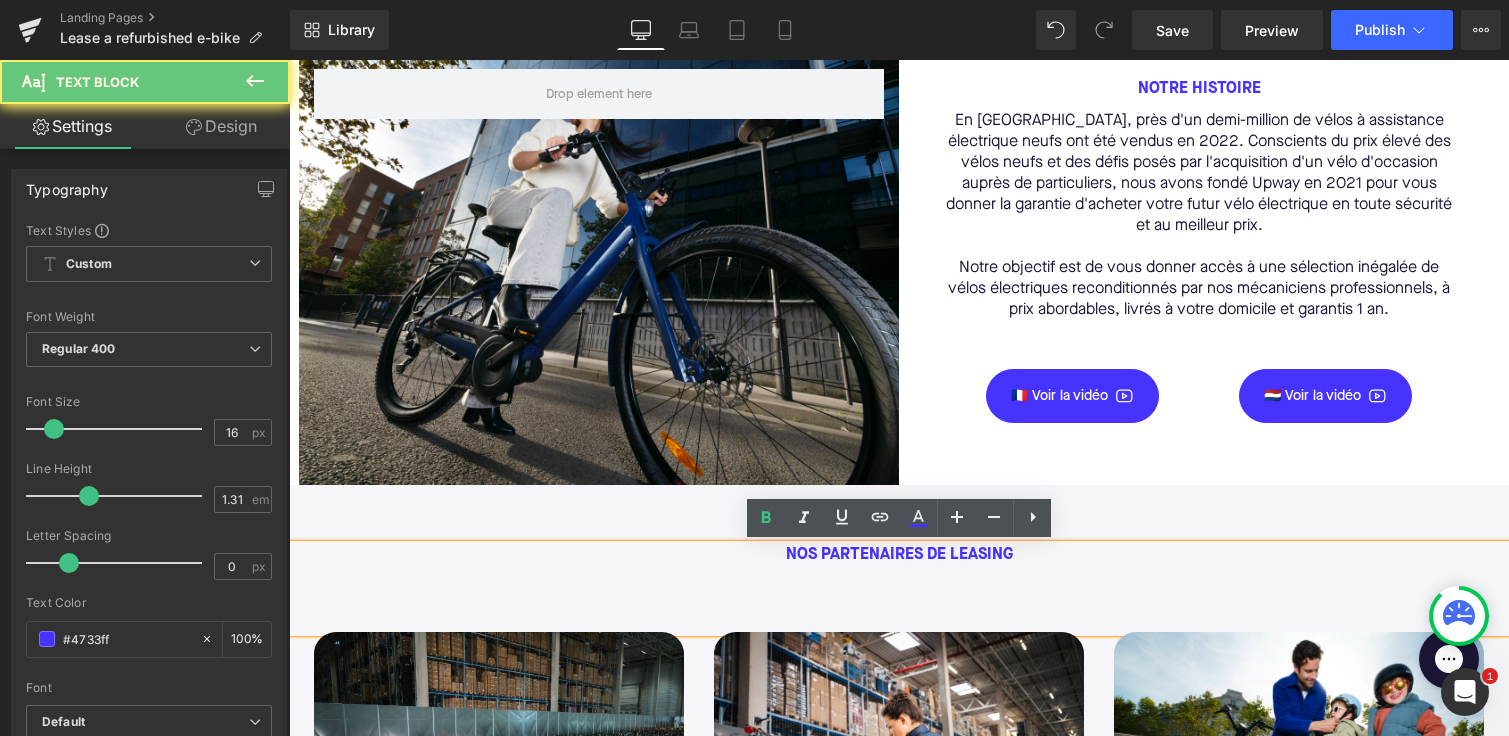 click at bounding box center [899, 597] 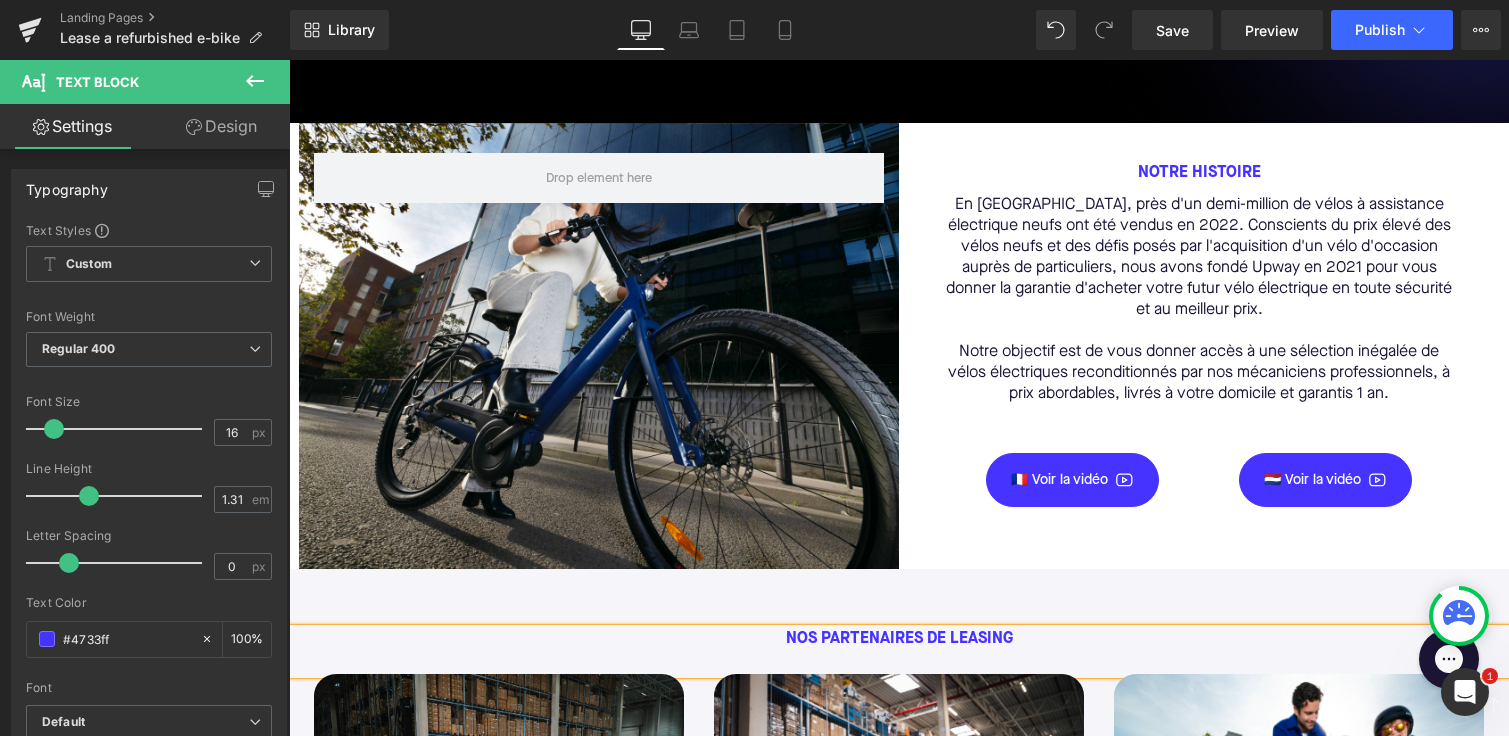 scroll, scrollTop: 425, scrollLeft: 0, axis: vertical 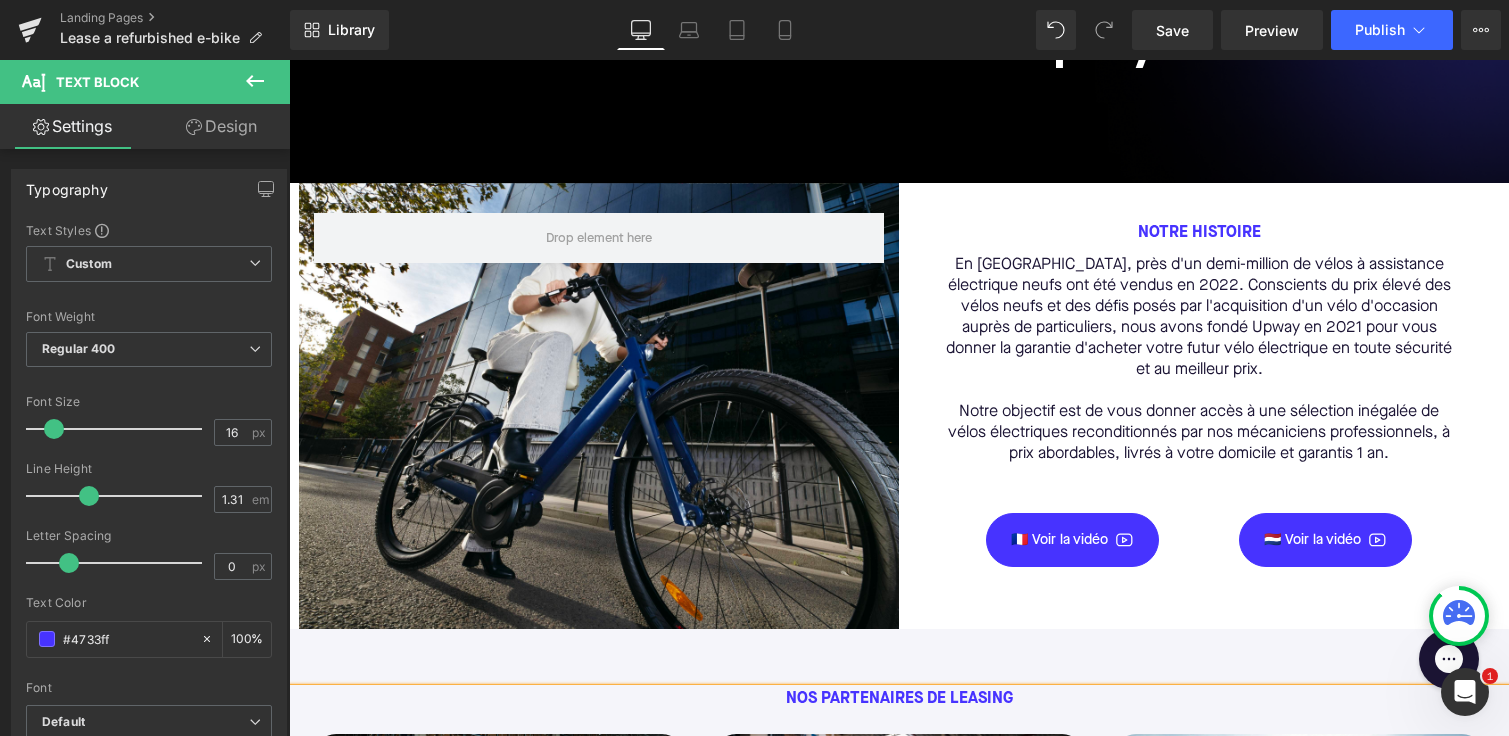 click on "NOTRE HISTOIRE Text Block" at bounding box center (1199, 239) 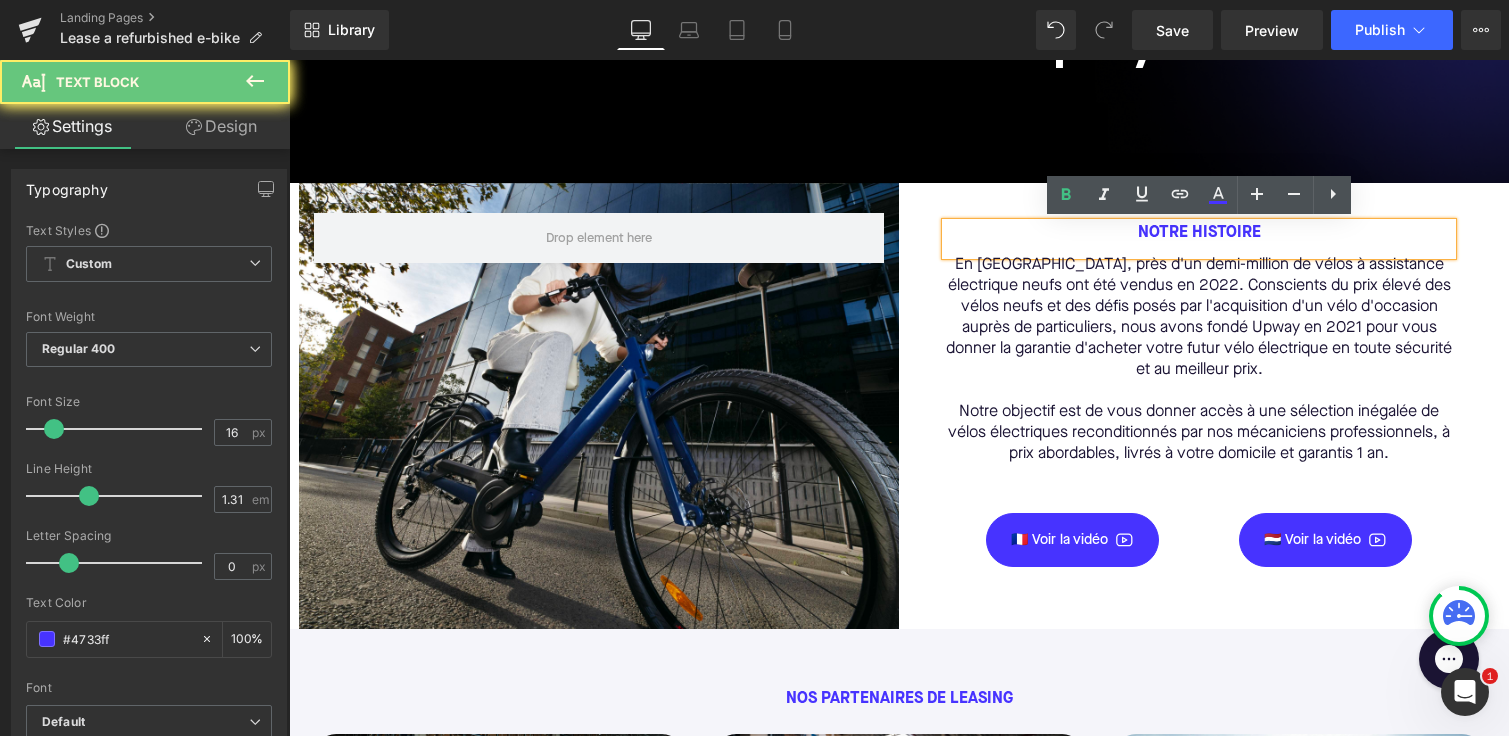 click on "NOTRE HISTOIRE" at bounding box center [1199, 233] 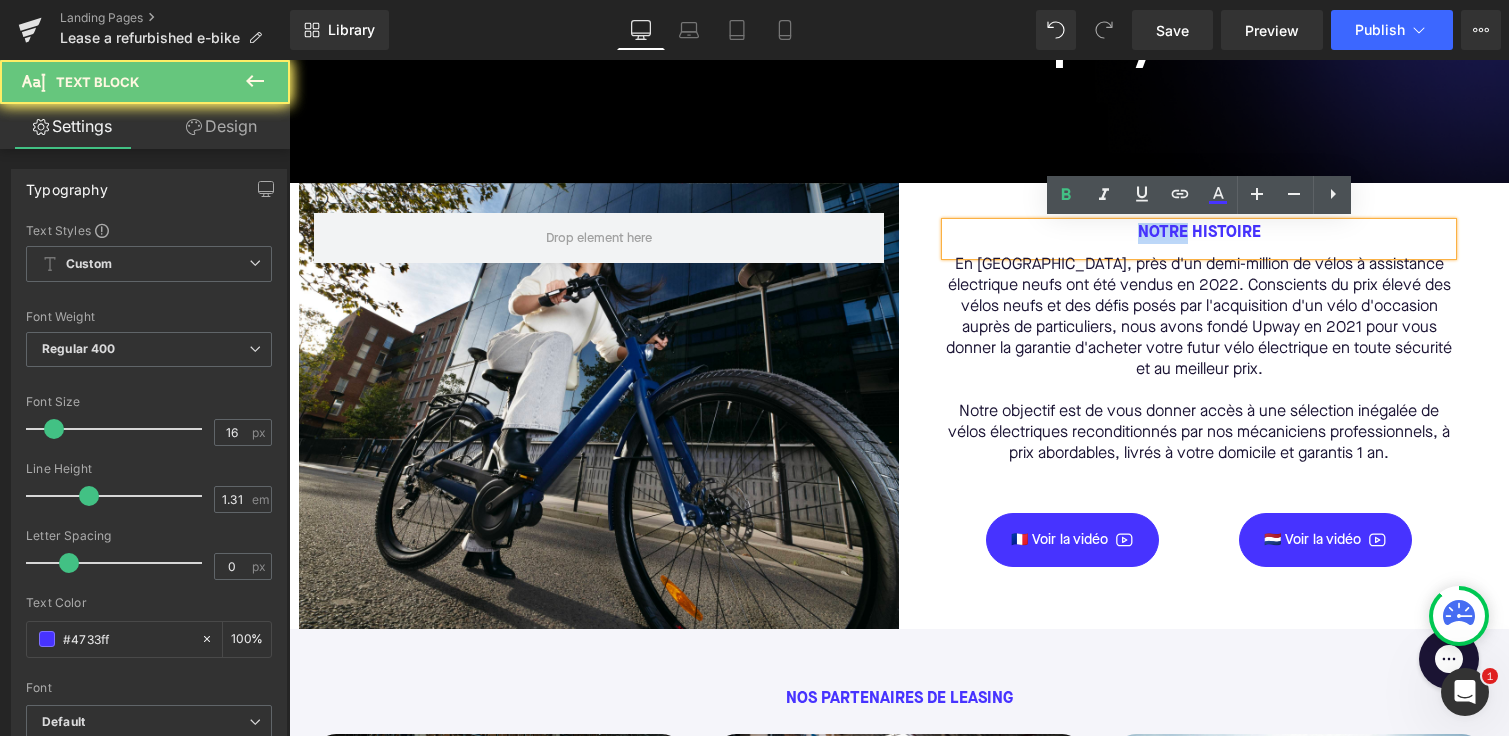 click on "NOTRE HISTOIRE" at bounding box center [1199, 233] 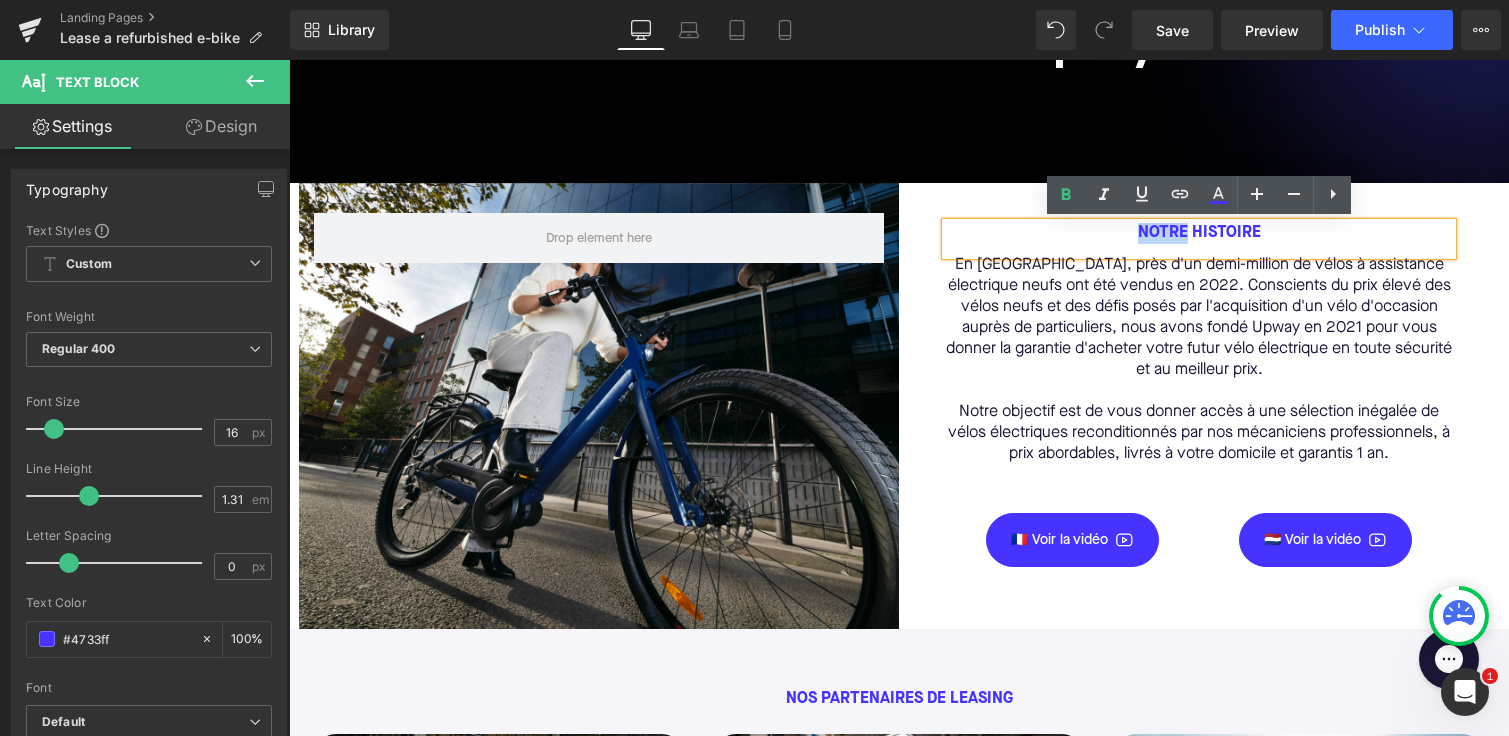 click on "En [GEOGRAPHIC_DATA], près d'un demi-million de vélos à assistance électrique neufs ont été vendus en 2022. Conscients du prix élevé des vélos neufs et des défis posés par l'acquisition d'un vélo d'occasion auprès de particuliers, nous avons fondé Upway en 2021 pour vous donner la garantie d'acheter votre futur vélo électrique en toute sécurité et au meilleur prix." at bounding box center (1199, 318) 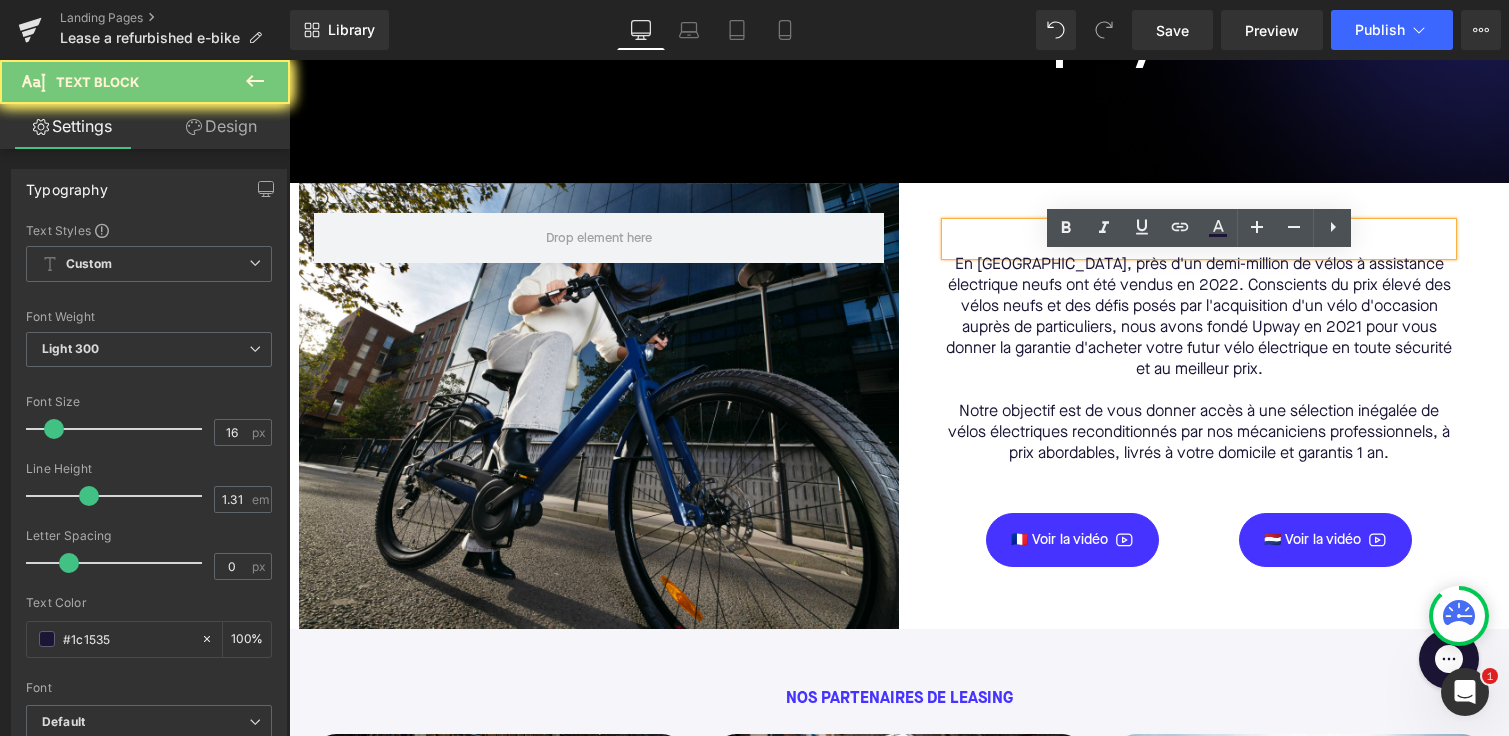 click on "En [GEOGRAPHIC_DATA], près d'un demi-million de vélos à assistance électrique neufs ont été vendus en 2022. Conscients du prix élevé des vélos neufs et des défis posés par l'acquisition d'un vélo d'occasion auprès de particuliers, nous avons fondé Upway en 2021 pour vous donner la garantie d'acheter votre futur vélo électrique en toute sécurité et au meilleur prix." at bounding box center [1199, 318] 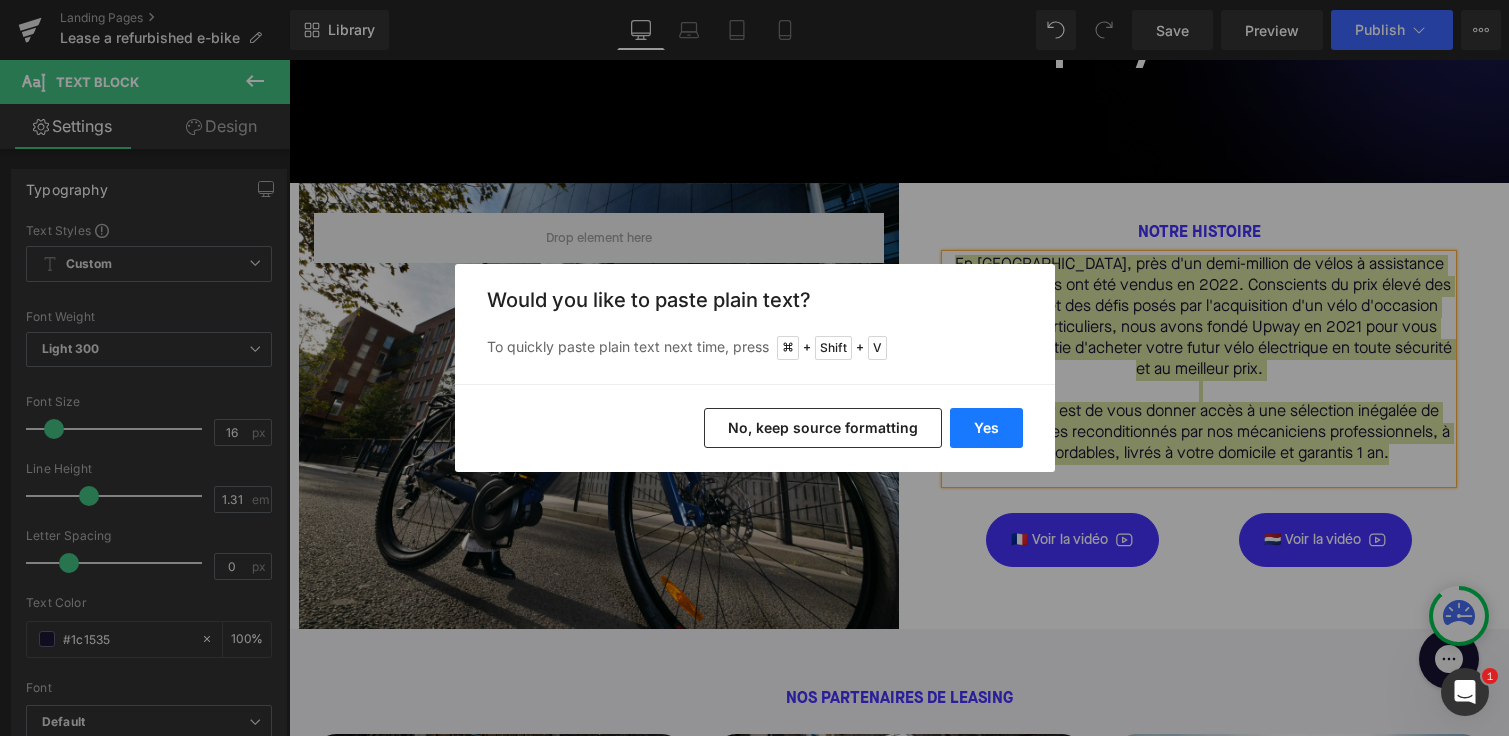 click on "Yes" at bounding box center (986, 428) 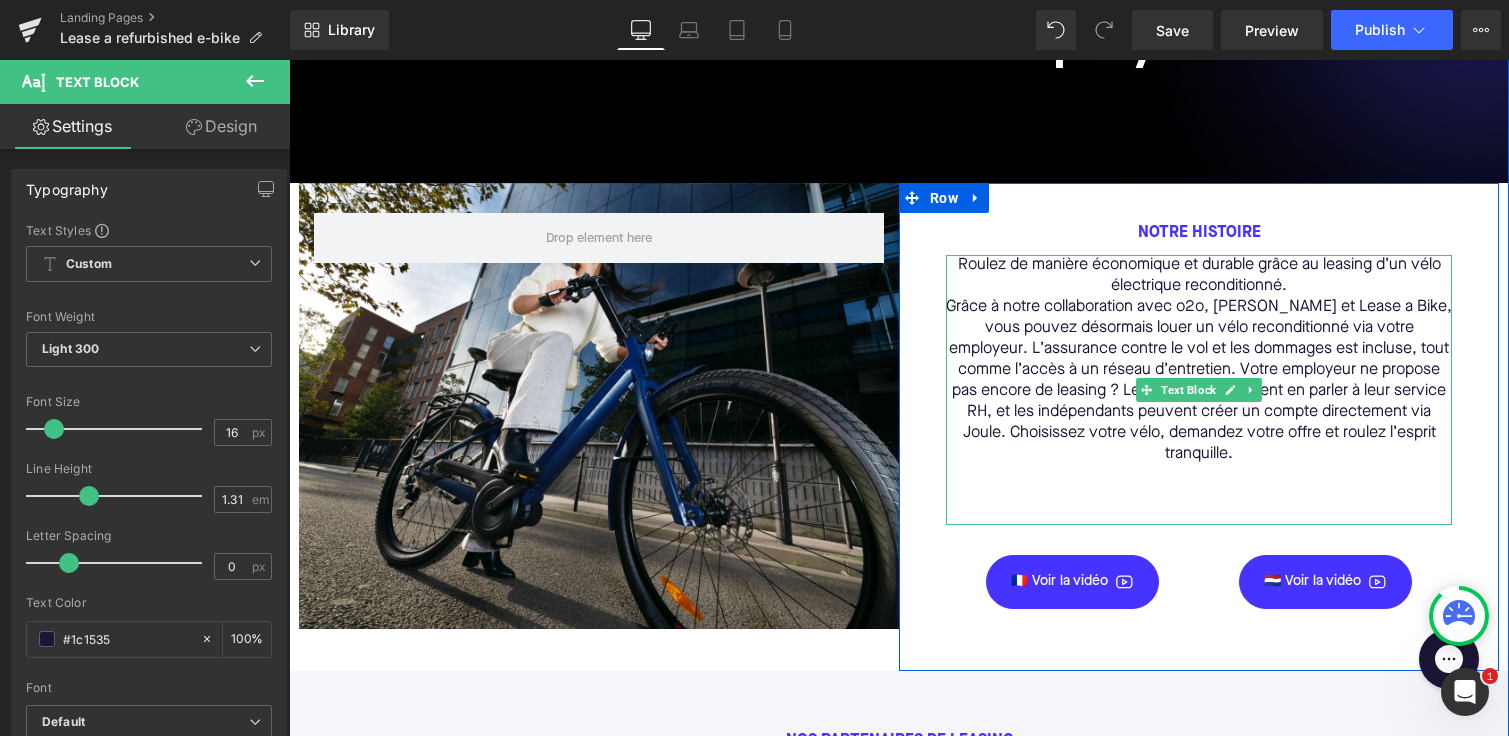 click on "Roulez de manière économique et durable grâce au leasing d’un vélo électrique reconditionné." at bounding box center [1199, 276] 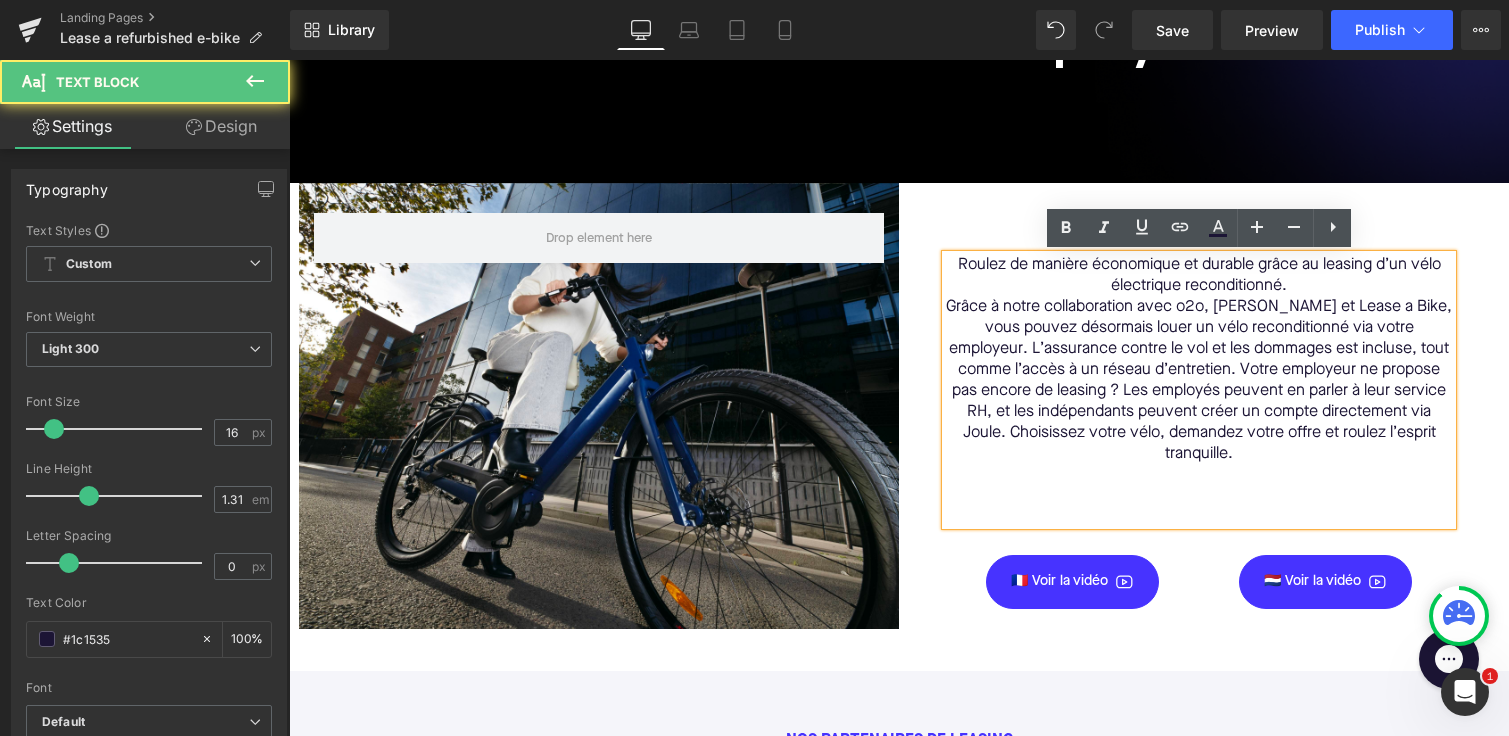 click on "Grâce à notre collaboration avec o2o, [PERSON_NAME] et Lease a Bike, vous pouvez désormais louer un vélo reconditionné via votre employeur. L’assurance contre le vol et les dommages est incluse, tout comme l’accès à un réseau d’entretien. Votre employeur ne propose pas encore de leasing ? Les employés peuvent en parler à leur service RH, et les indépendants peuvent créer un compte directement via Joule. Choisissez votre vélo, demandez votre offre et roulez l’esprit tranquille." at bounding box center (1199, 381) 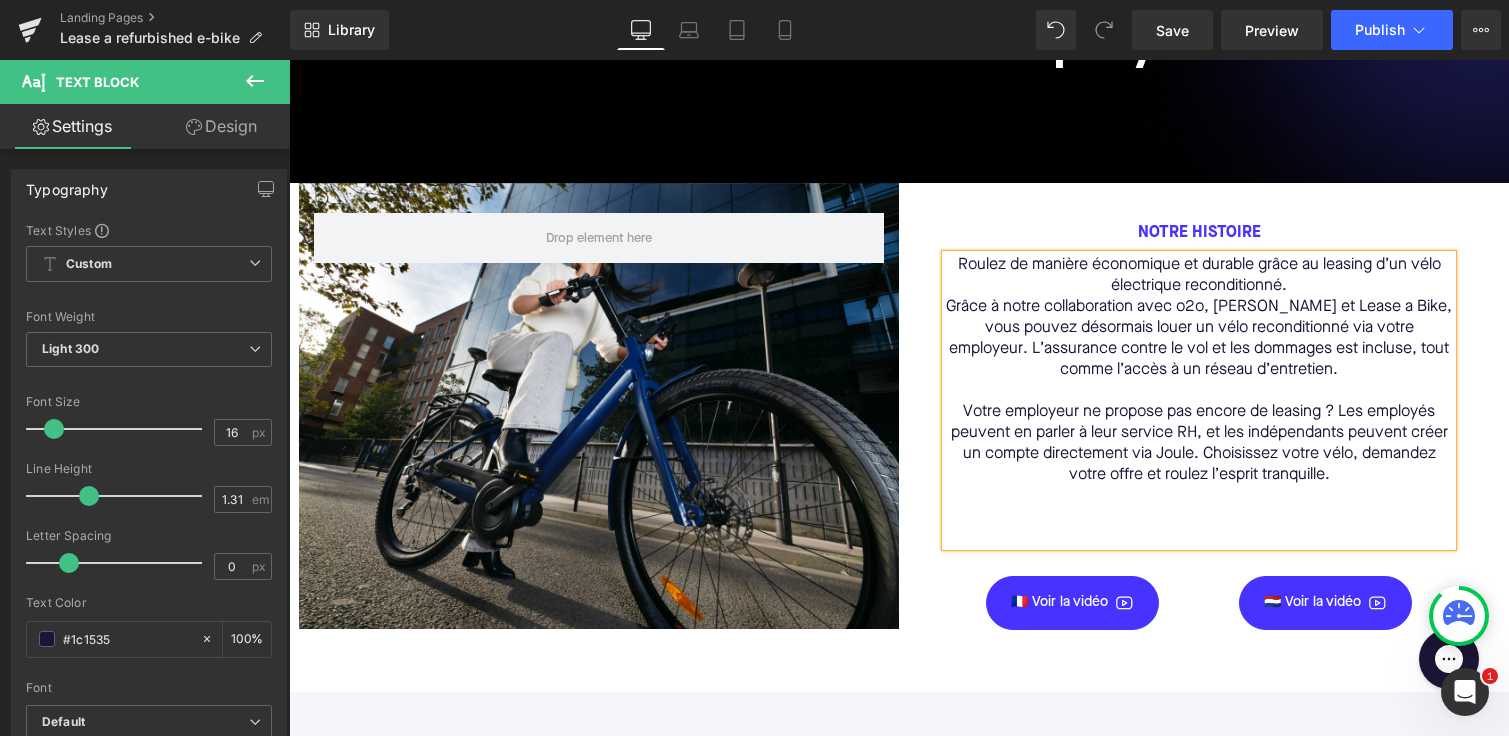 click on "Grâce à notre collaboration avec o2o, [PERSON_NAME] et Lease a Bike, vous pouvez désormais louer un vélo reconditionné via votre employeur. L’assurance contre le vol et les dommages est incluse, tout comme l’accès à un réseau d’entretien.  Votre employeur ne propose pas encore de leasing ? Les employés peuvent en parler à leur service RH, et les indépendants peuvent créer un compte directement via Joule. Choisissez votre vélo, demandez votre offre et roulez l’esprit tranquille." at bounding box center [1199, 391] 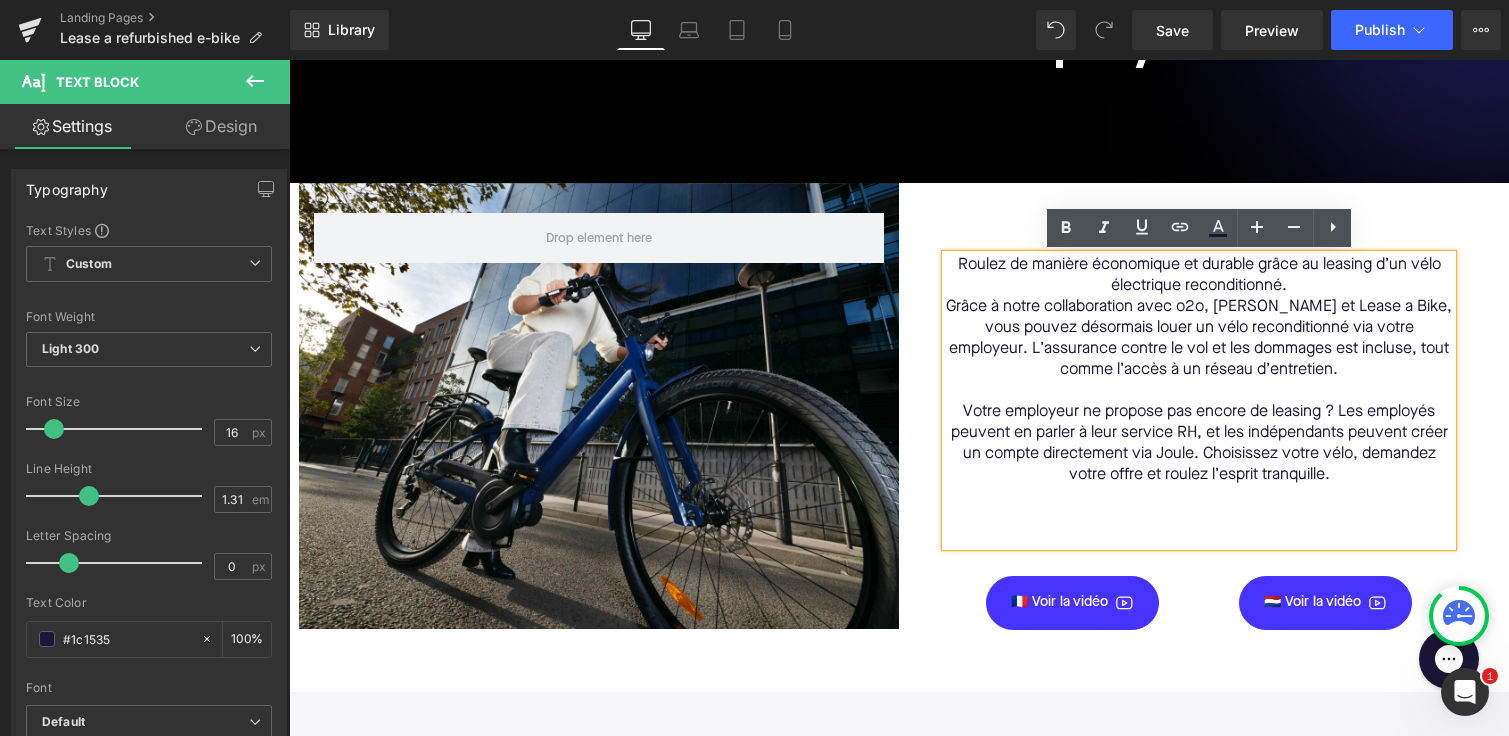 click on "Grâce à notre collaboration avec o2o, [PERSON_NAME] et Lease a Bike, vous pouvez désormais louer un vélo reconditionné via votre employeur. L’assurance contre le vol et les dommages est incluse, tout comme l’accès à un réseau d’entretien.  Votre employeur ne propose pas encore de leasing ? Les employés peuvent en parler à leur service RH, et les indépendants peuvent créer un compte directement via Joule. Choisissez votre vélo, demandez votre offre et roulez l’esprit tranquille." at bounding box center [1199, 391] 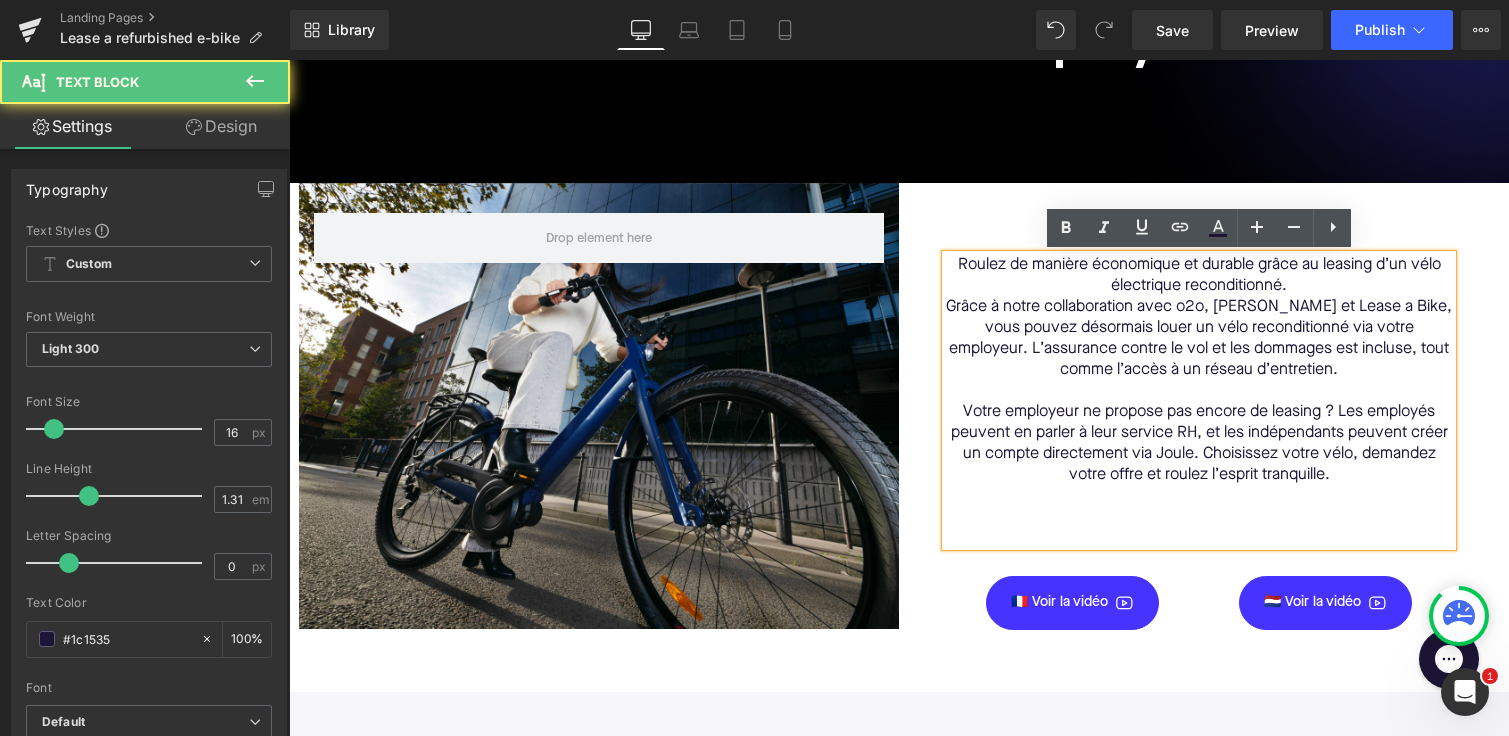 click on "Grâce à notre collaboration avec o2o, [PERSON_NAME] et Lease a Bike, vous pouvez désormais louer un vélo reconditionné via votre employeur. L’assurance contre le vol et les dommages est incluse, tout comme l’accès à un réseau d’entretien.  Votre employeur ne propose pas encore de leasing ? Les employés peuvent en parler à leur service RH, et les indépendants peuvent créer un compte directement via Joule. Choisissez votre vélo, demandez votre offre et roulez l’esprit tranquille." at bounding box center (1199, 391) 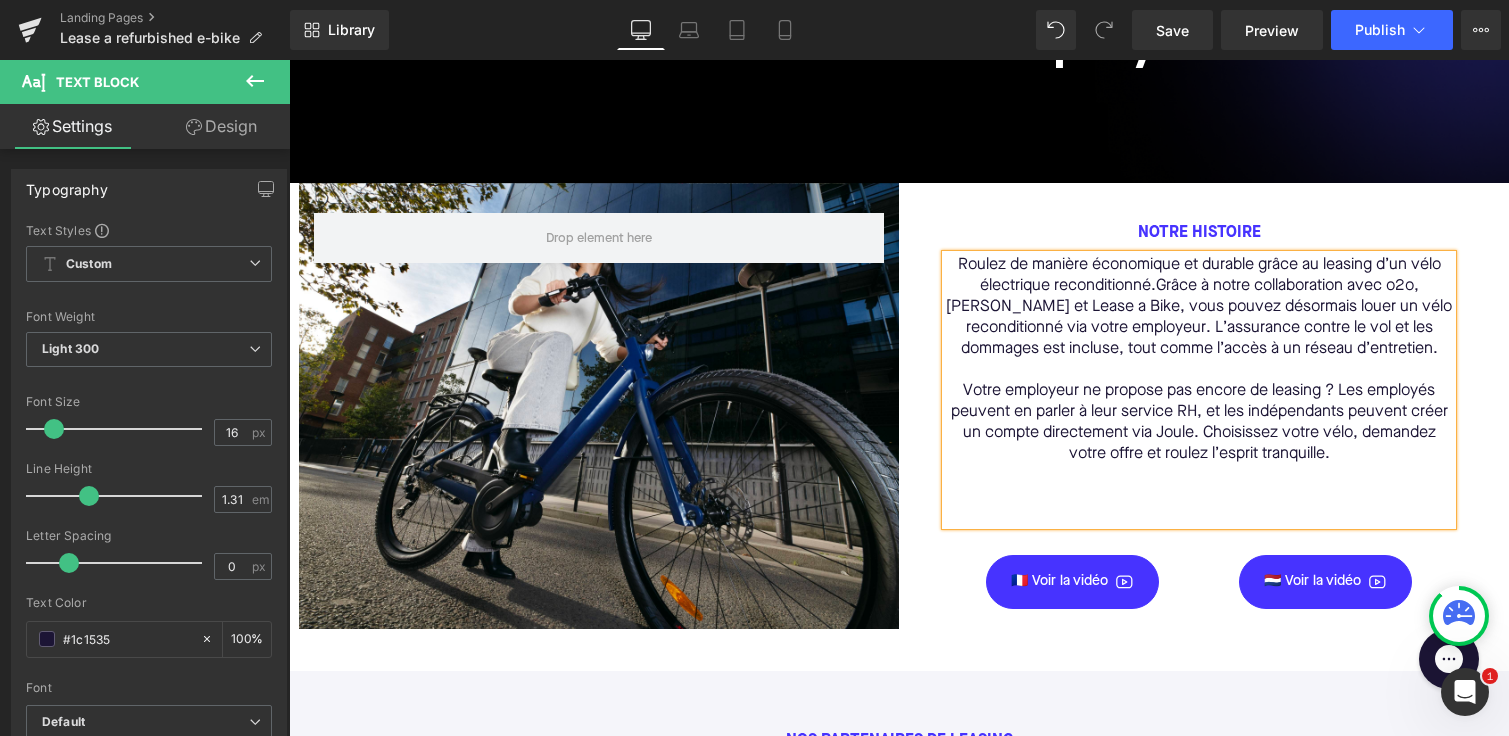 scroll, scrollTop: 836, scrollLeft: 0, axis: vertical 